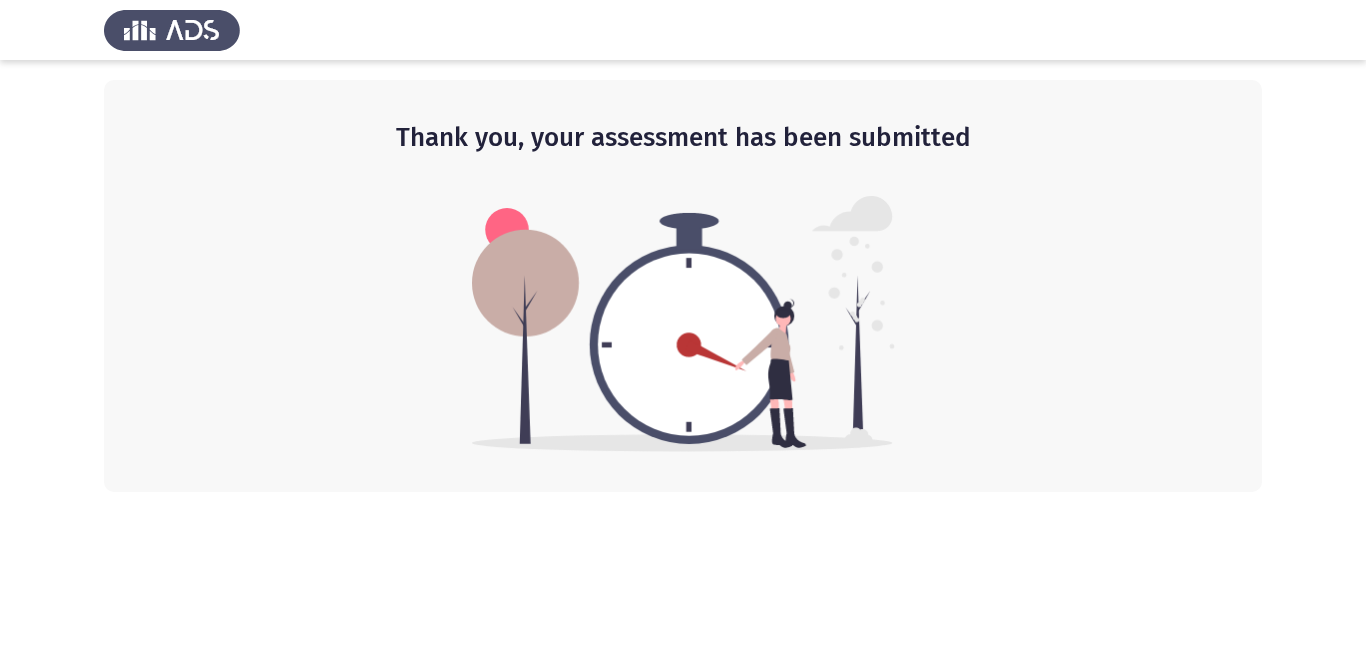scroll, scrollTop: 0, scrollLeft: 0, axis: both 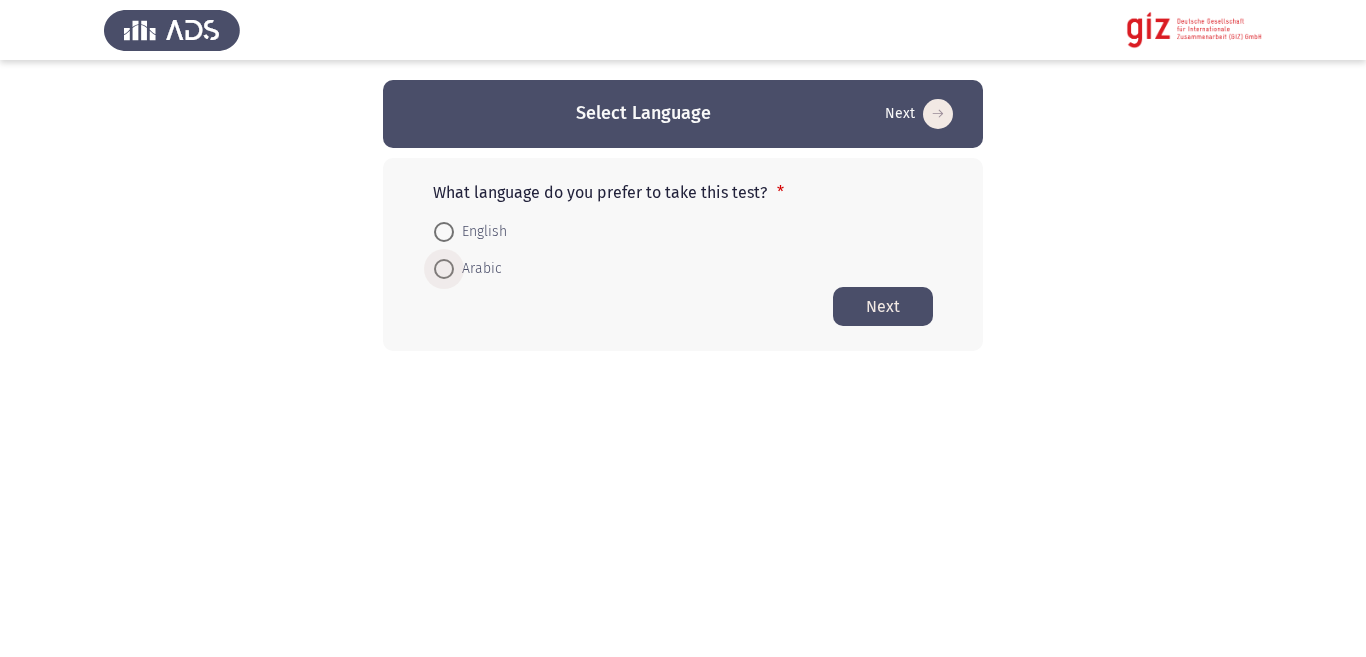 click at bounding box center (444, 269) 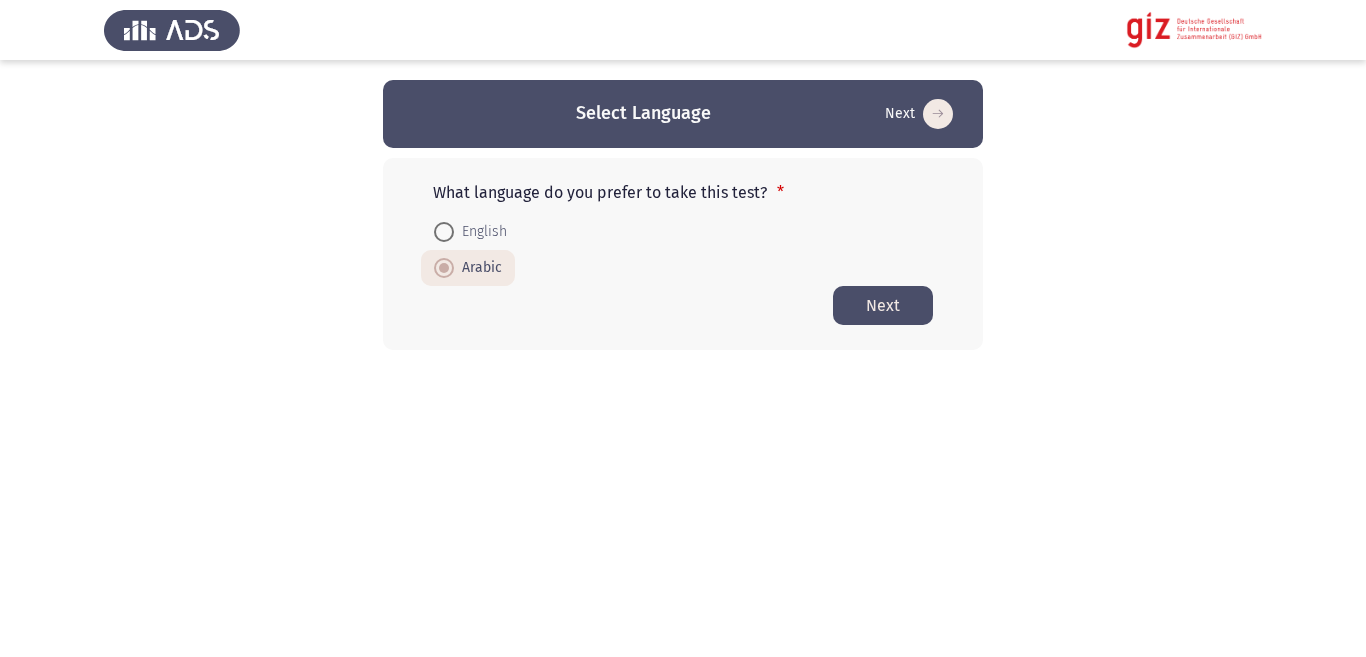 click on "Next" 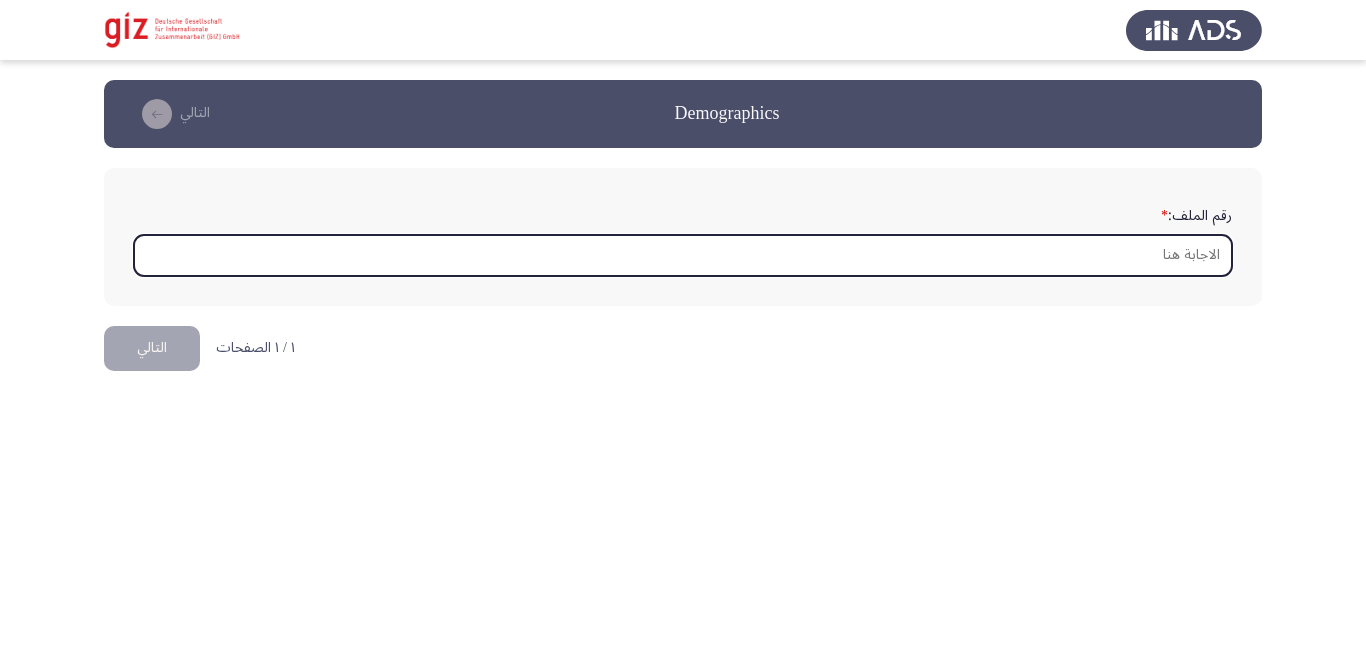 click on "رقم الملف:    *" at bounding box center (683, 255) 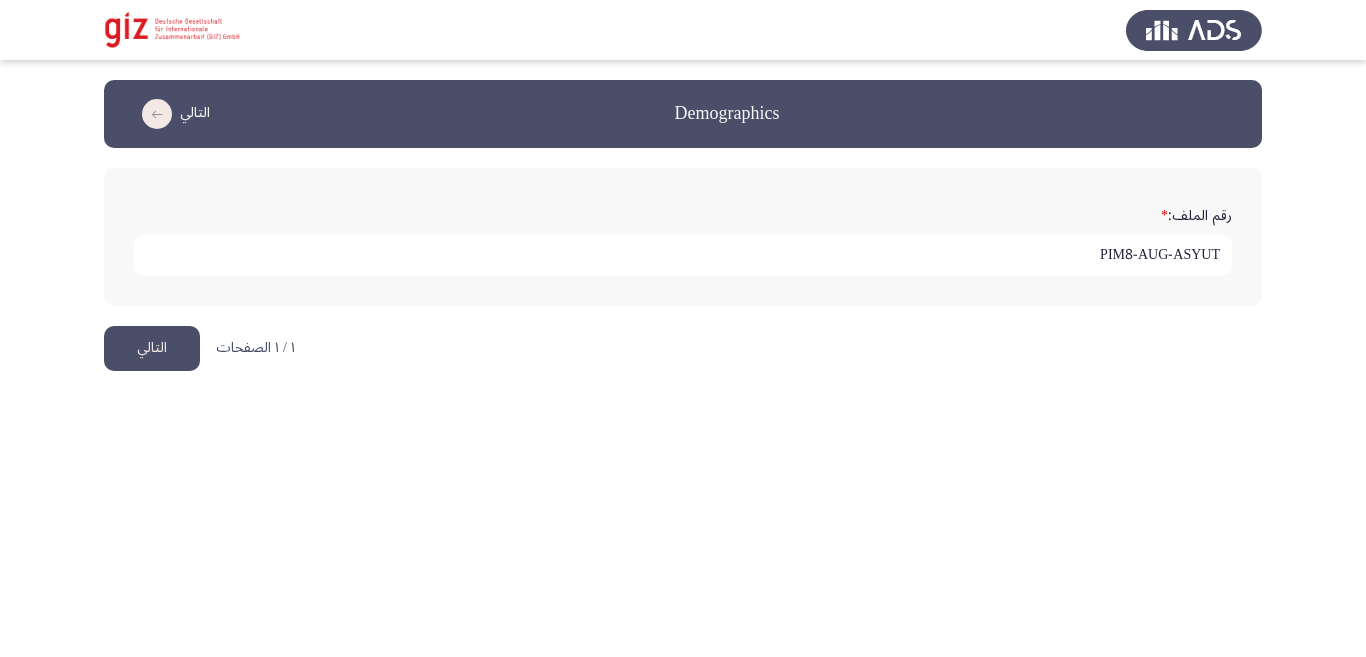 type on "PIM8-AUG-ASYUT" 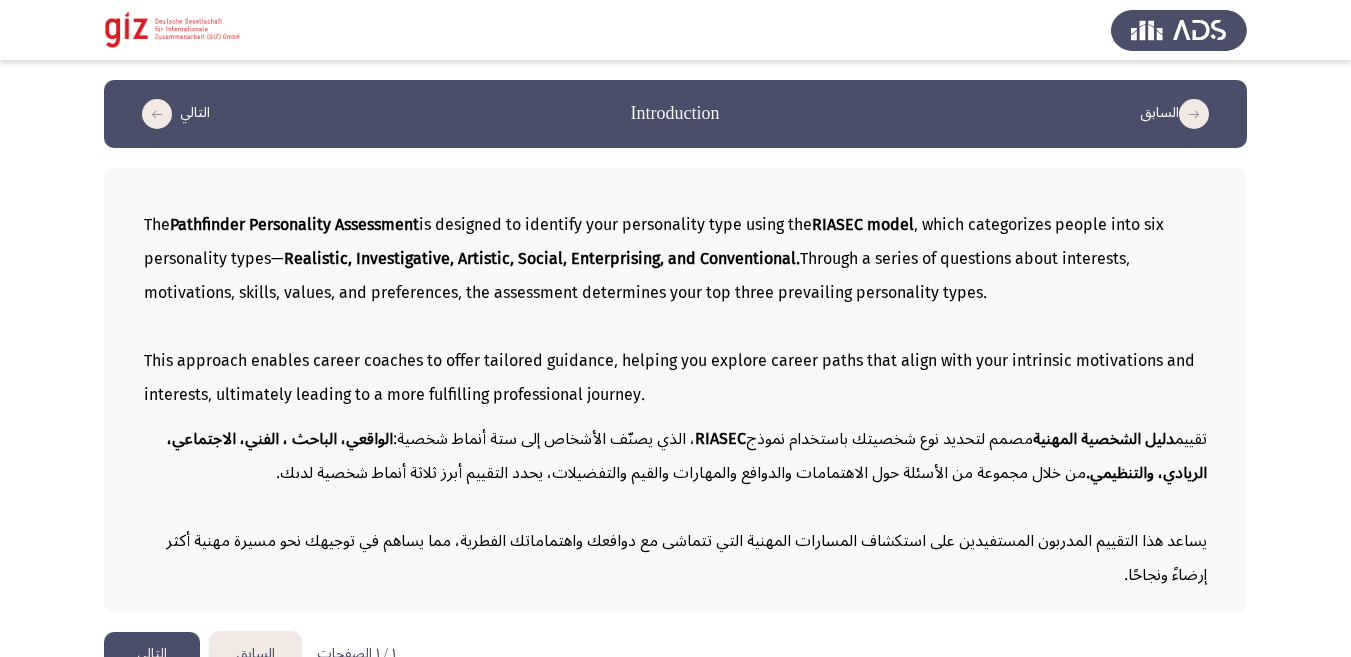 click on "التالي" 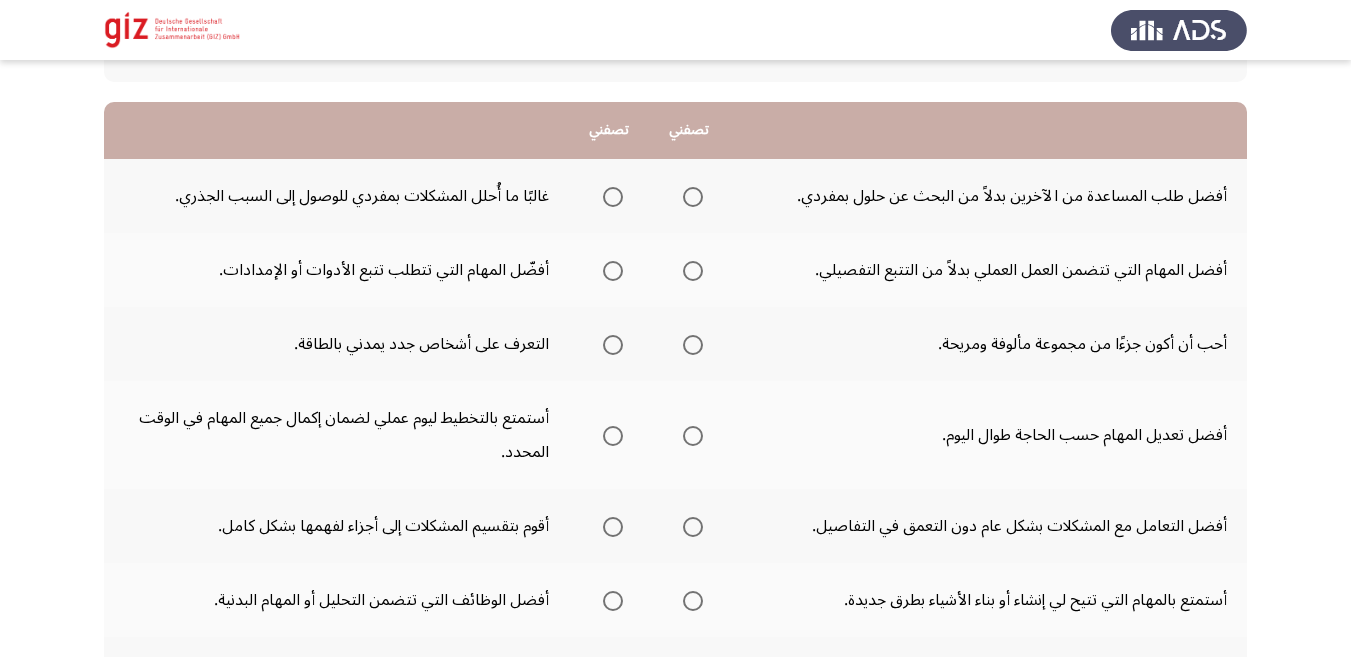 scroll, scrollTop: 180, scrollLeft: 0, axis: vertical 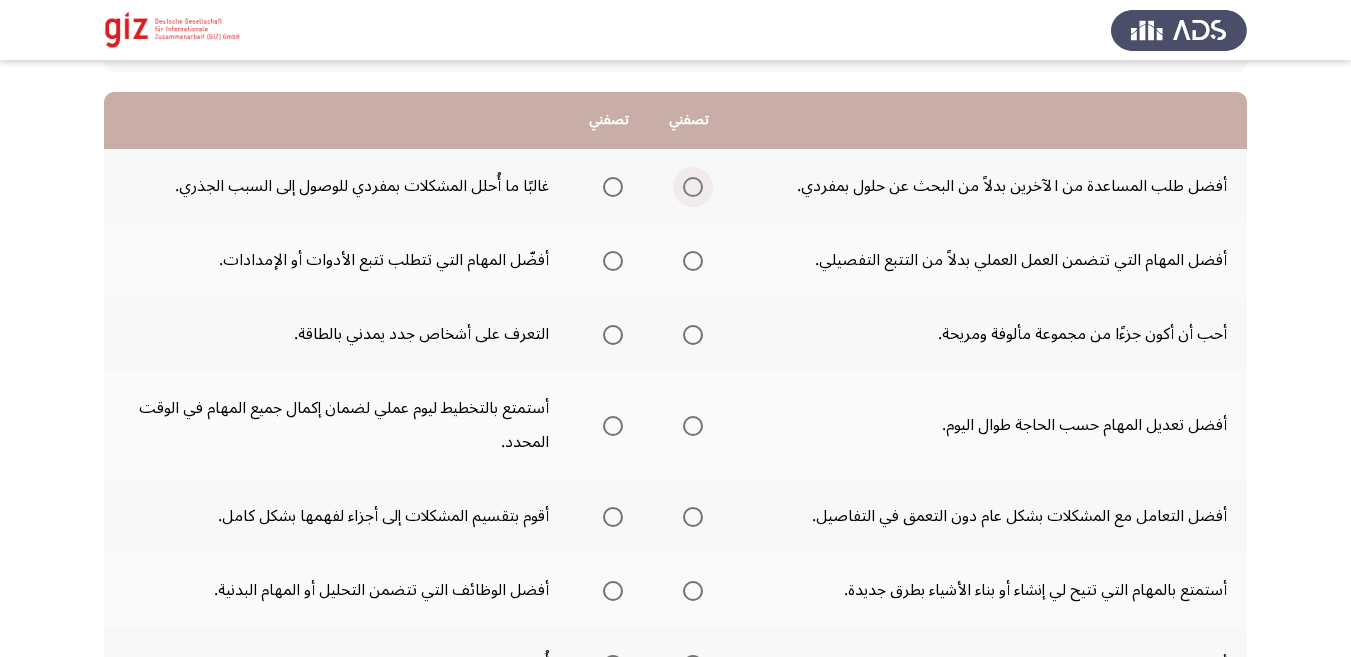 click at bounding box center (693, 187) 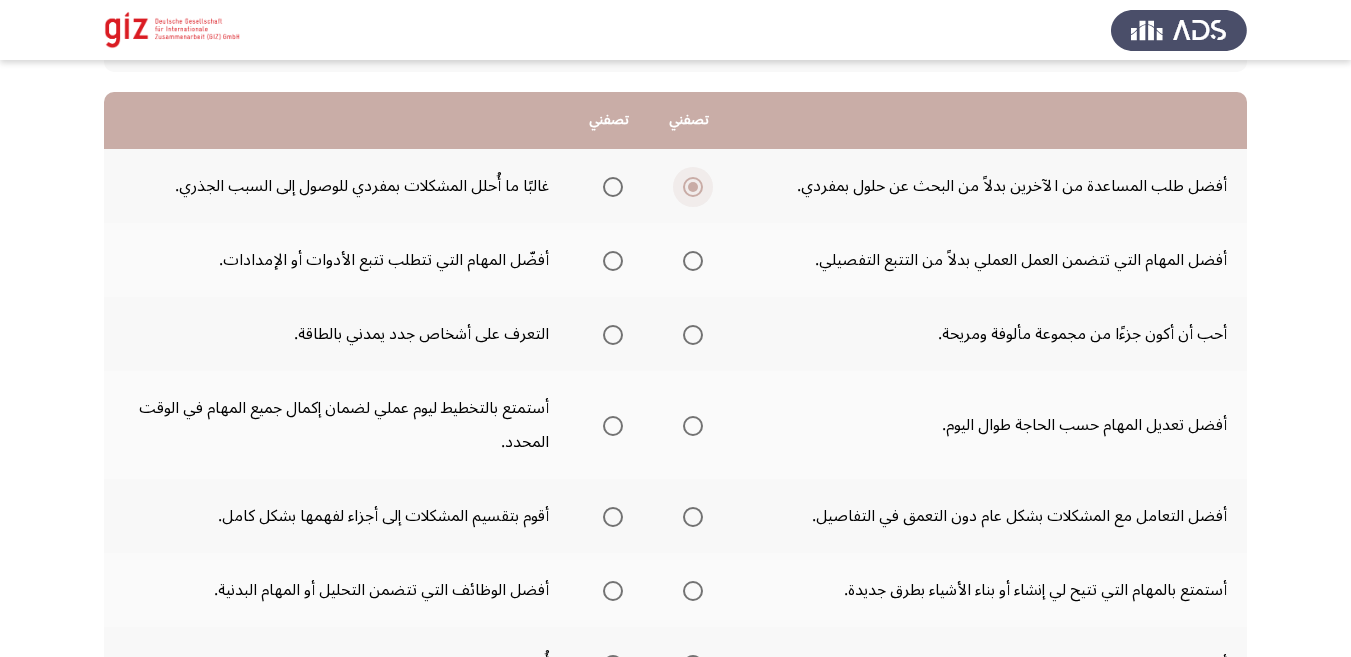 click at bounding box center [693, 187] 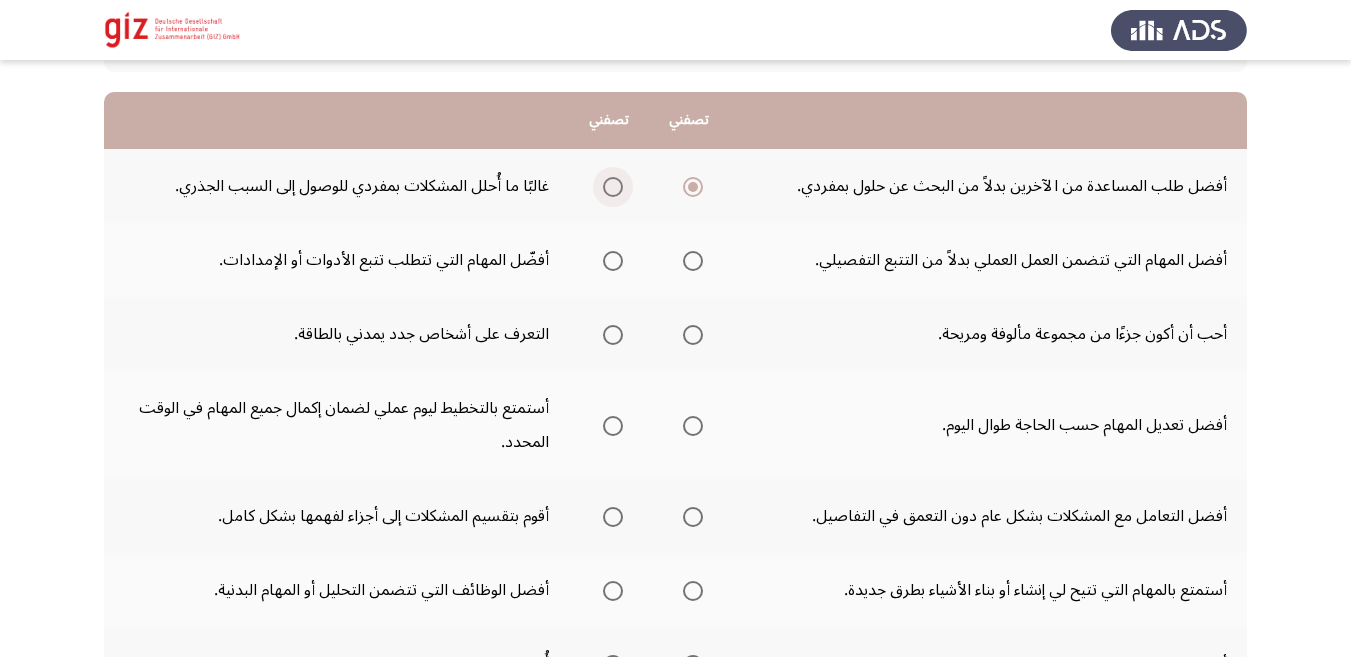 click at bounding box center [613, 187] 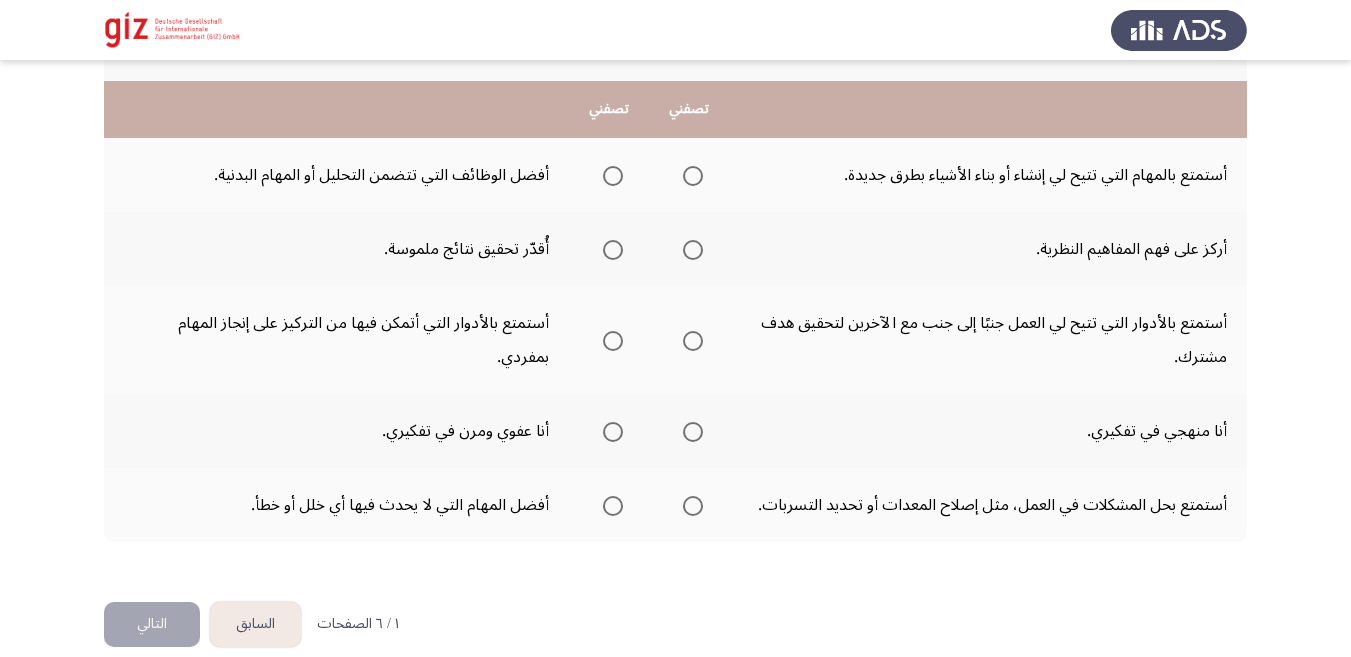 scroll, scrollTop: 620, scrollLeft: 0, axis: vertical 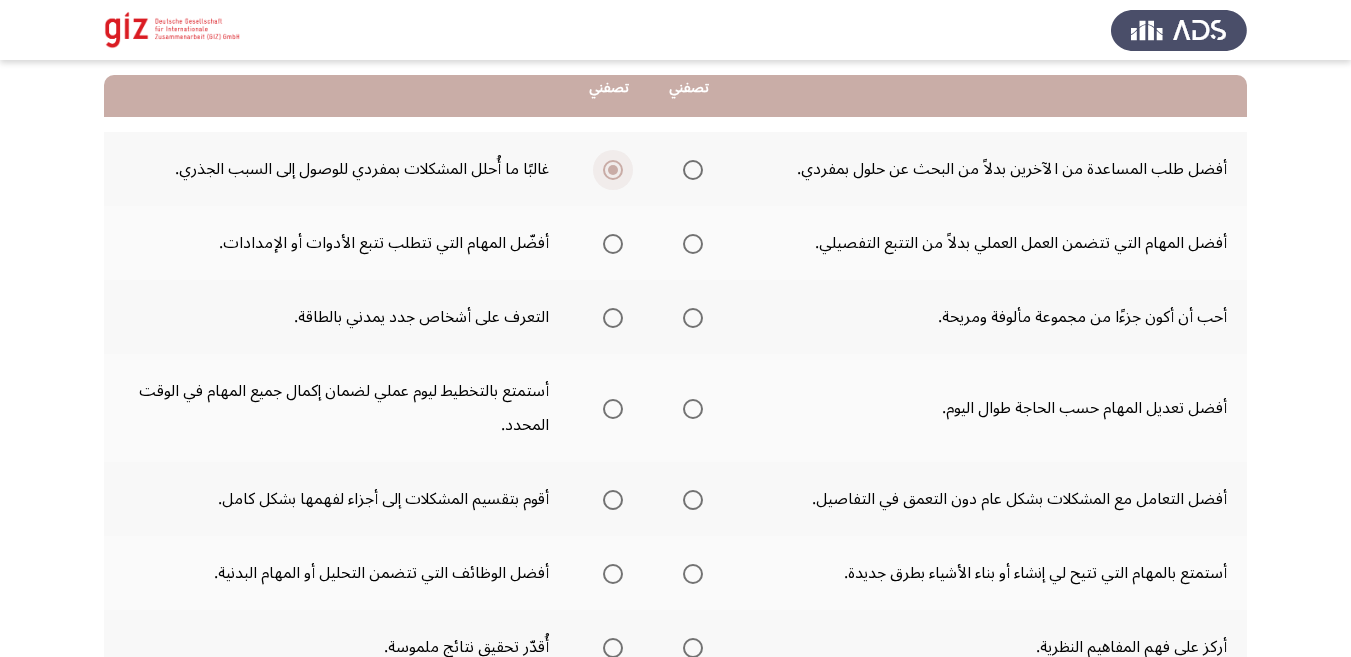 click at bounding box center [613, 170] 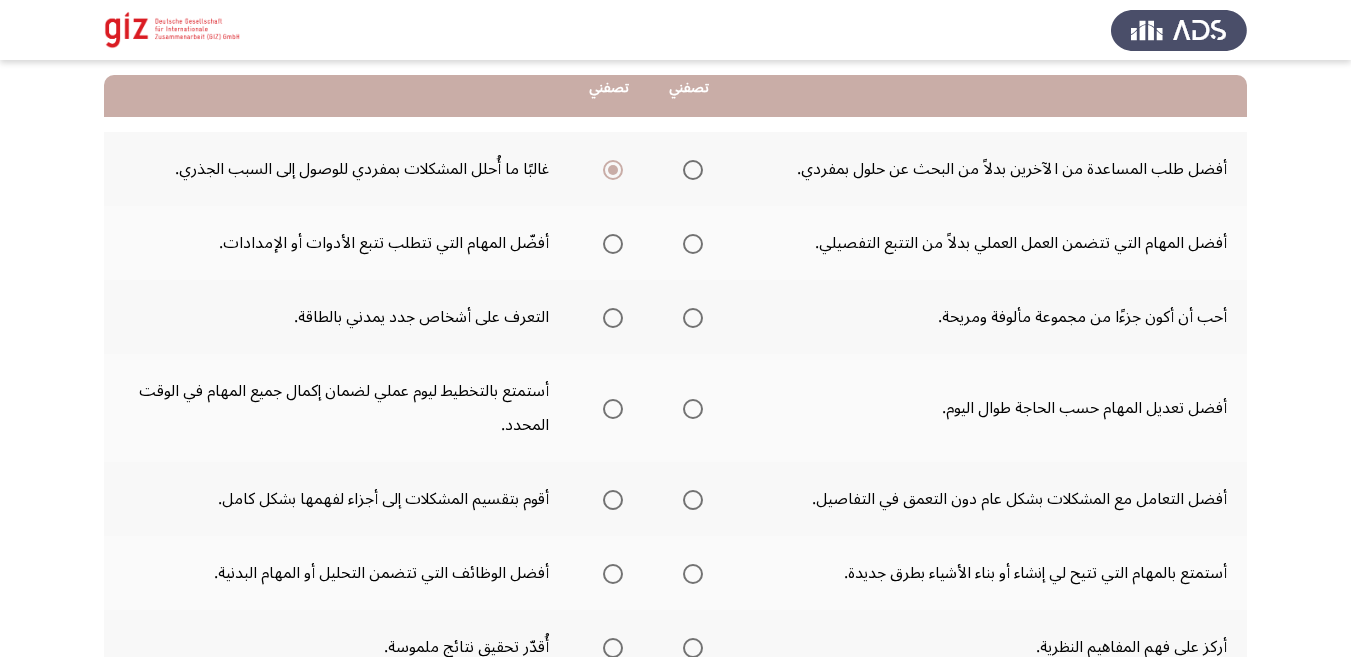 click at bounding box center (693, 244) 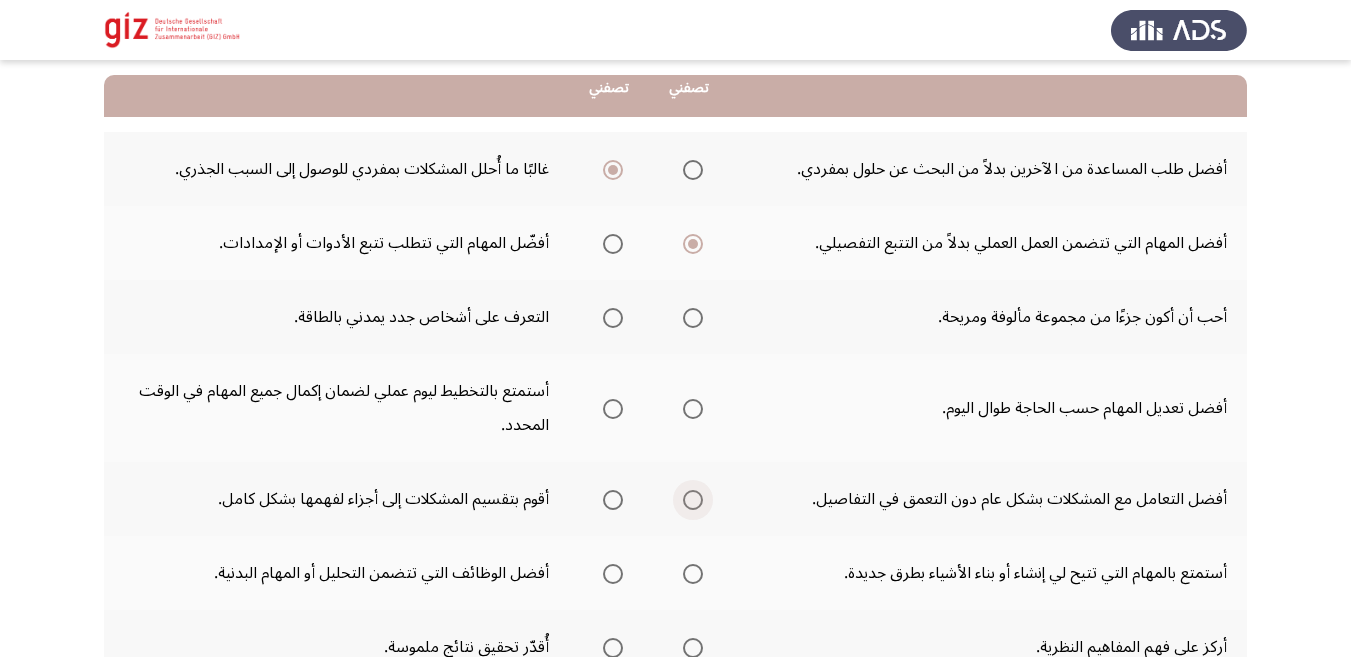 click at bounding box center [693, 500] 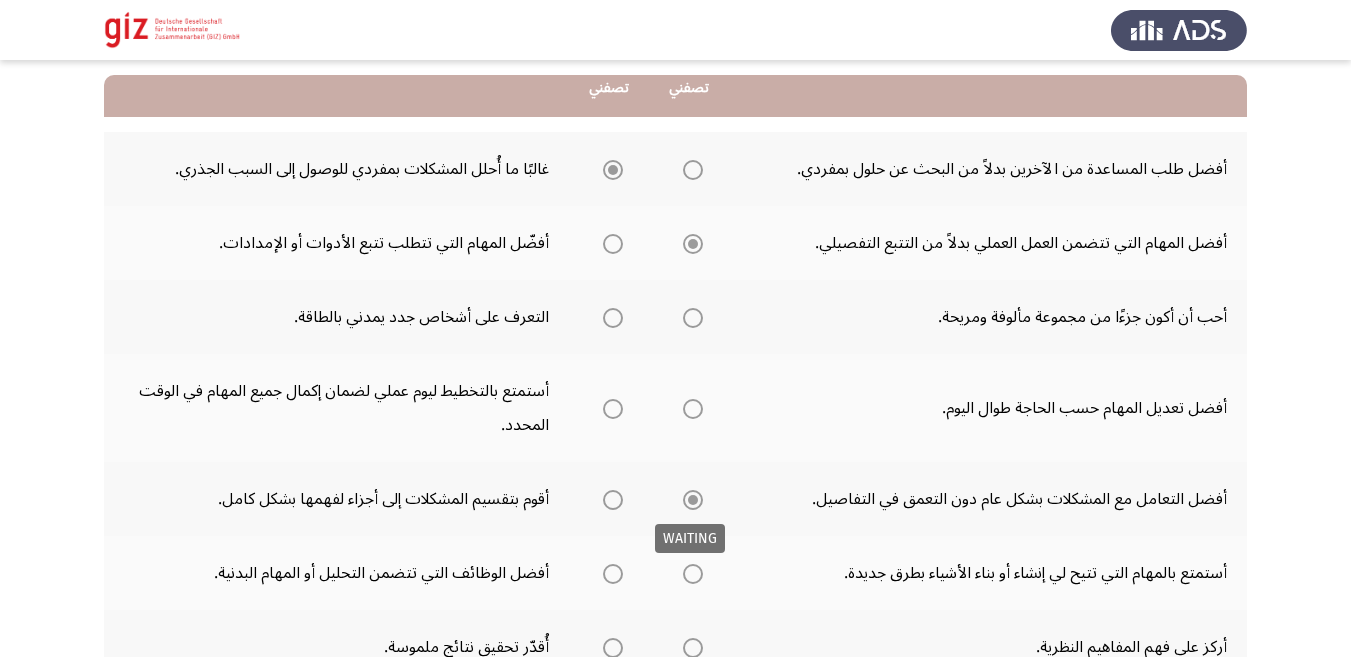 click at bounding box center (693, 500) 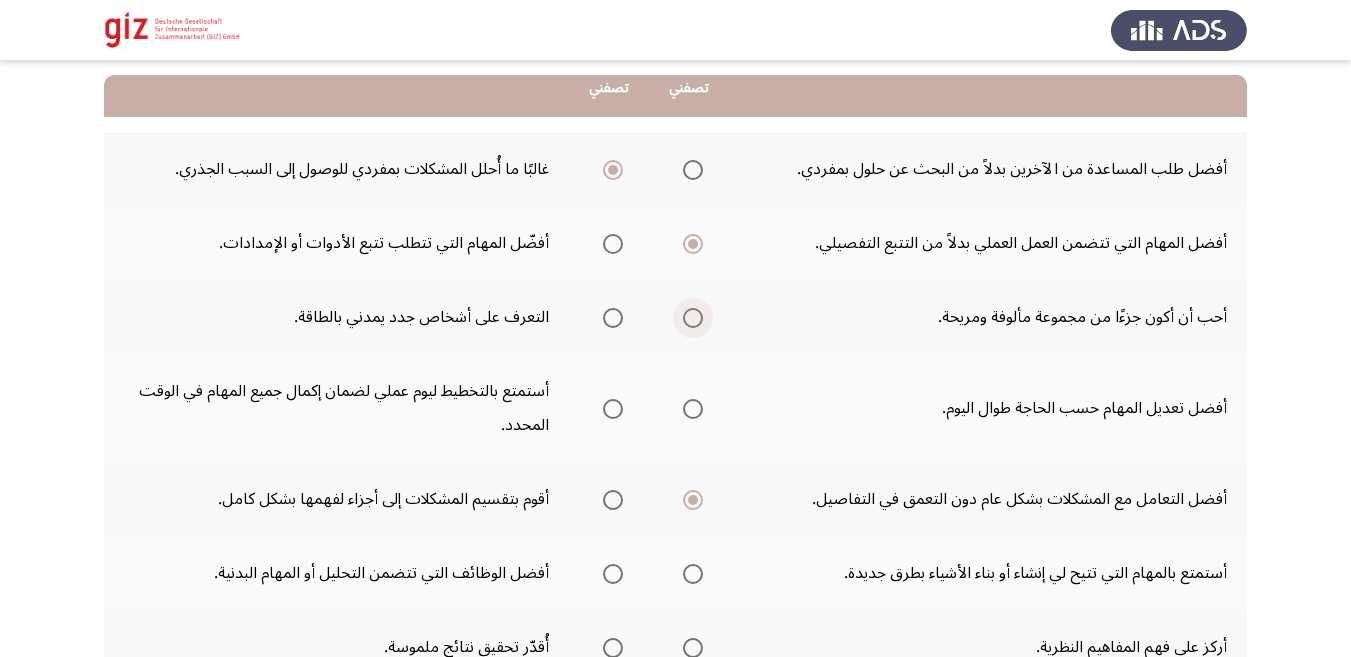 click at bounding box center [693, 318] 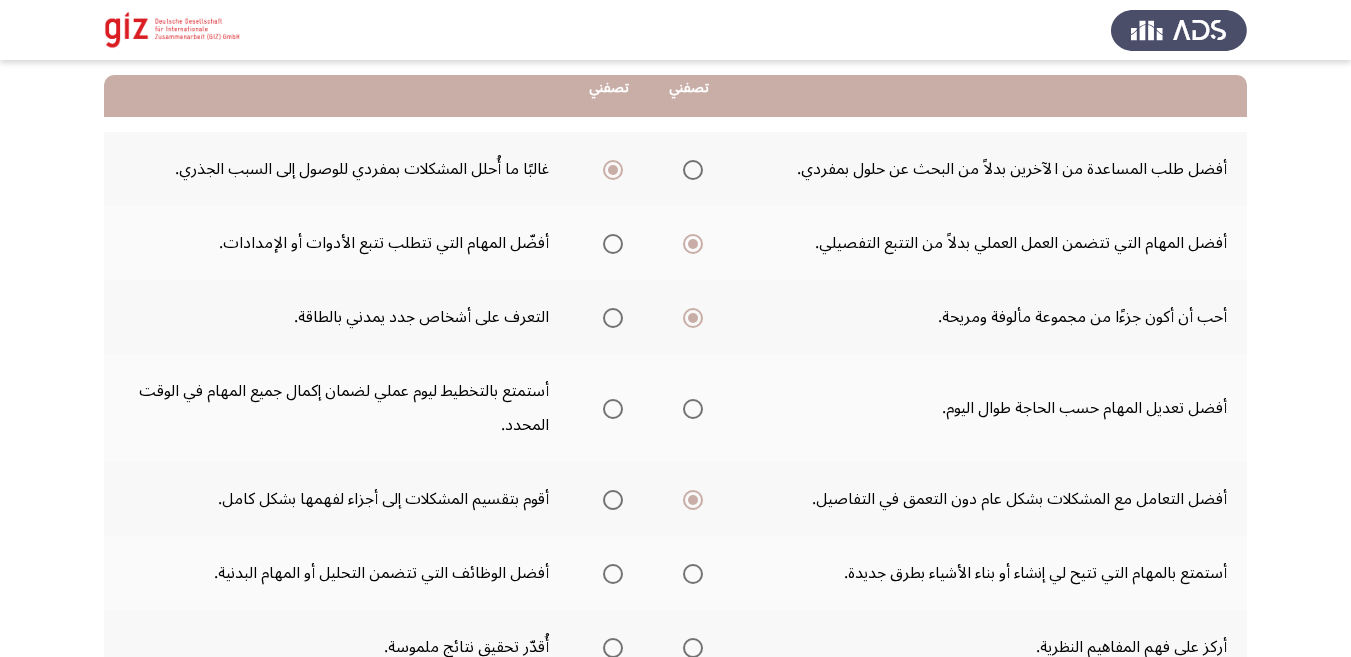 click at bounding box center (693, 409) 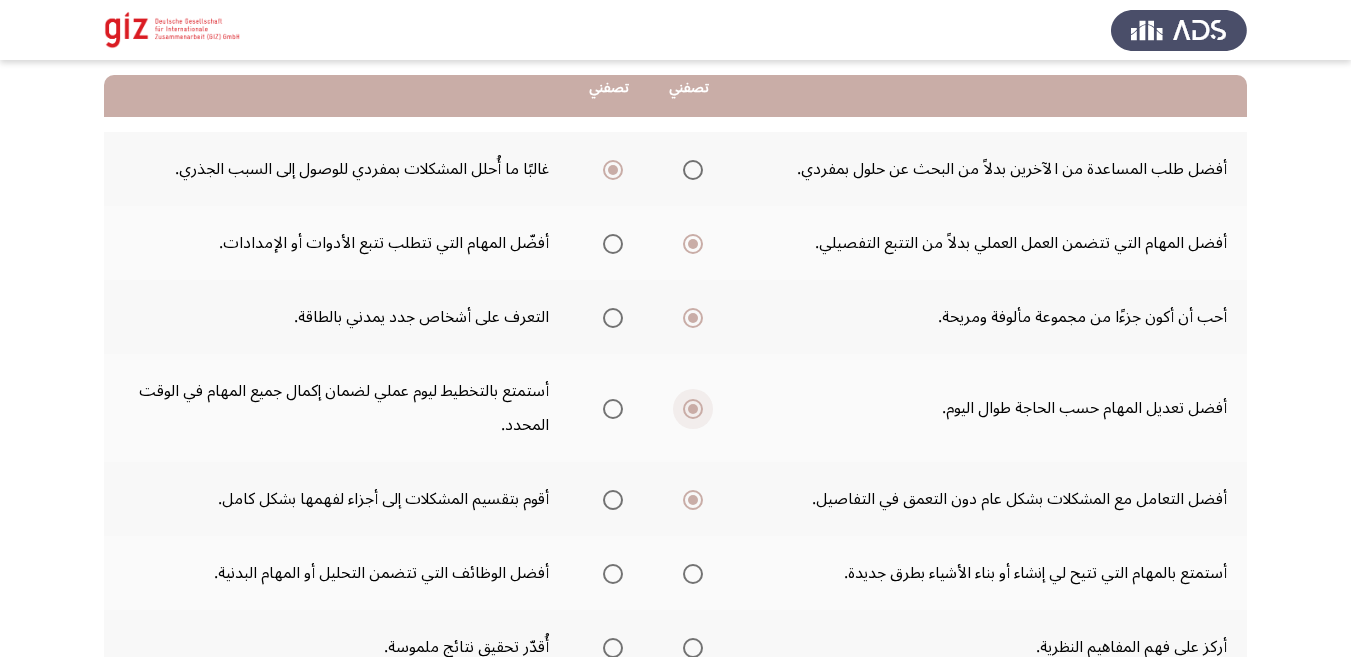 click at bounding box center (693, 409) 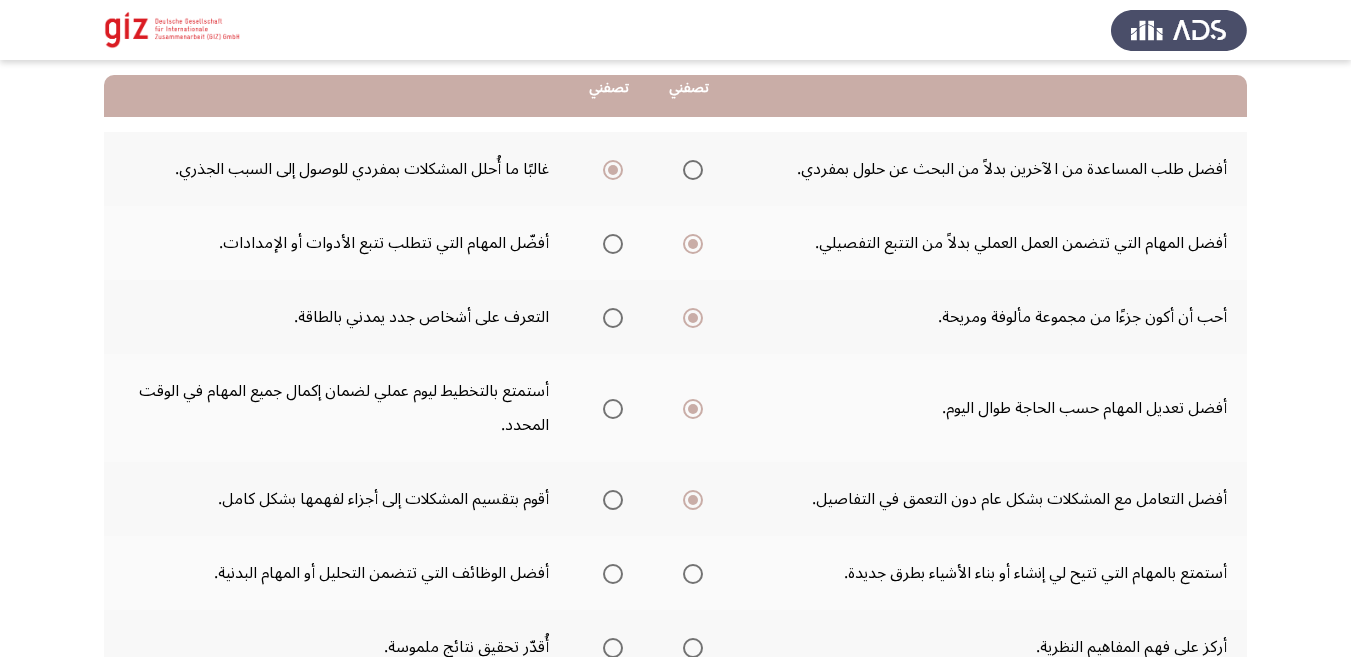 click 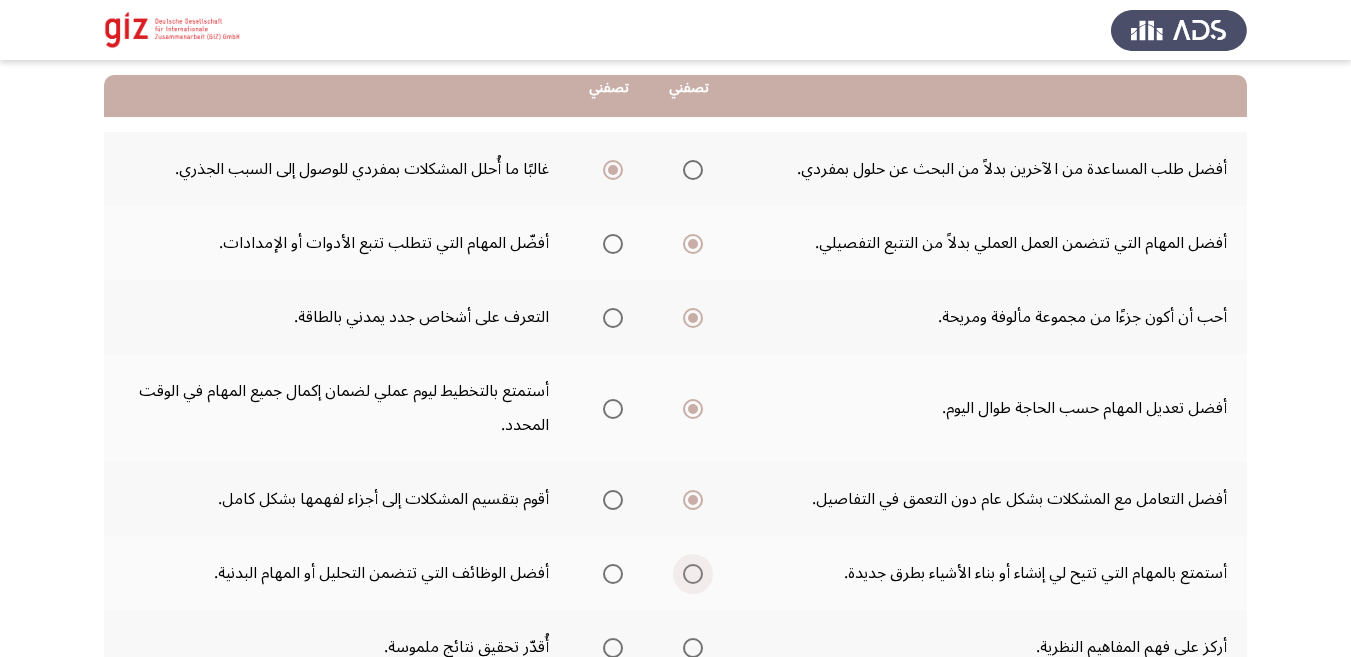 click at bounding box center (693, 574) 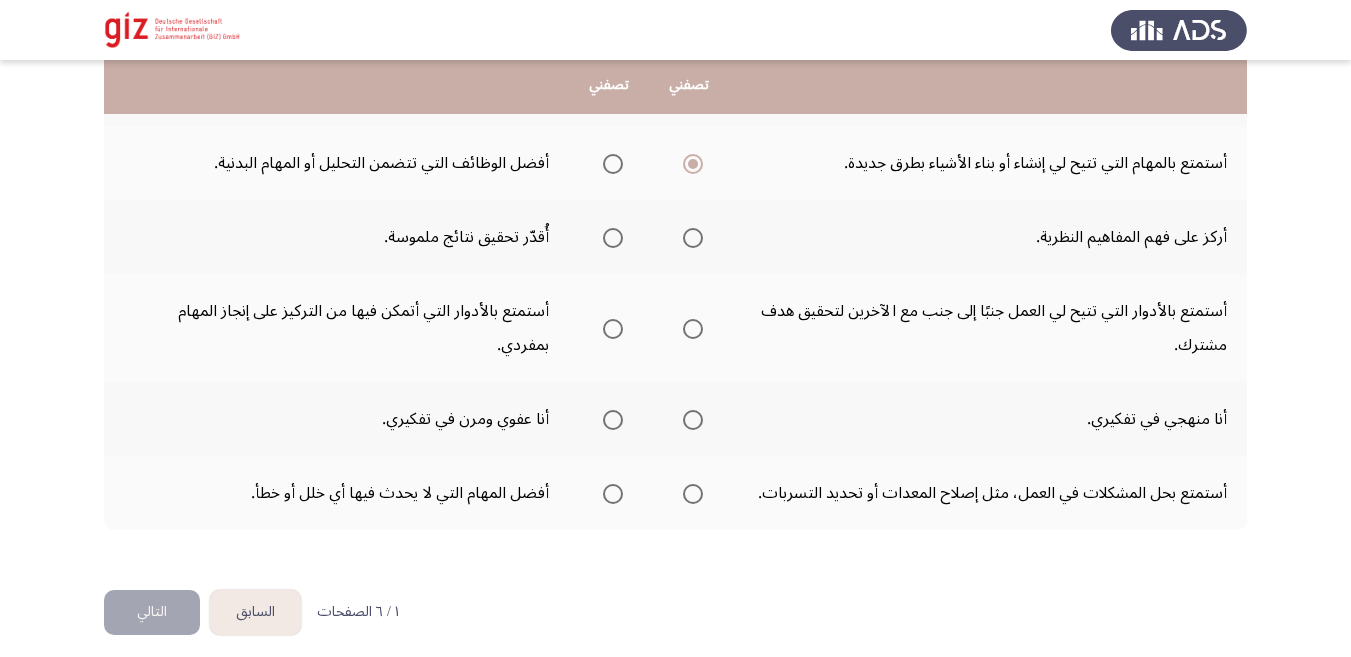 scroll, scrollTop: 607, scrollLeft: 0, axis: vertical 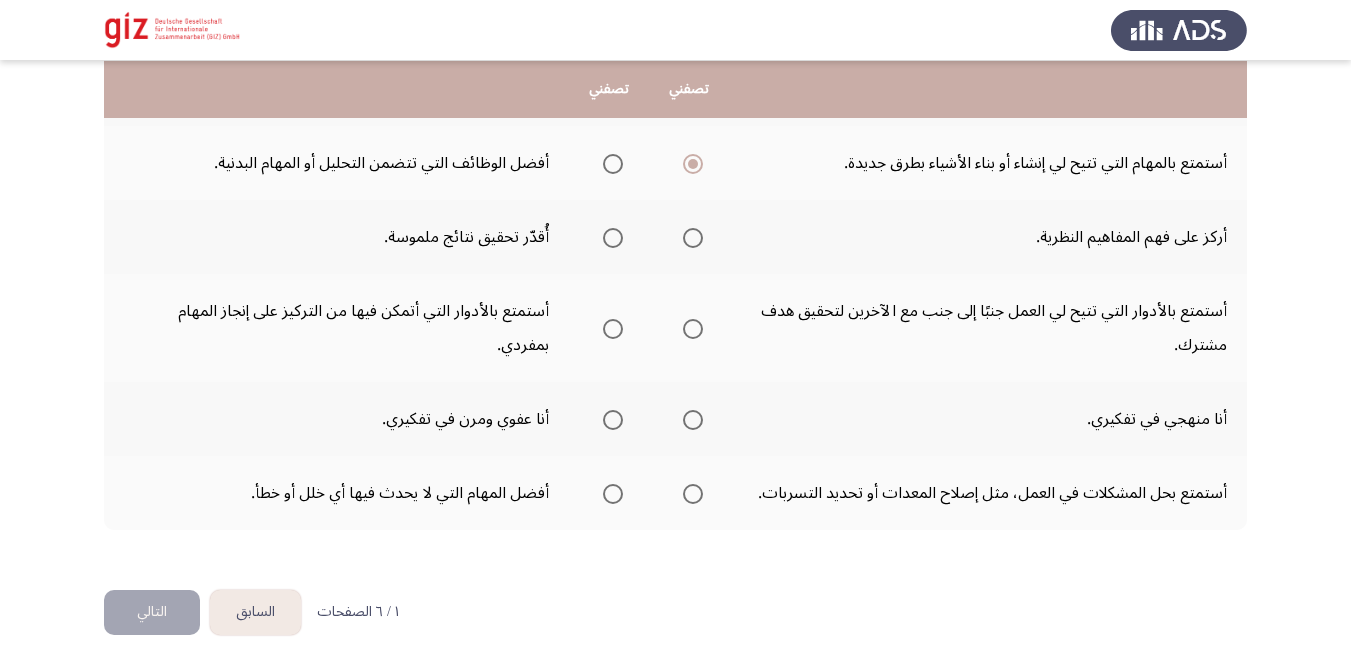click at bounding box center (613, 238) 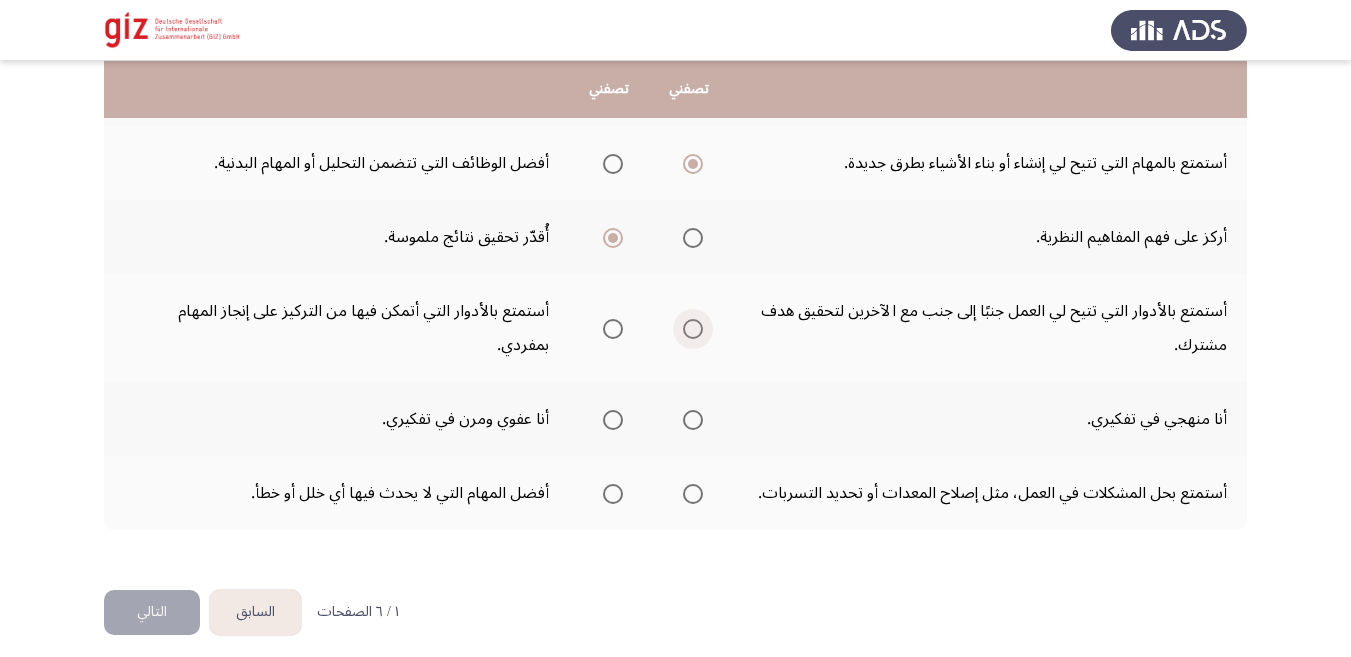 click at bounding box center (693, 329) 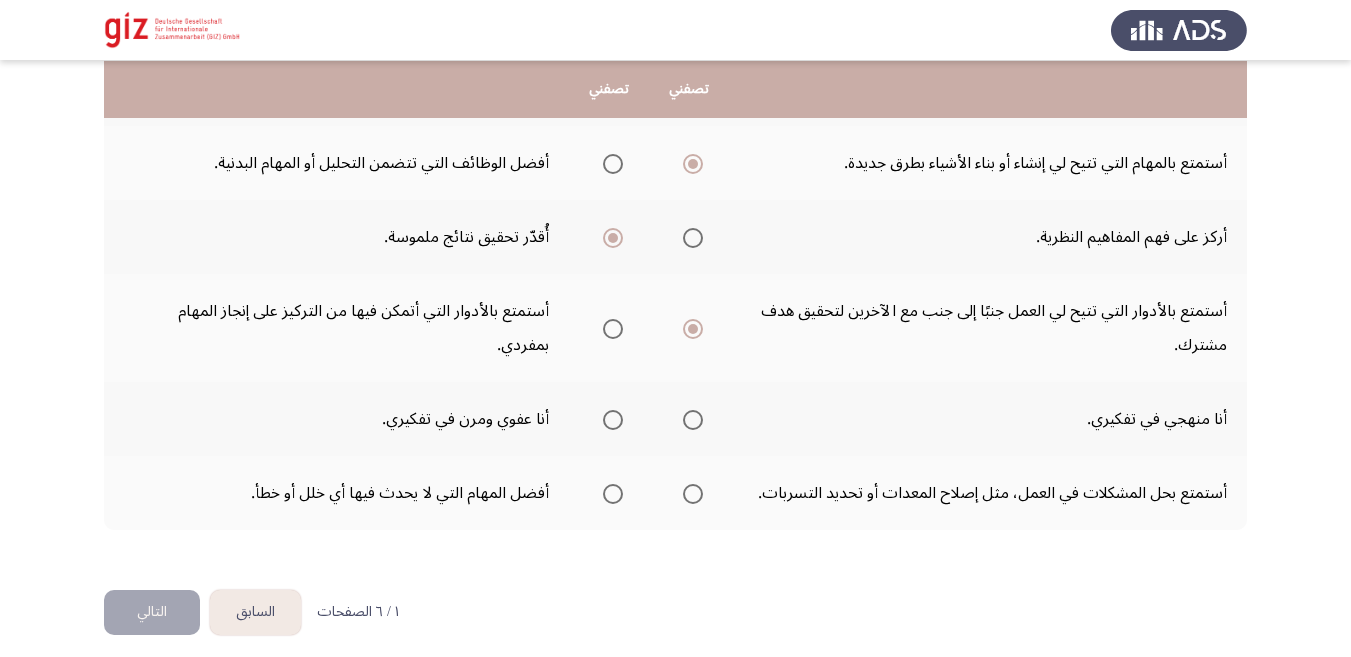 click 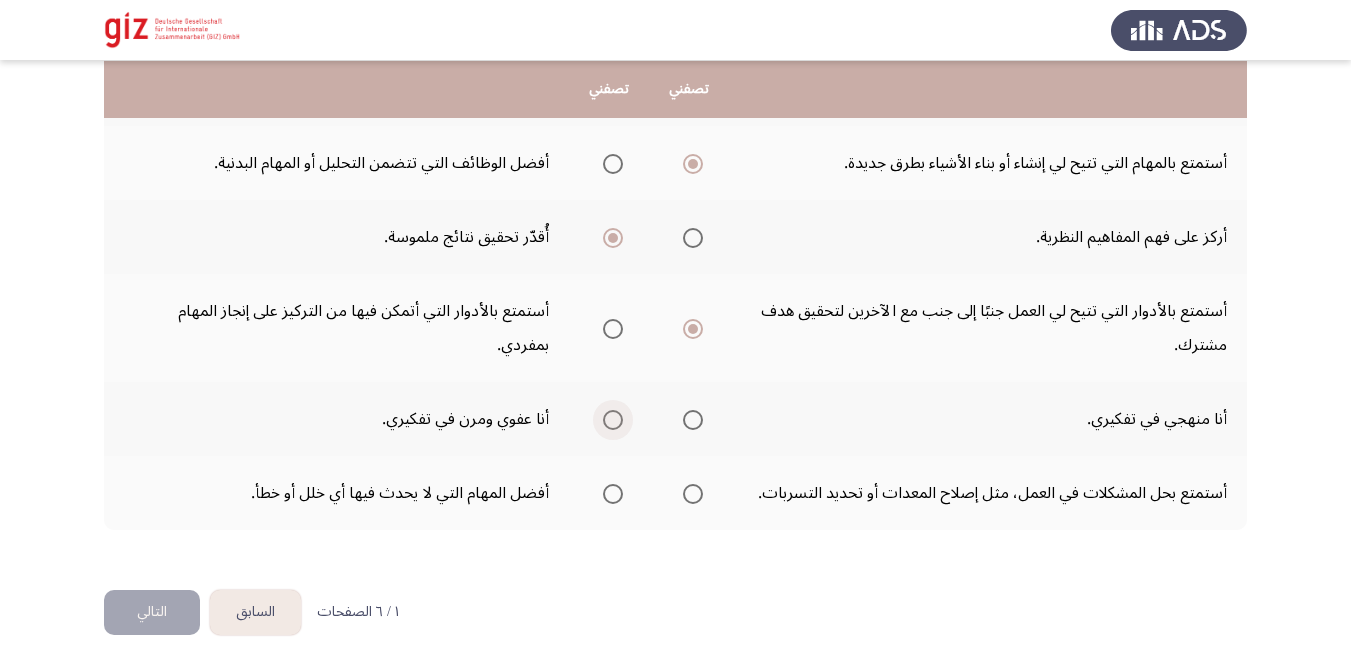 click at bounding box center (613, 420) 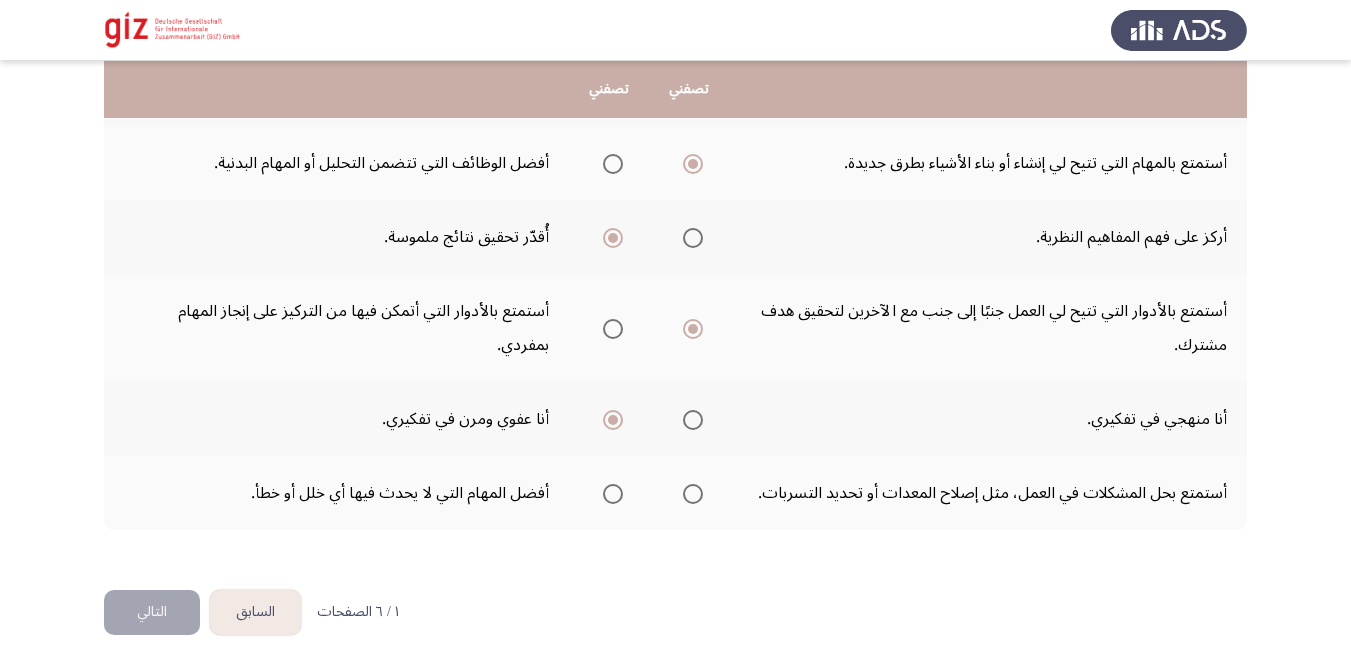 click at bounding box center [693, 494] 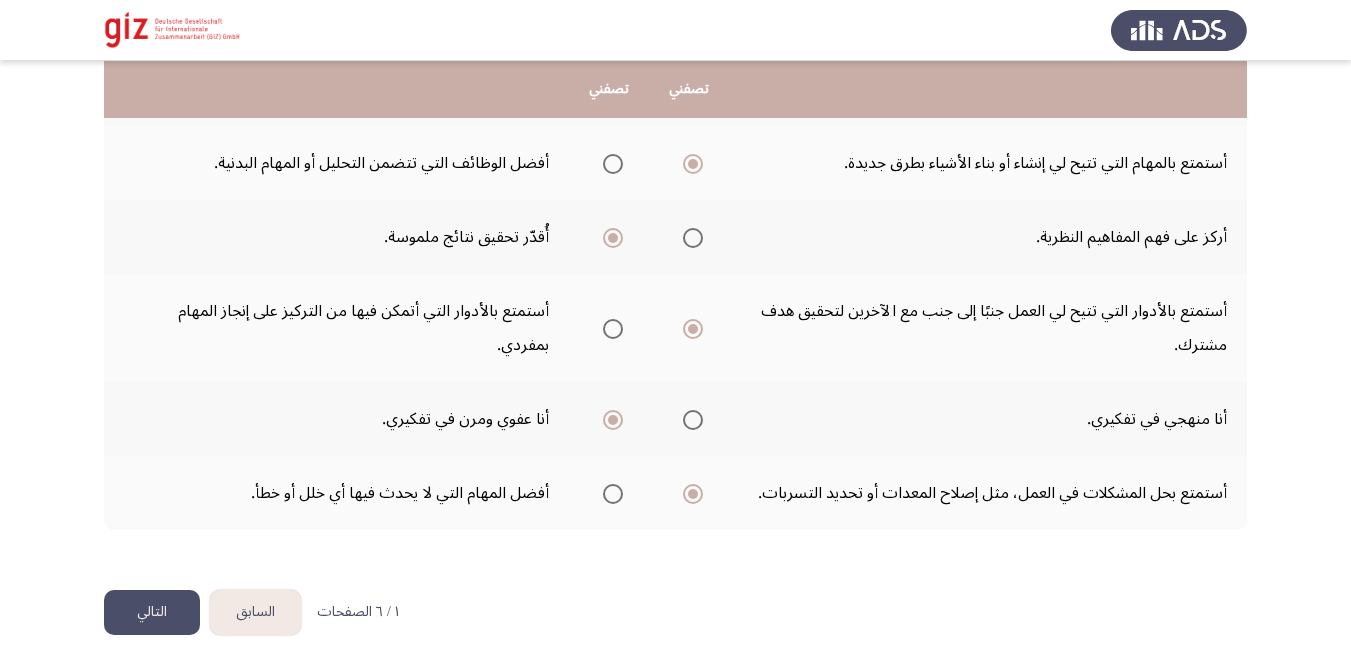 click on "التالي" 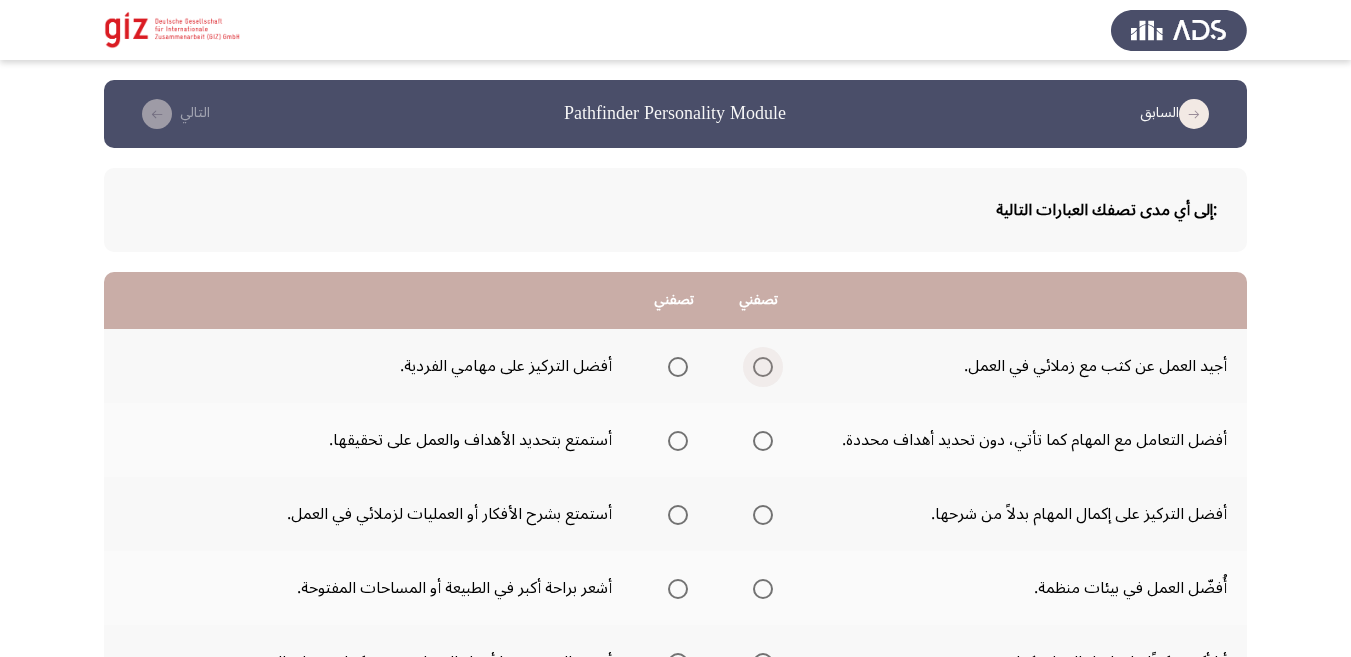 click at bounding box center [763, 367] 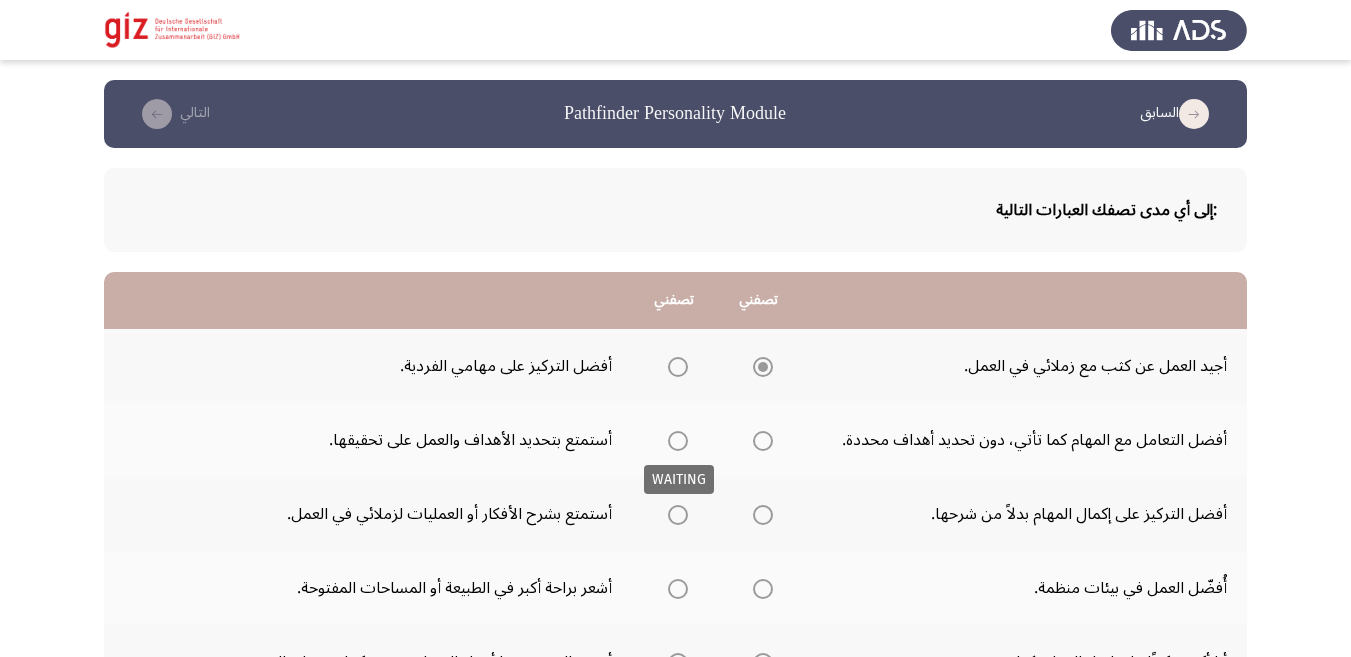 click at bounding box center [678, 441] 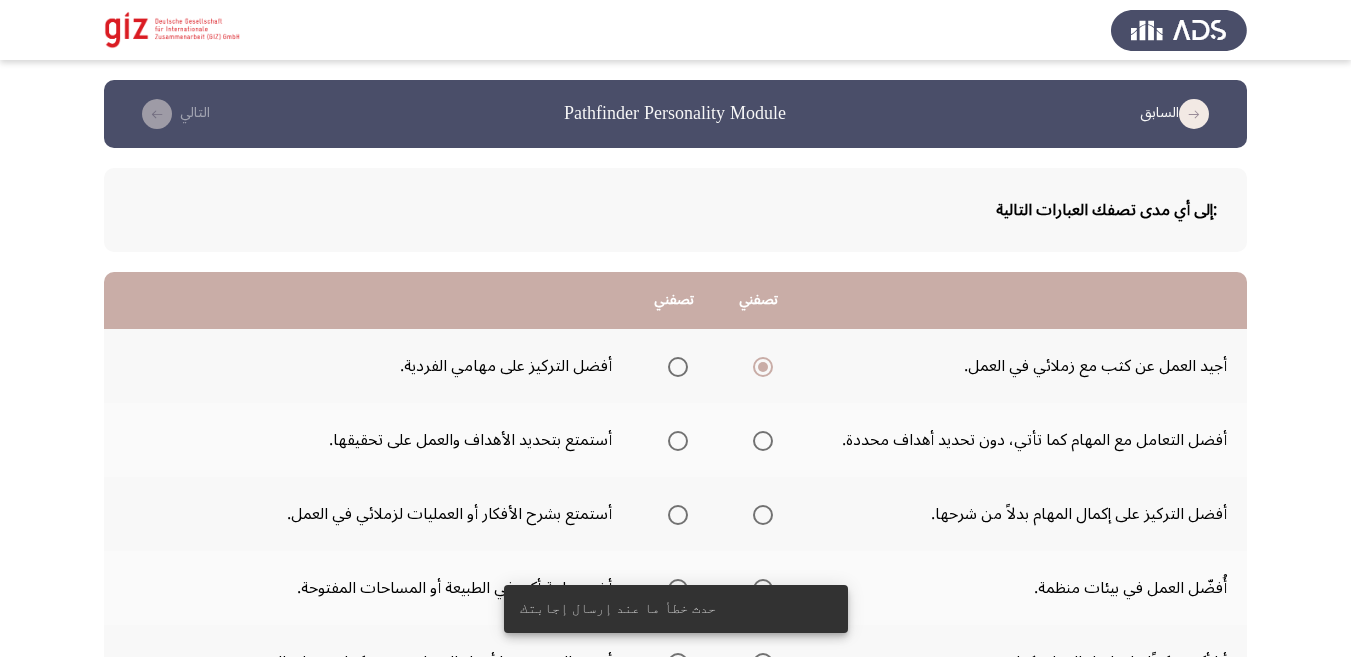 click at bounding box center (678, 441) 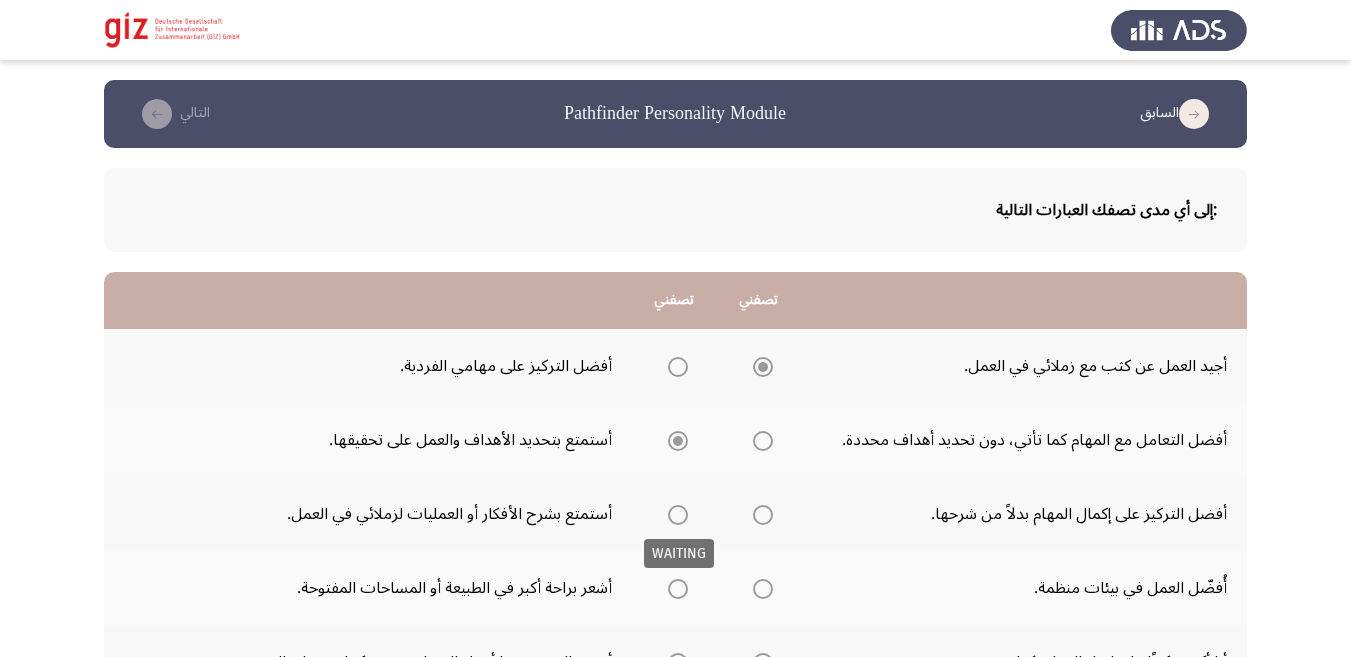 click on "PIM8-A
Pathfinder Personality Module   التالي  :إلى أي مدى تصفك العبارات التالية  تصفني   تصفني  أجيد العمل عن كثب مع زملائي في العمل.      أفضل التركيز على مهامي الفردية.  أفضل التعامل مع المهام كما تأتي، دون تحديد أهداف محددة.      أستمتع بتحديد الأهداف والعمل على تحقيقها.  أفضل التركيز على إكمال المهام بدلاً من شرحها.      أستمتع بشرح الأفكار أو العمليات لزملائي في العمل.  أُفضّل العمل في بيئات منظمة.      أشعر براحة أكبر في الطبيعة أو المساحات المفتوحة.  أنا أكثر تركيزًا على إنجاز العمل بكفاءة.      أشعر بالفخر عندما أجعل التصاميم تبدو كما هي على الورق." at bounding box center [675, 604] 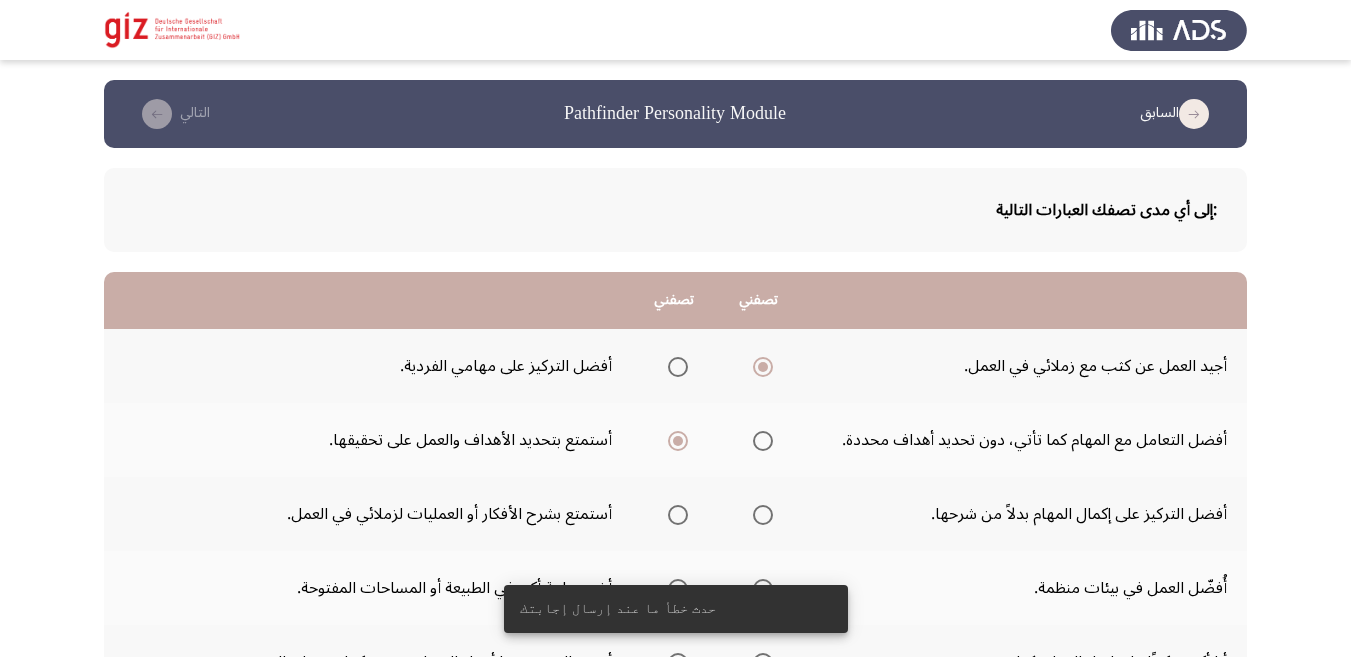 click at bounding box center (678, 515) 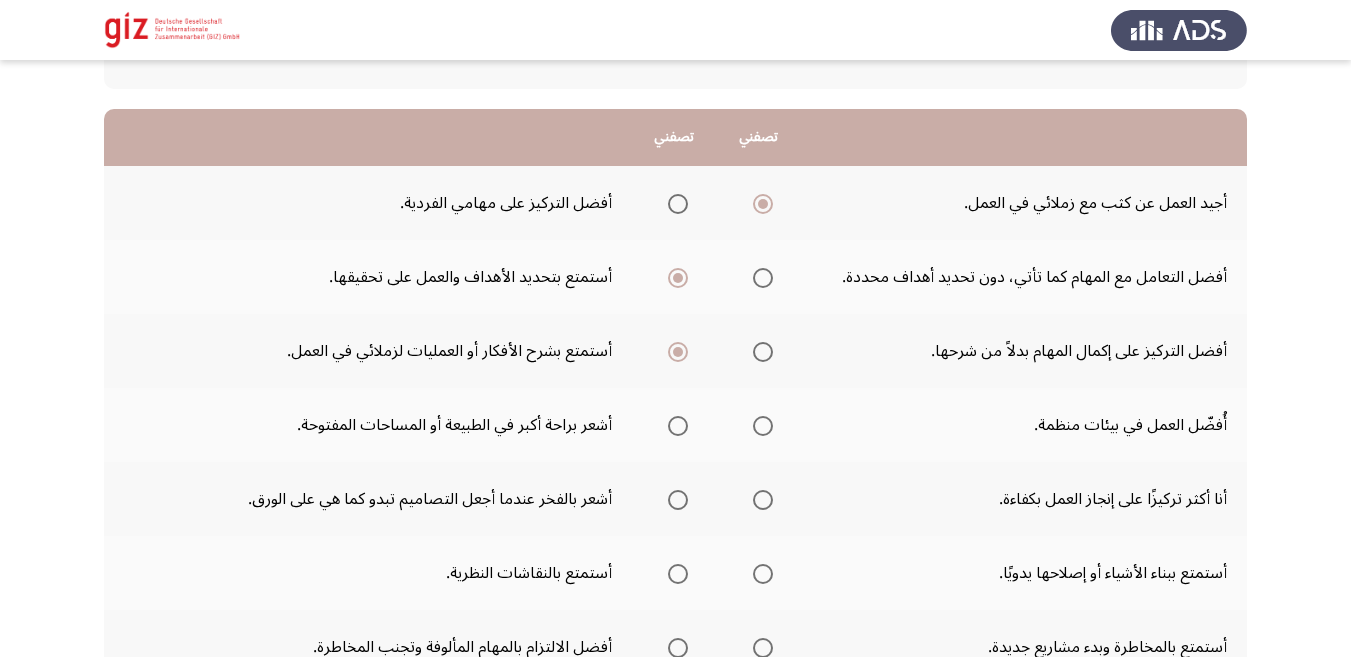 scroll, scrollTop: 164, scrollLeft: 0, axis: vertical 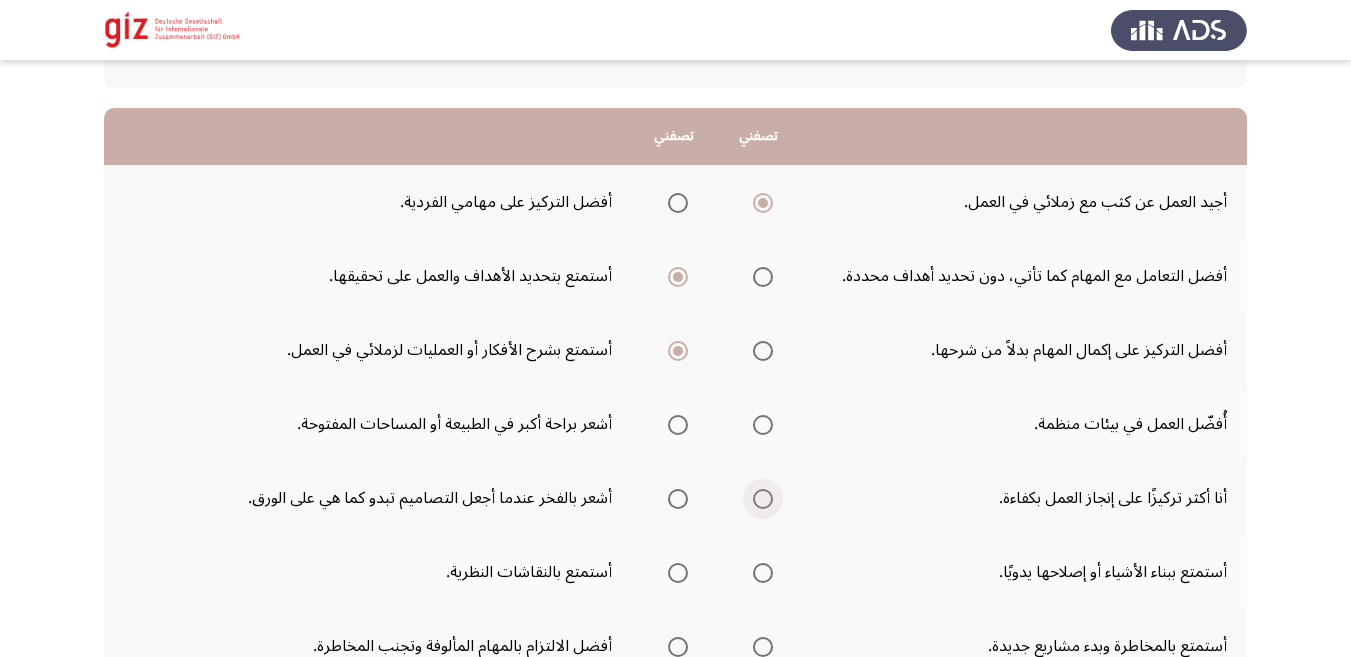 click at bounding box center [763, 499] 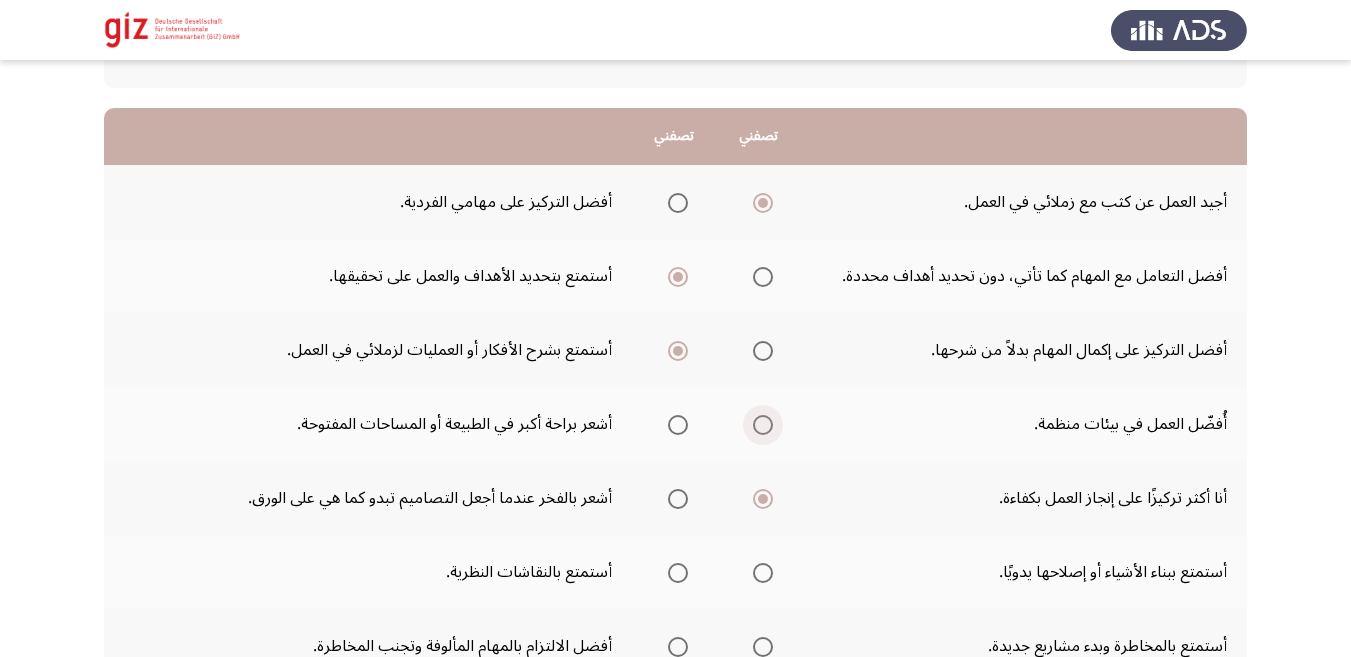 click at bounding box center [763, 425] 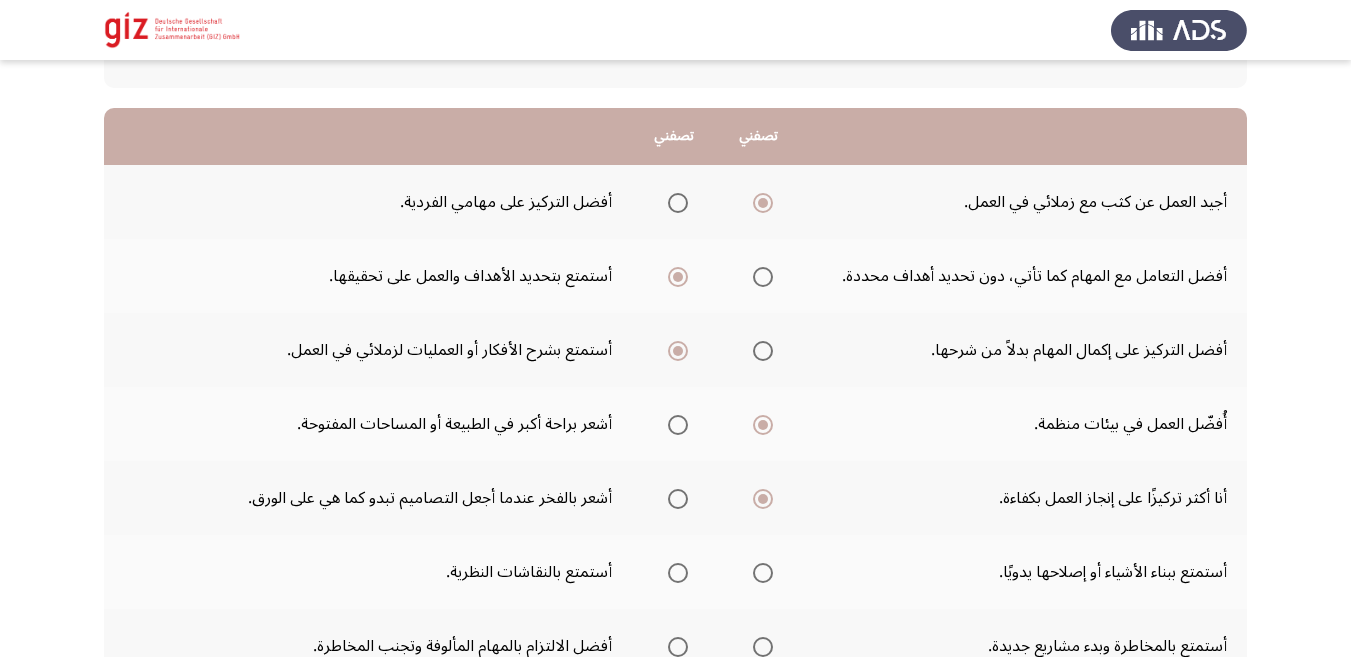 click at bounding box center (763, 425) 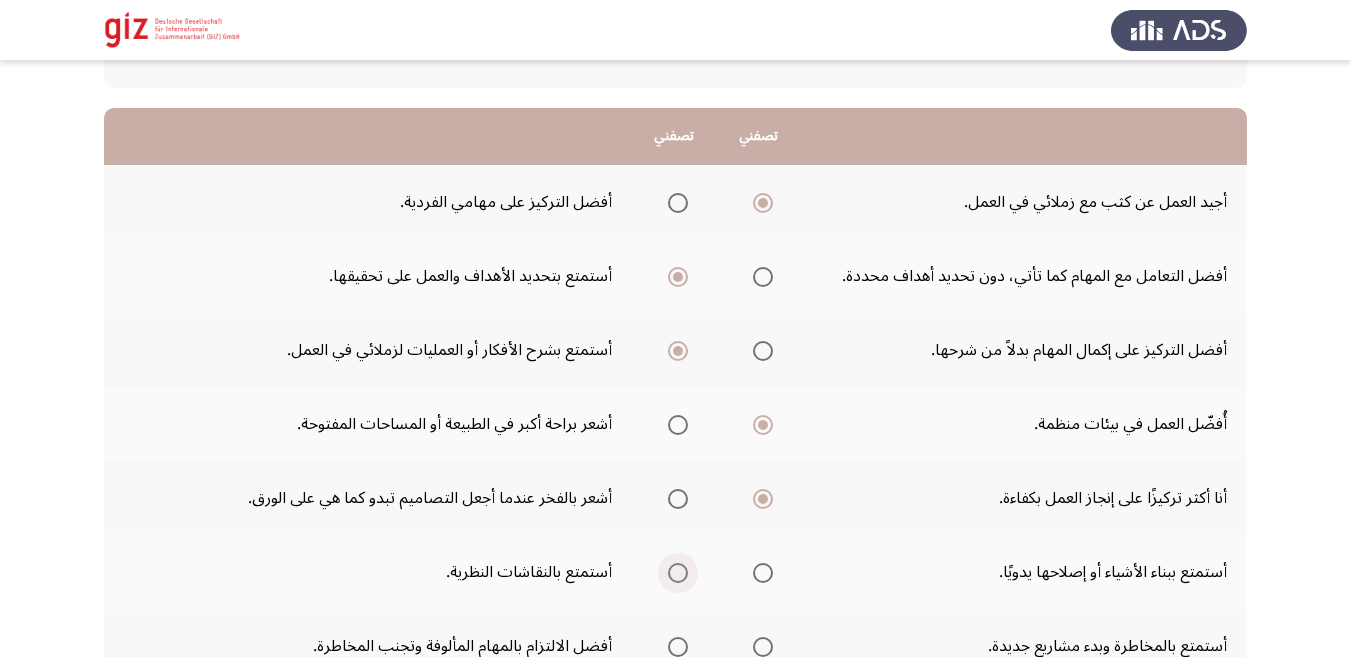 click at bounding box center [678, 573] 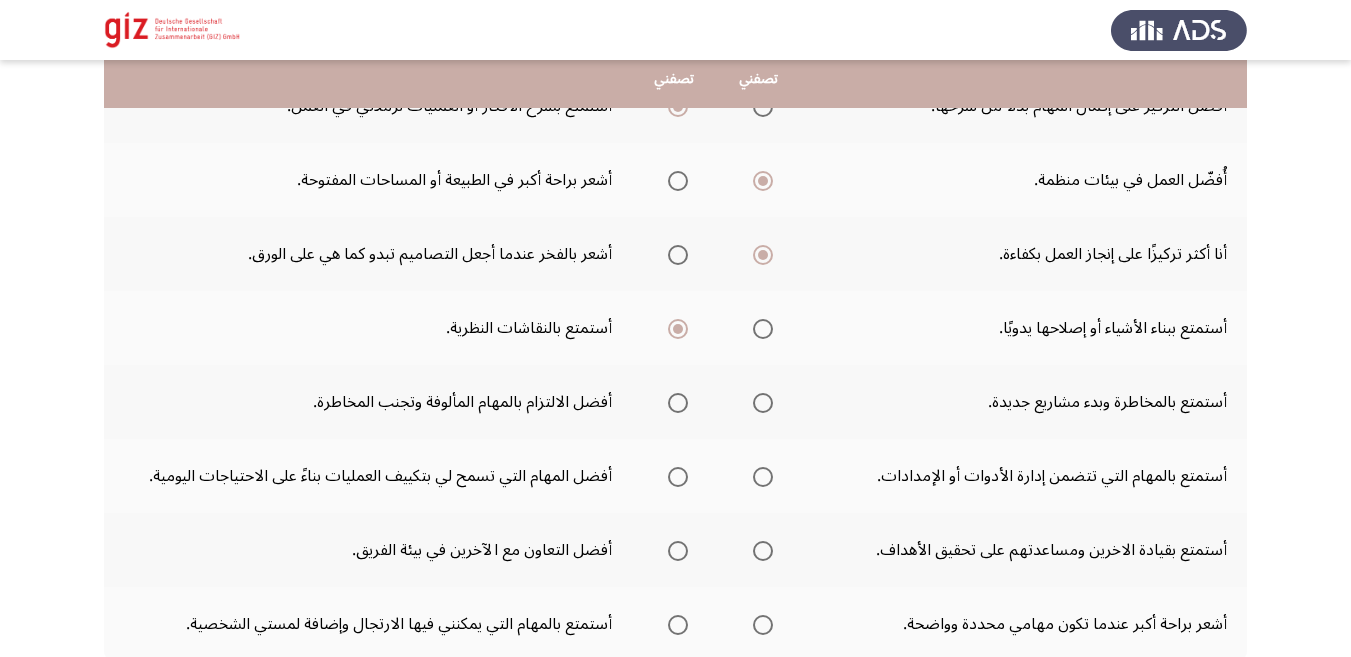 scroll, scrollTop: 410, scrollLeft: 0, axis: vertical 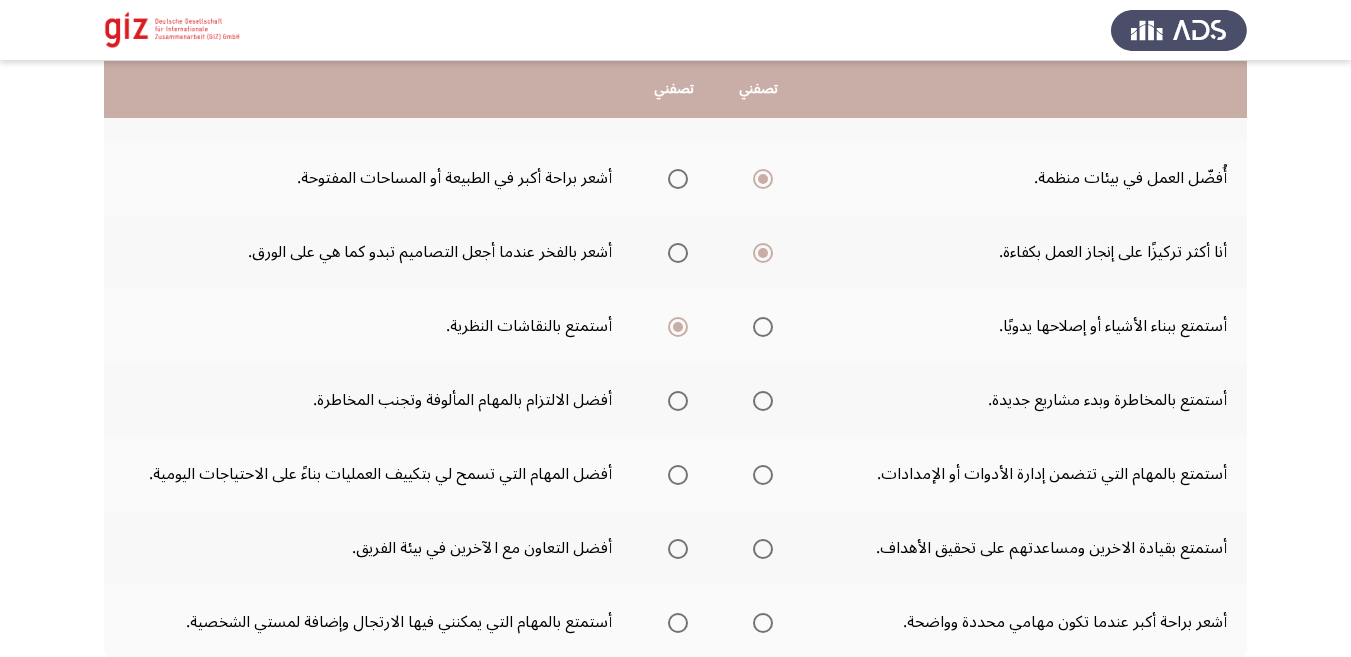 click at bounding box center (678, 401) 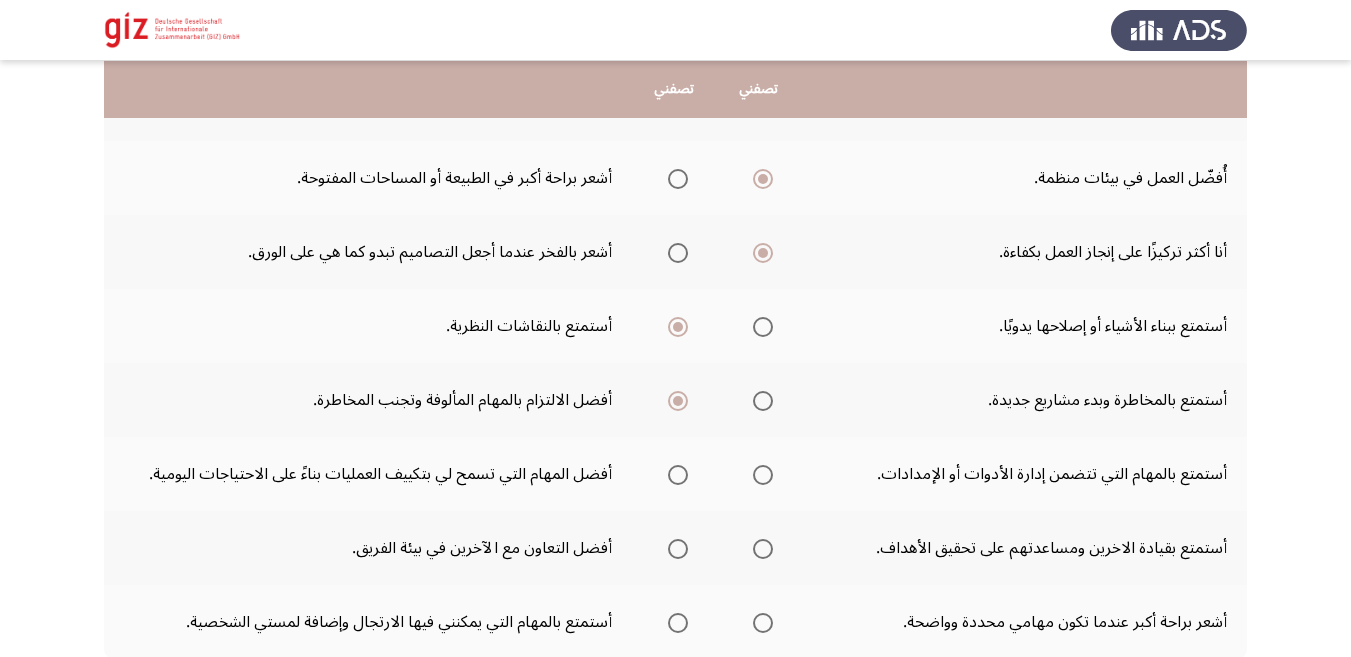 click at bounding box center [678, 475] 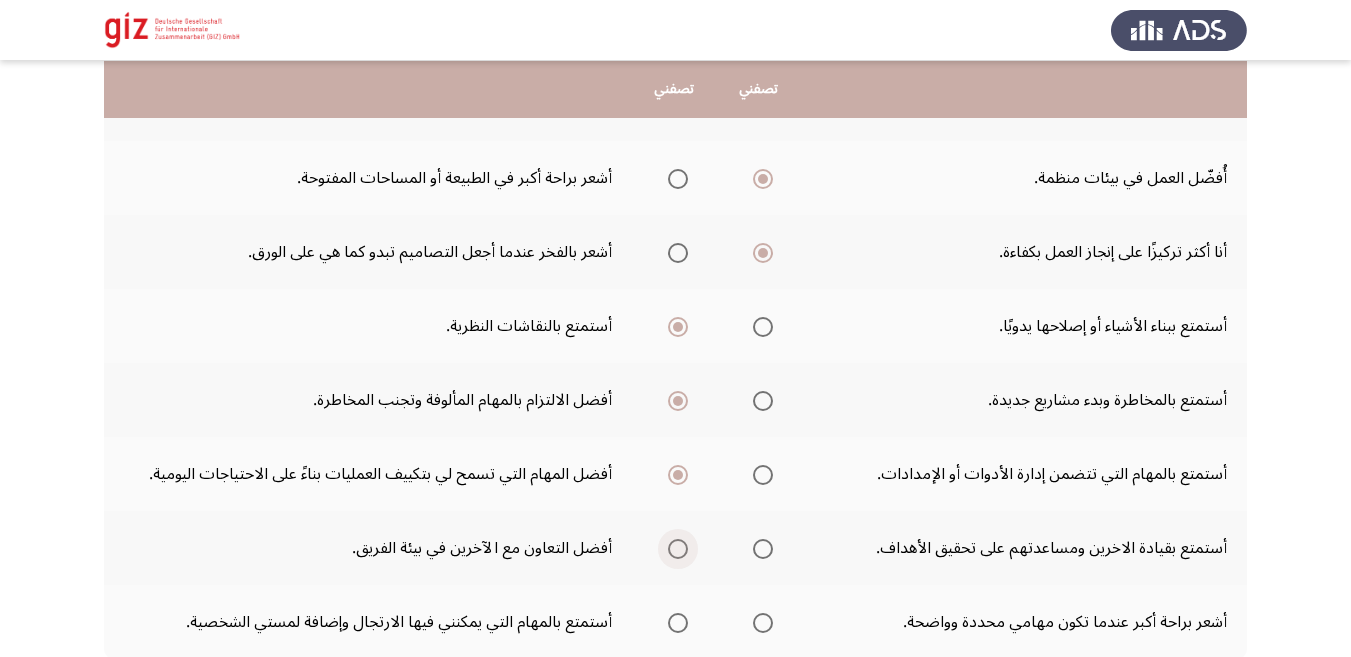 click at bounding box center (678, 549) 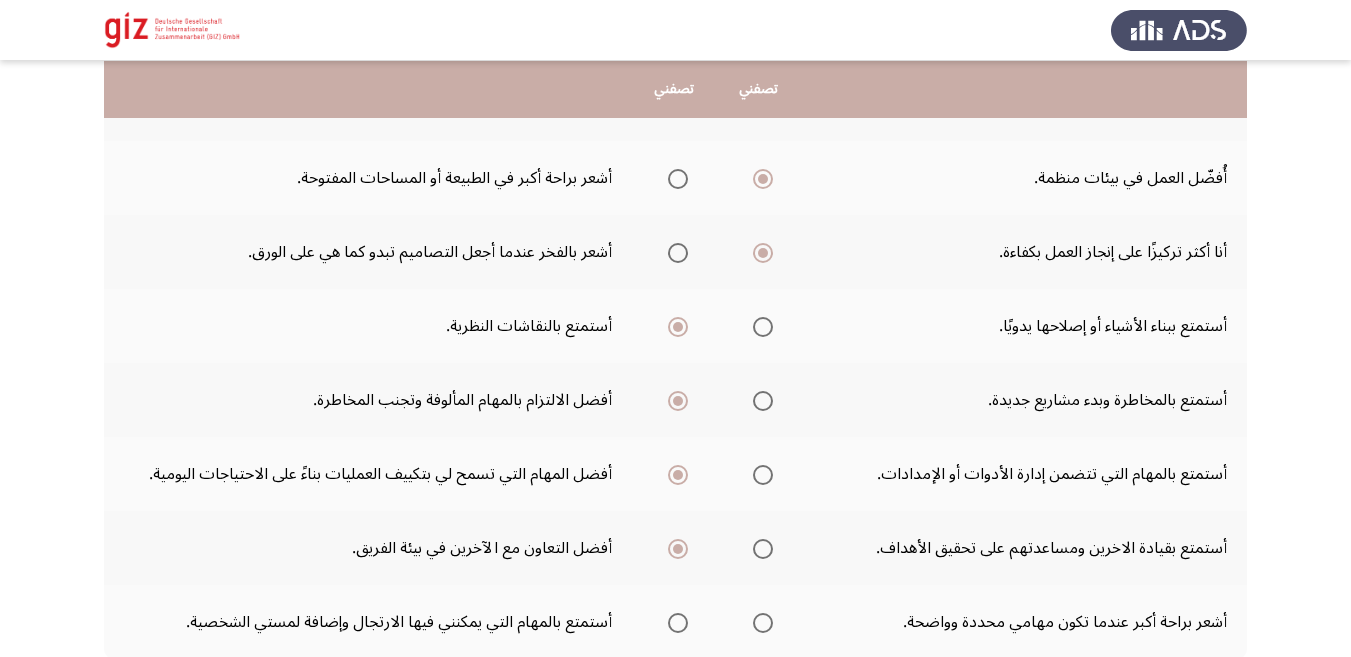 click at bounding box center [678, 623] 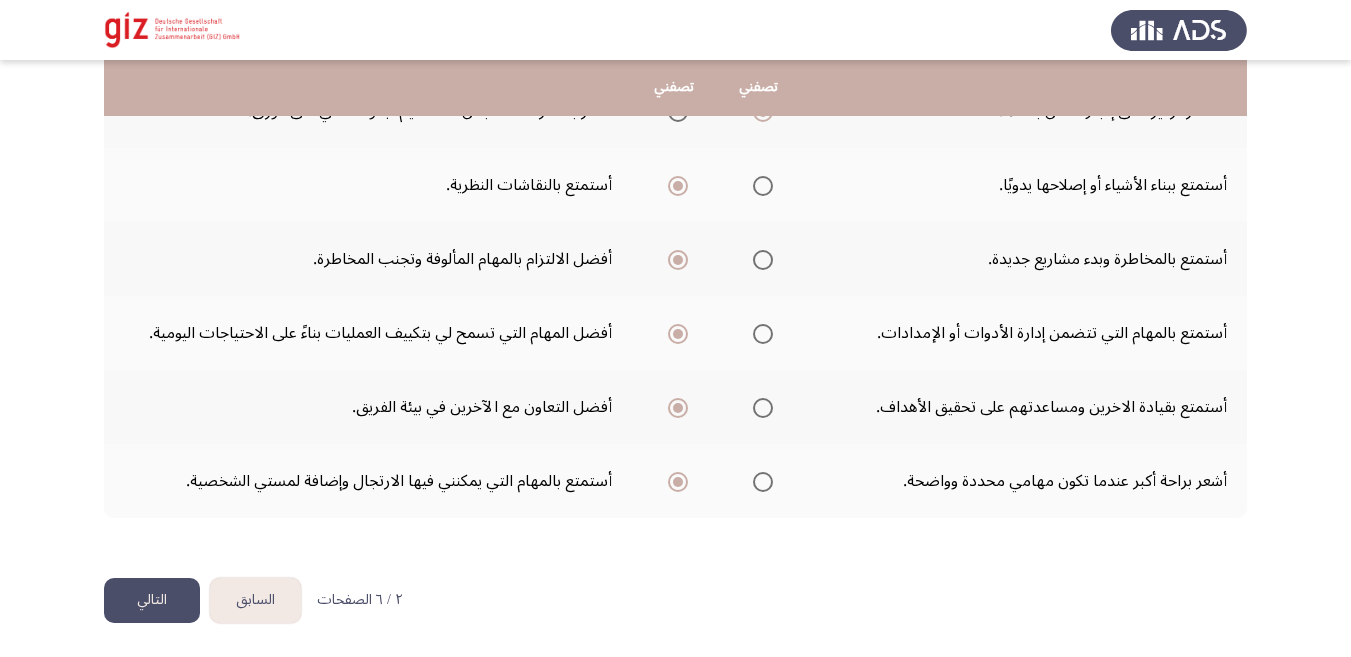 scroll, scrollTop: 552, scrollLeft: 0, axis: vertical 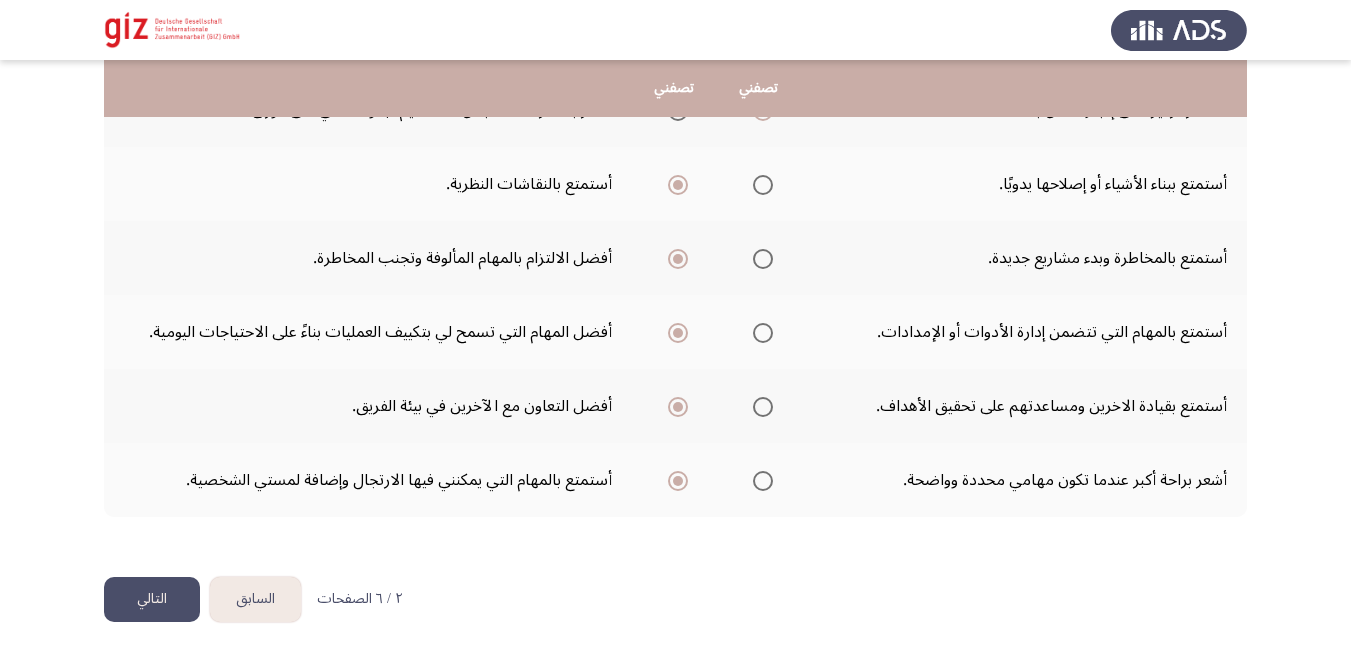 click on "التالي" 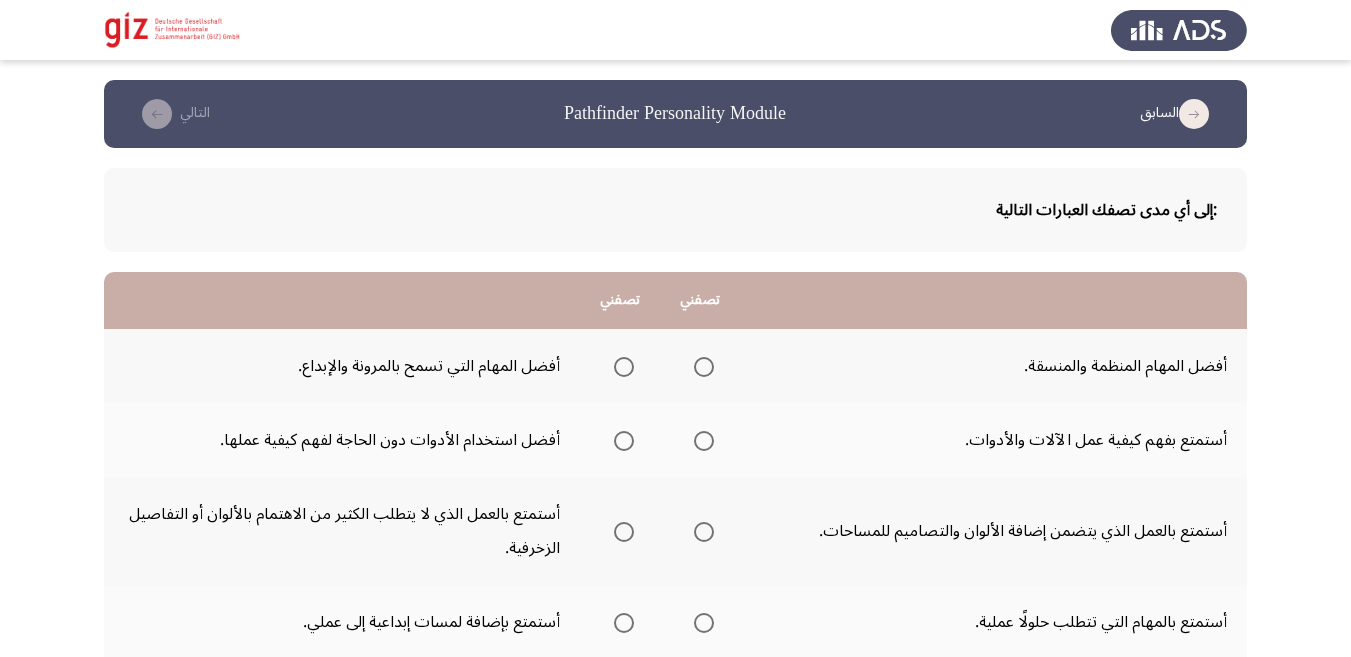 click at bounding box center [704, 367] 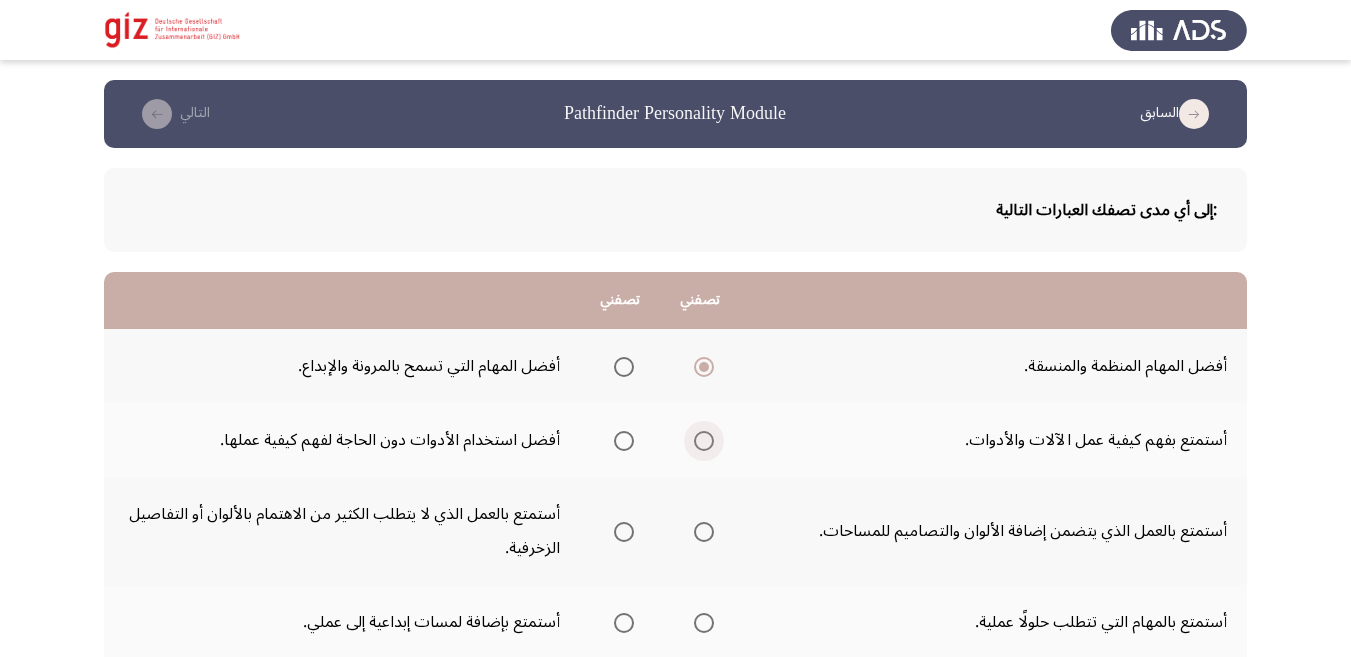 click at bounding box center [704, 441] 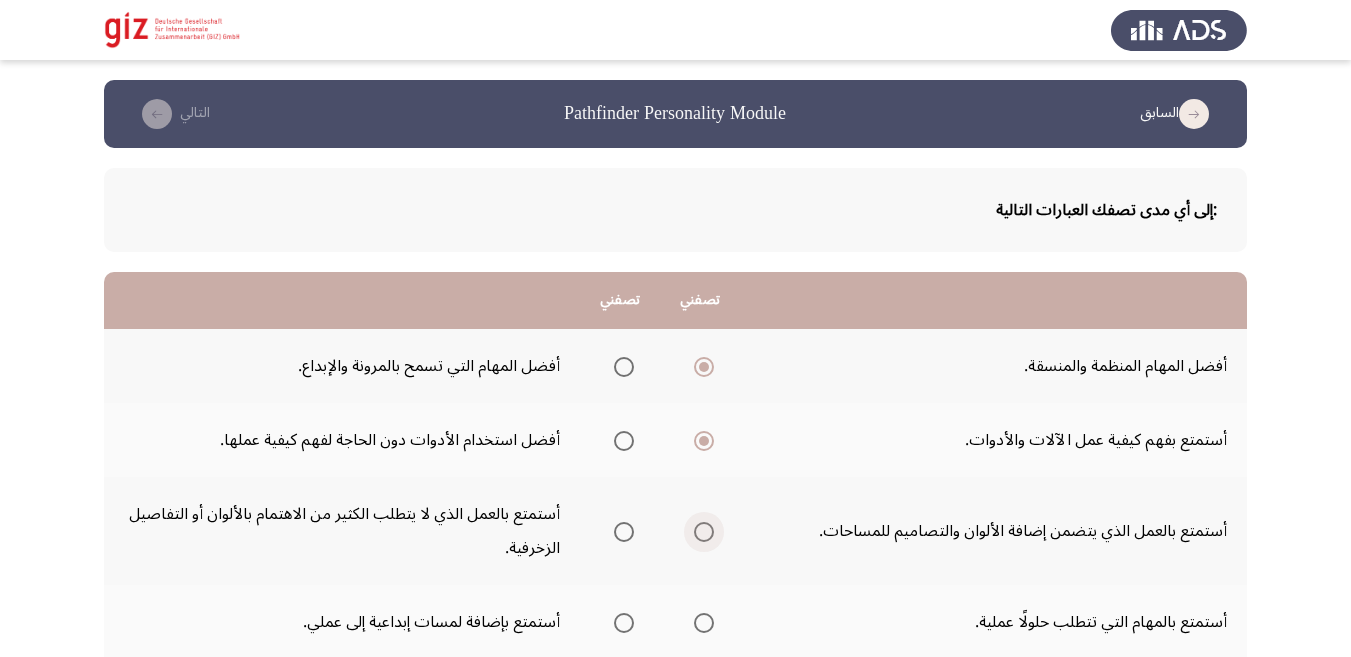 click at bounding box center (704, 532) 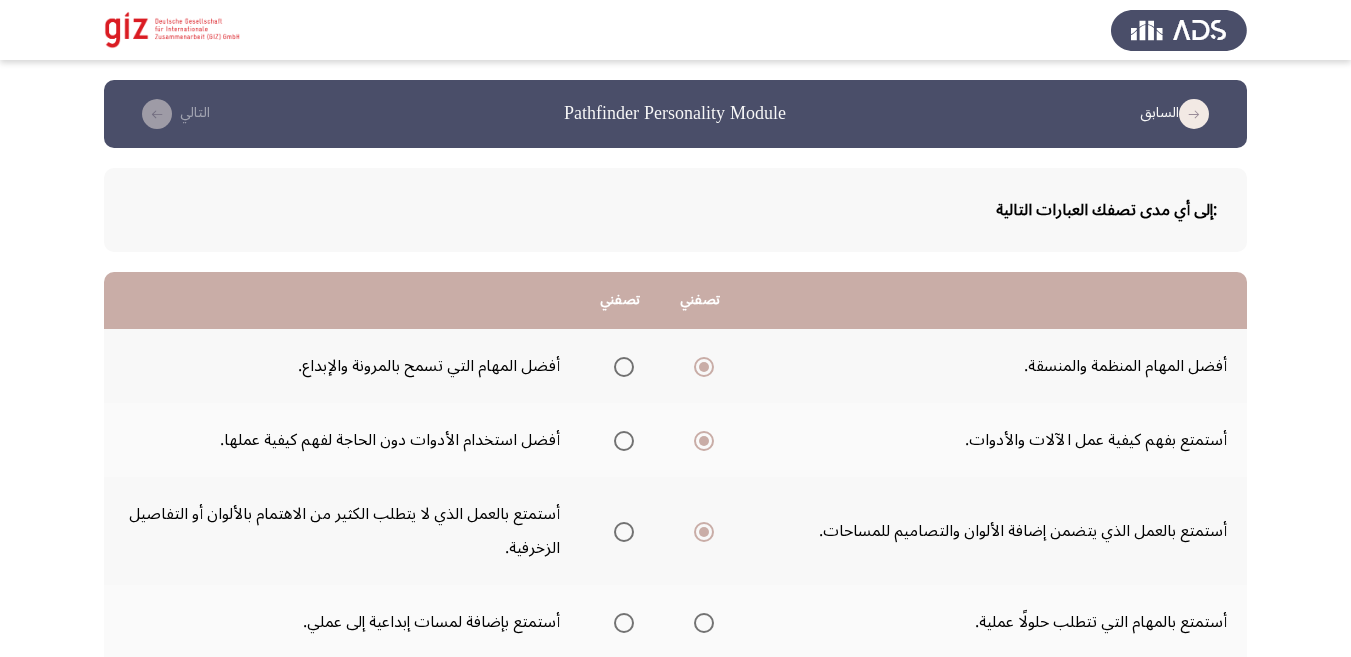 click at bounding box center (624, 623) 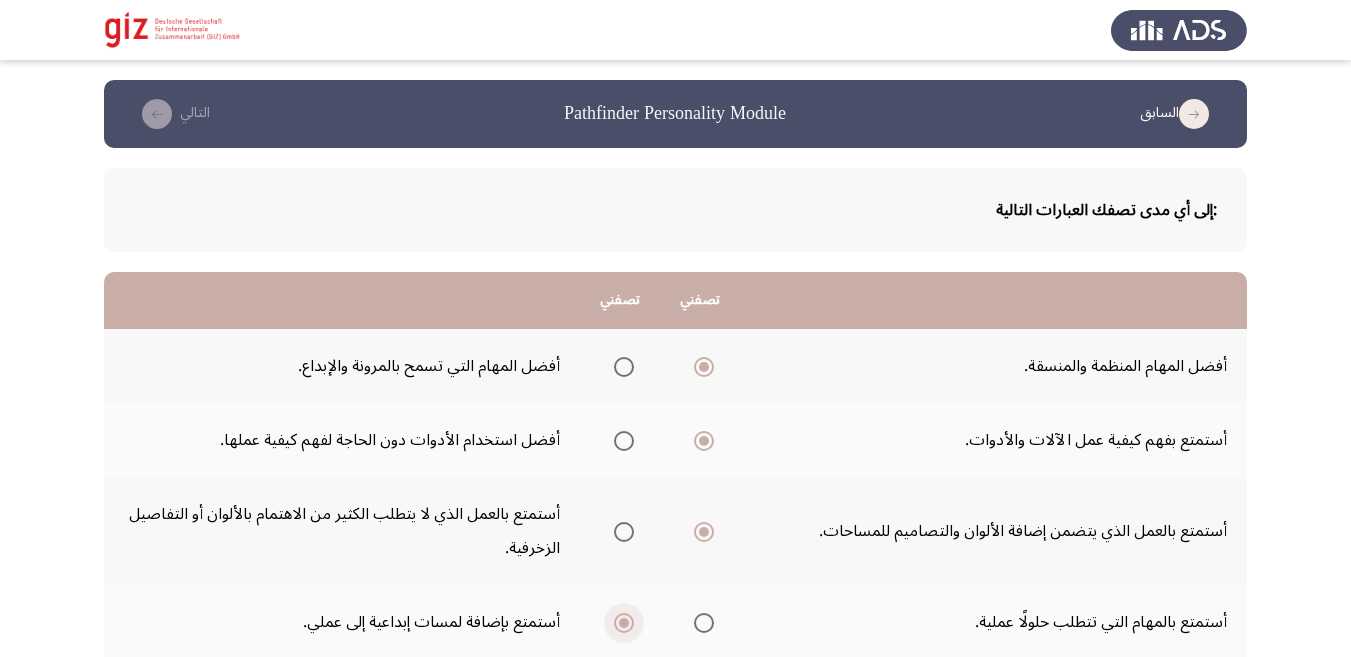 click at bounding box center [624, 623] 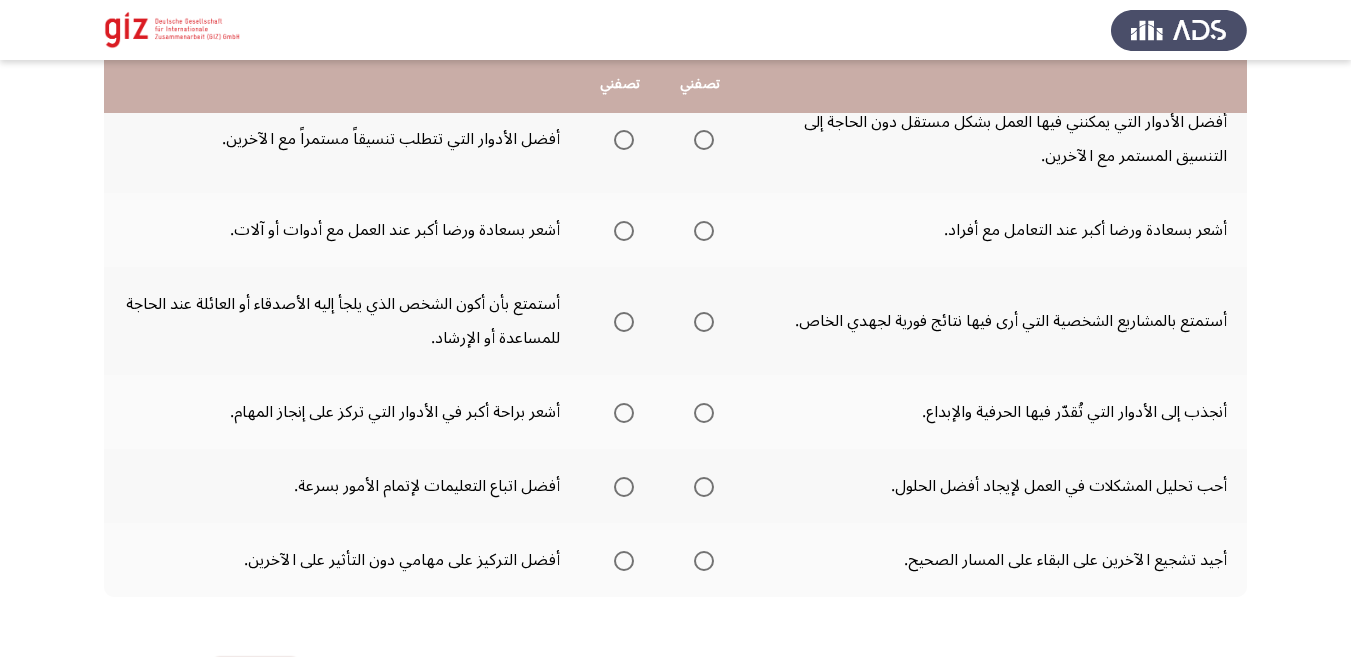 scroll, scrollTop: 574, scrollLeft: 0, axis: vertical 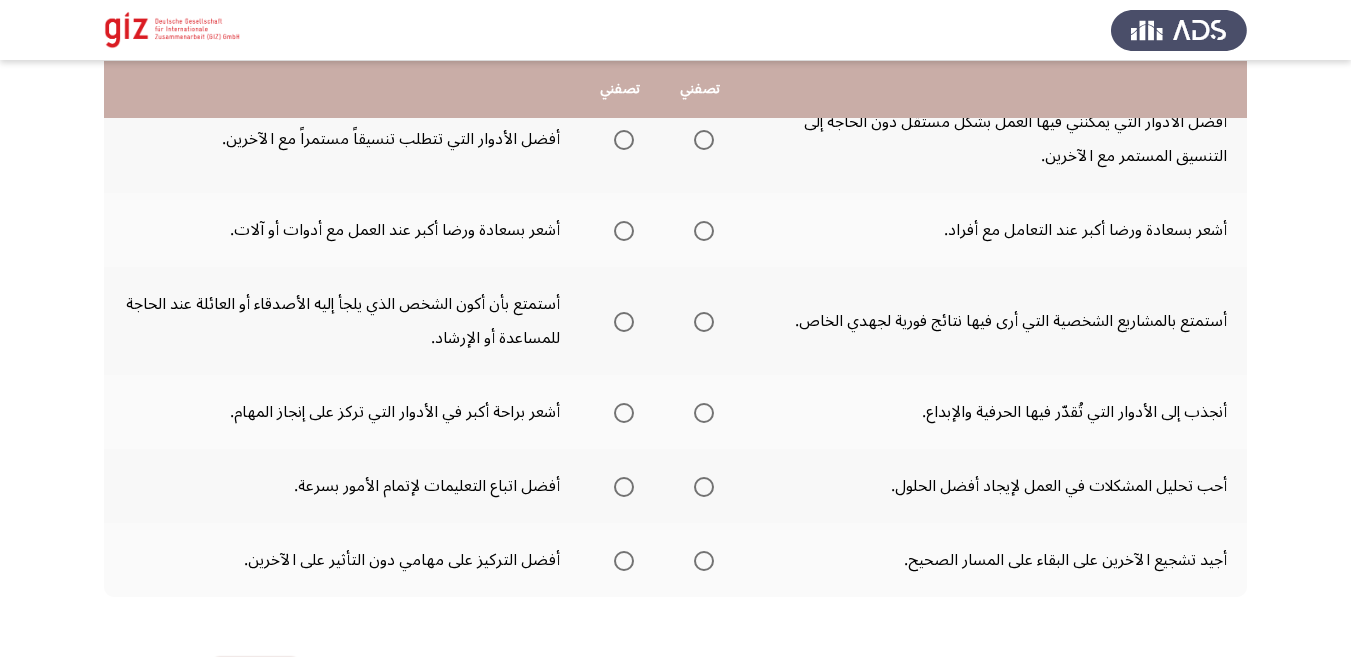 click at bounding box center (624, 140) 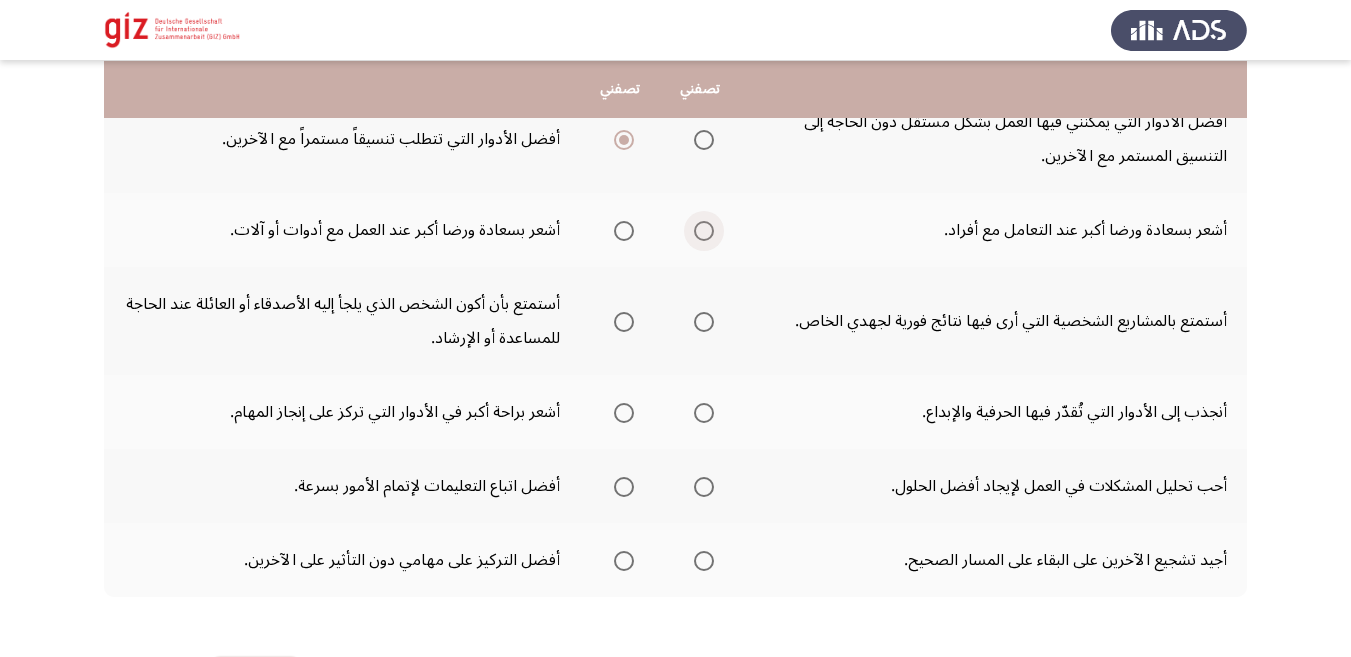 click at bounding box center [704, 231] 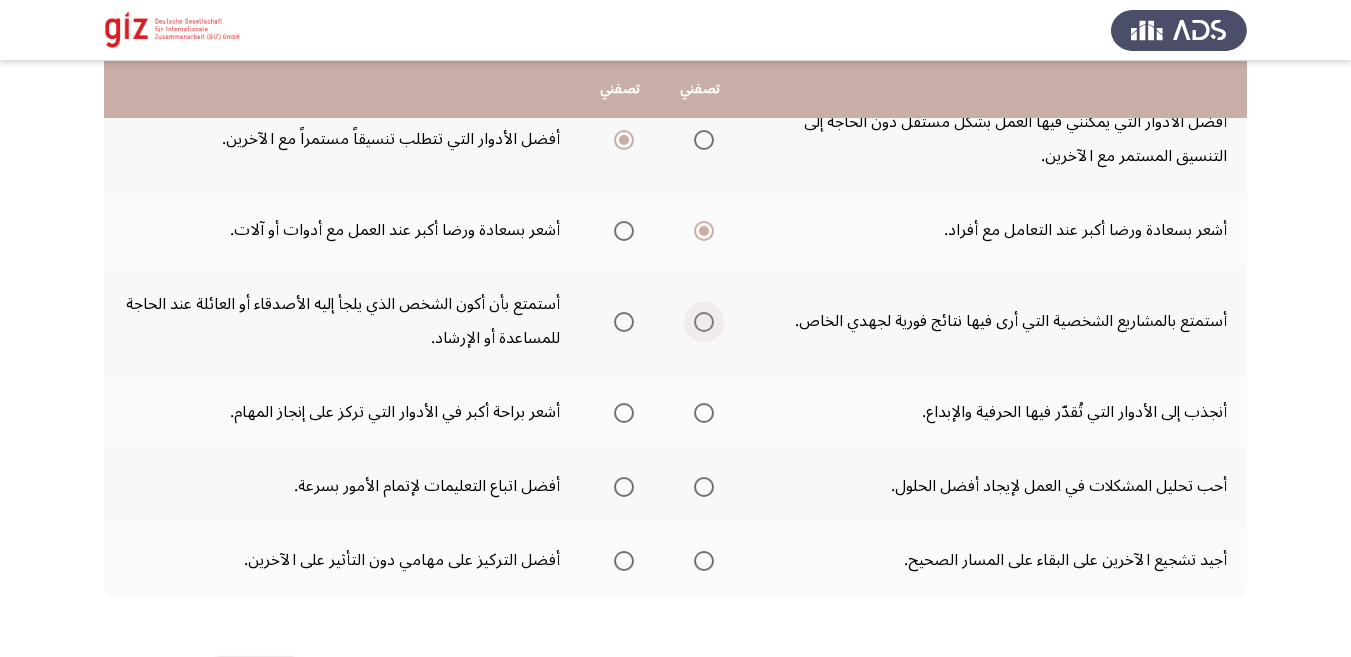 click at bounding box center [704, 322] 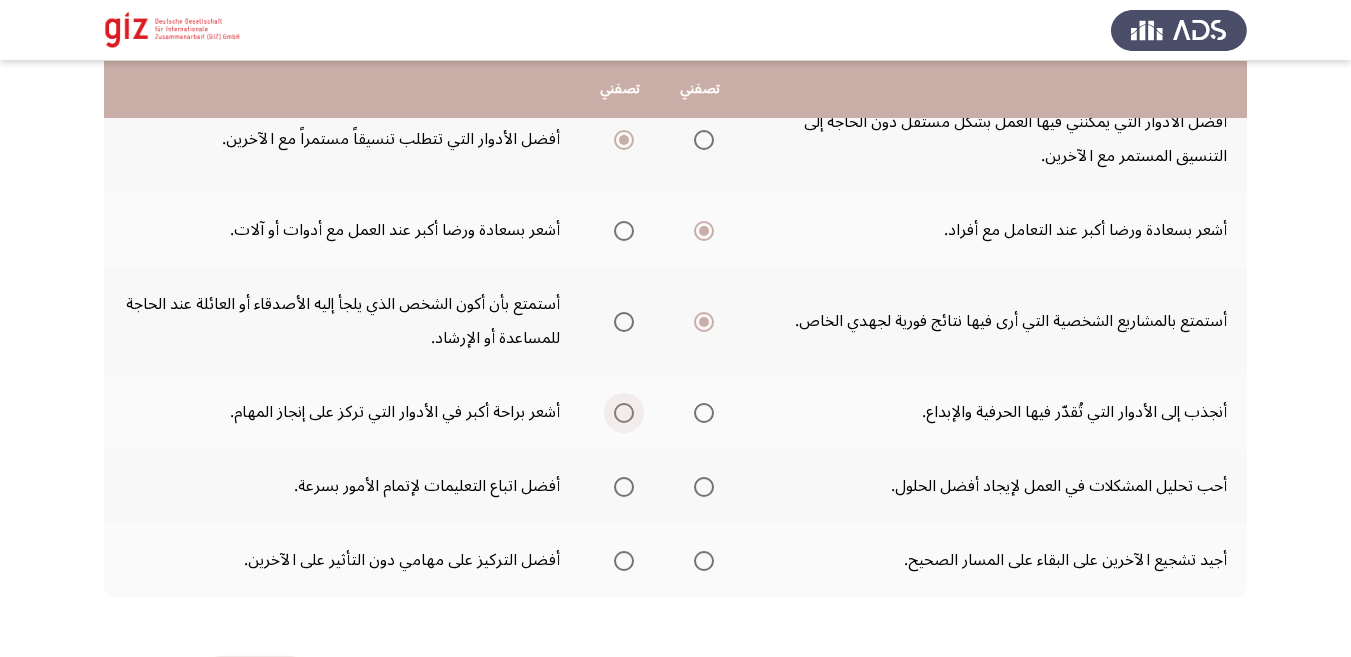 click at bounding box center [624, 413] 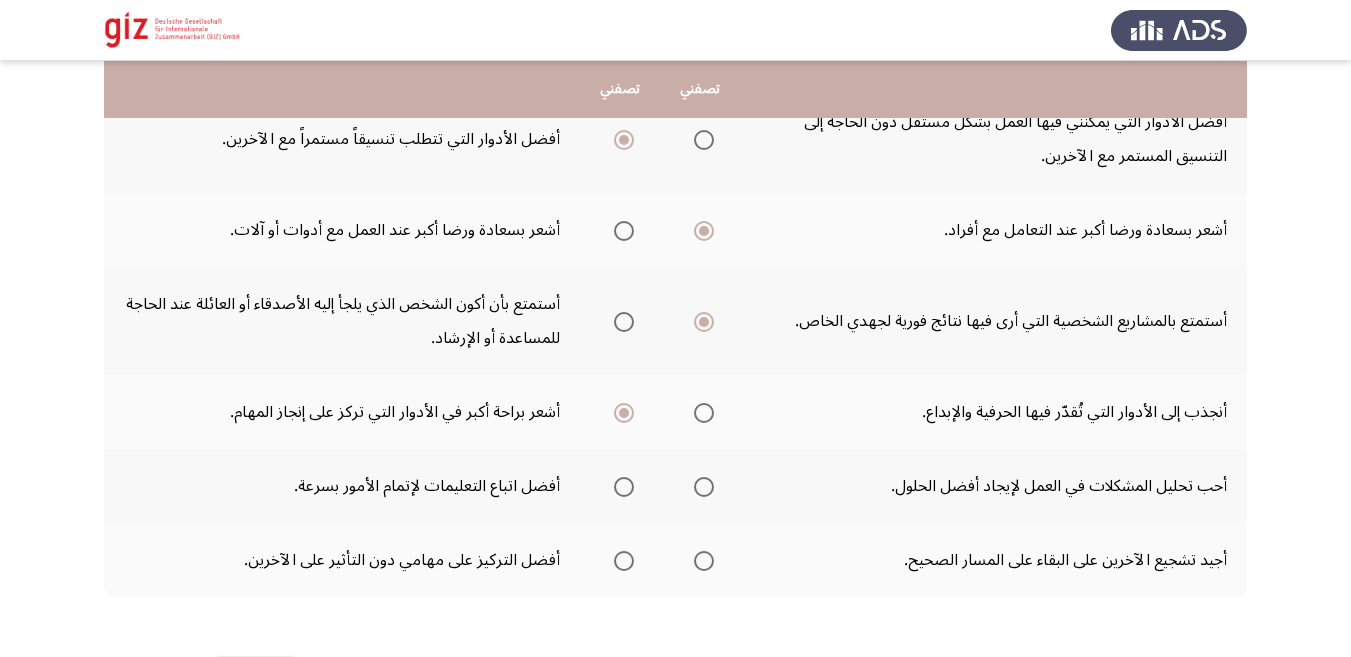 click at bounding box center (624, 413) 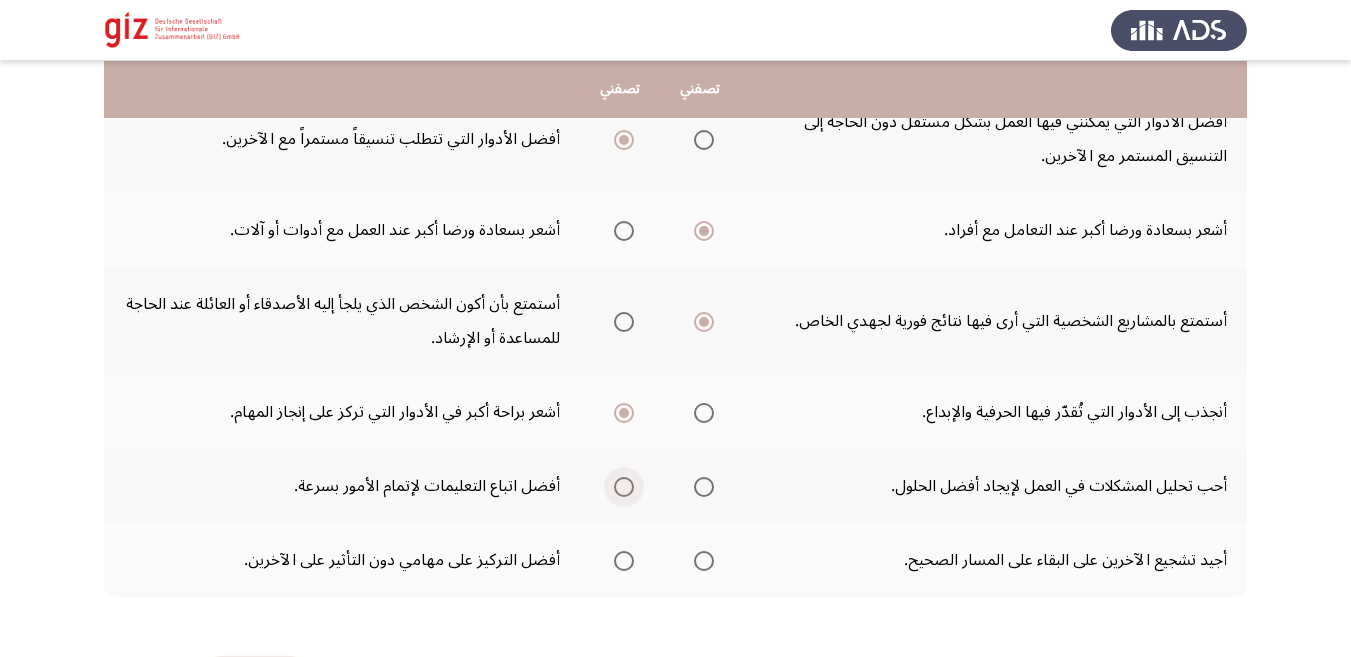 click at bounding box center (624, 487) 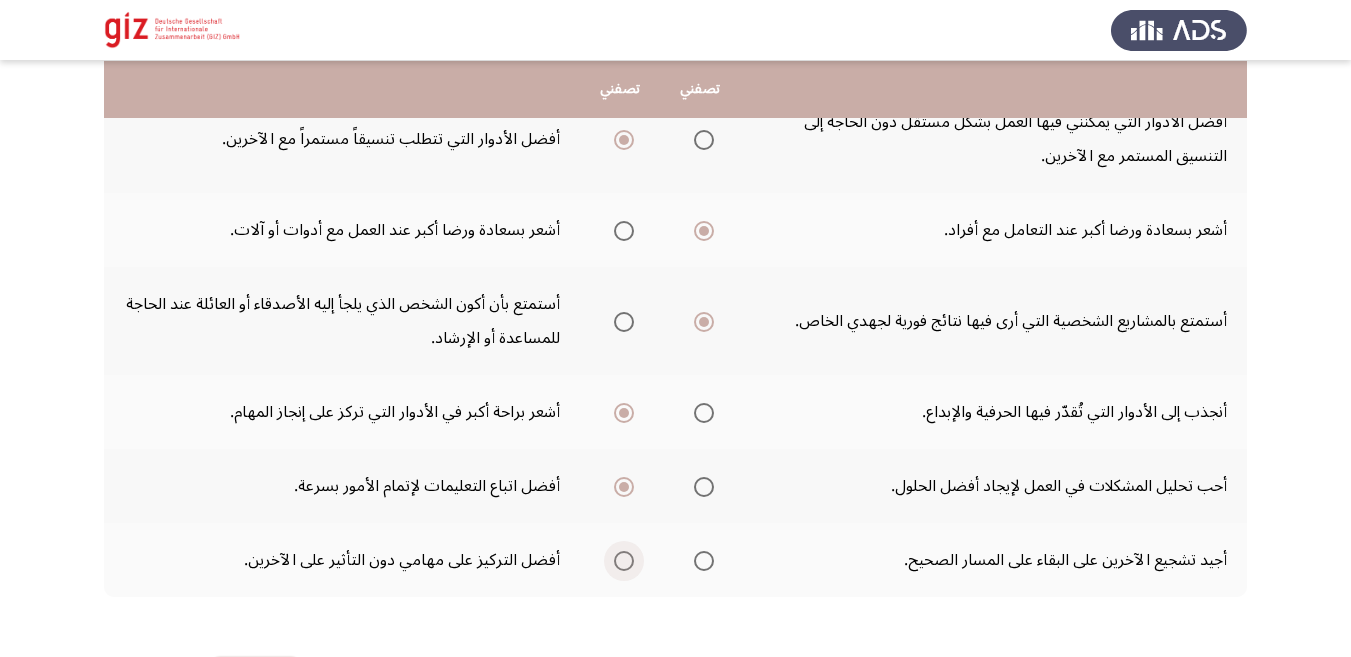click at bounding box center [624, 561] 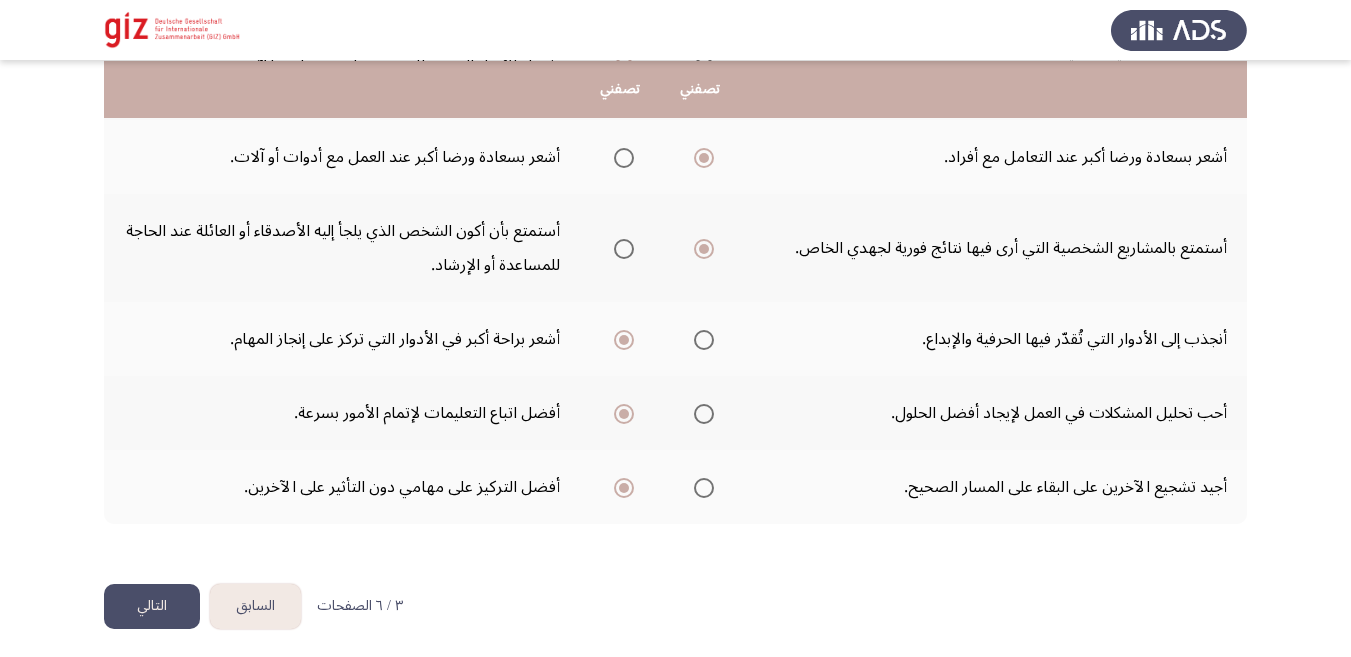 scroll, scrollTop: 654, scrollLeft: 0, axis: vertical 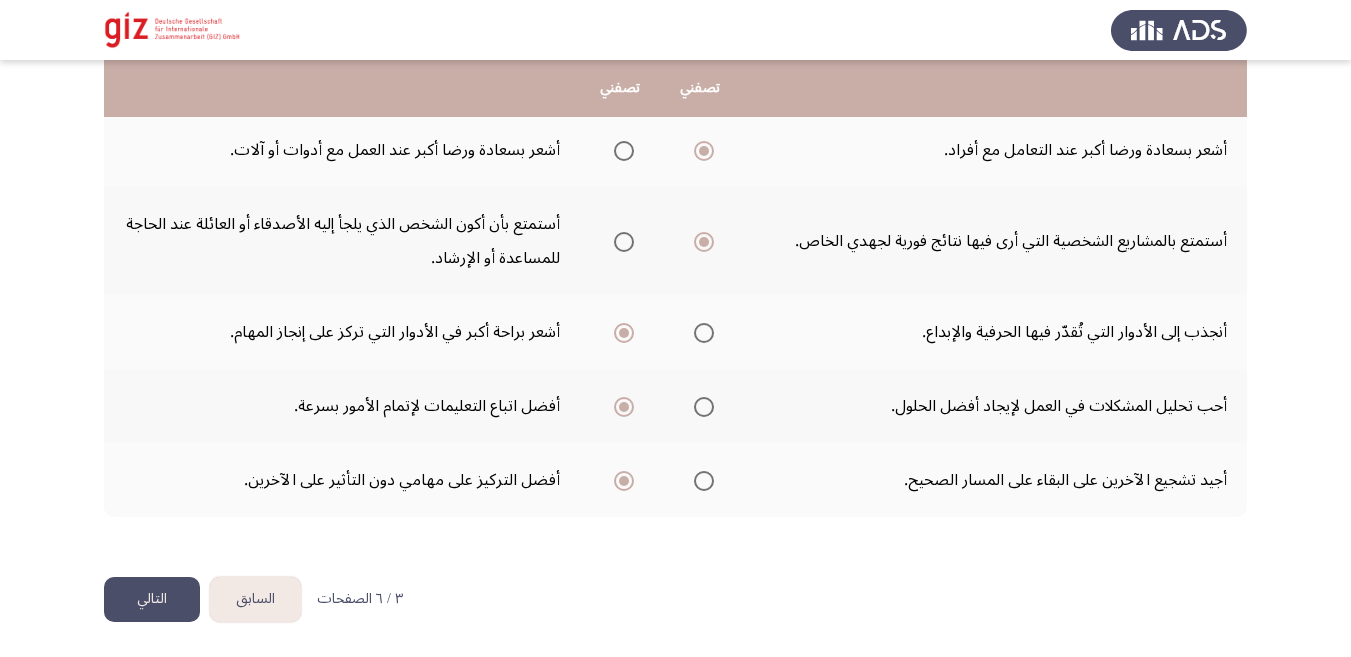 click on "التالي" 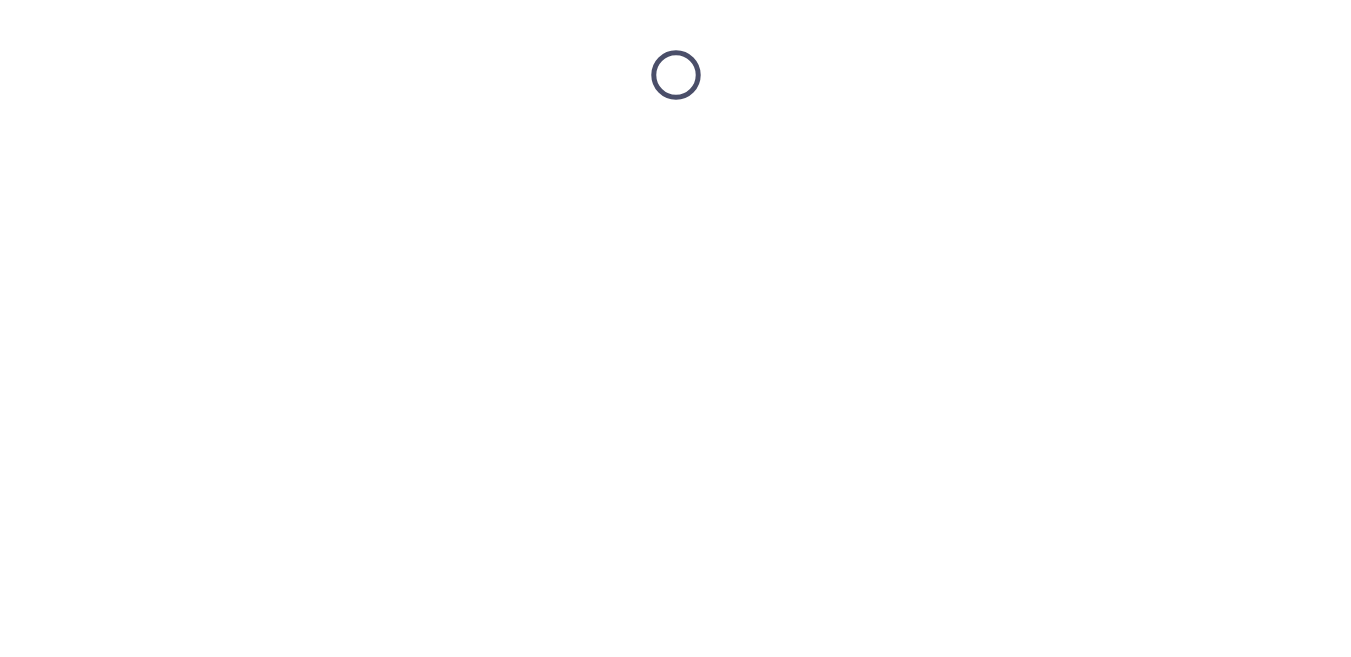 scroll, scrollTop: 0, scrollLeft: 0, axis: both 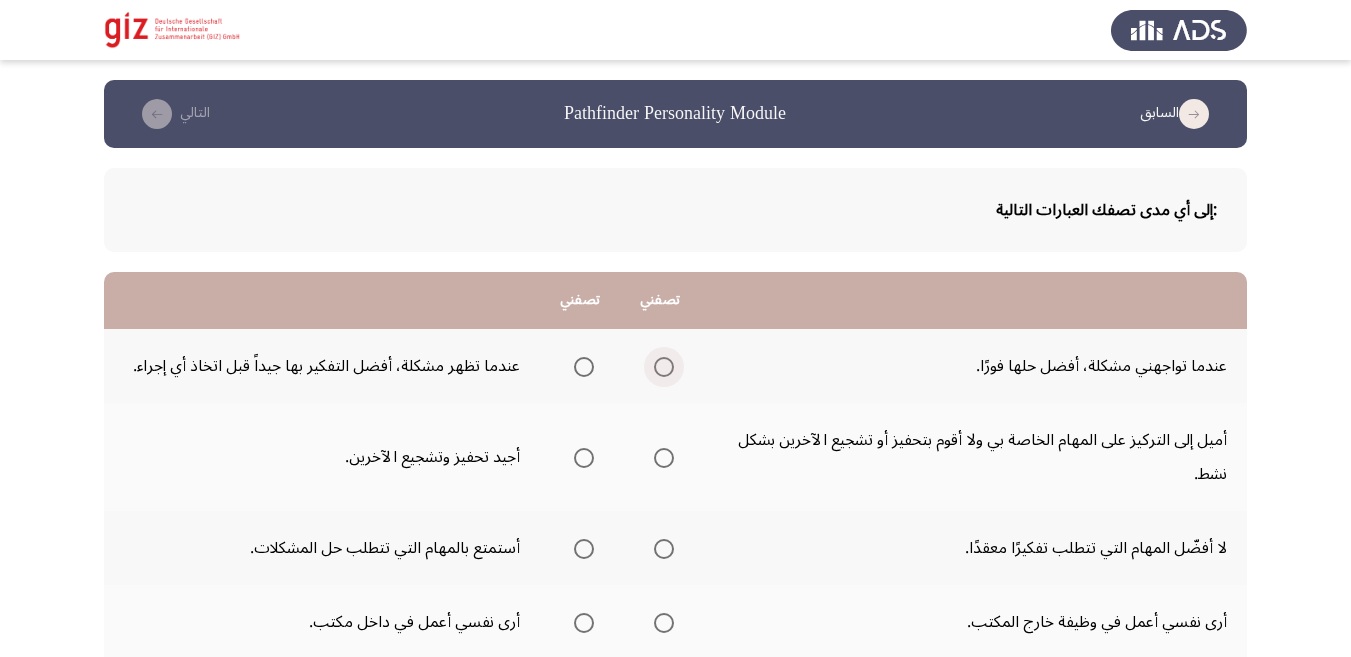 click at bounding box center (664, 367) 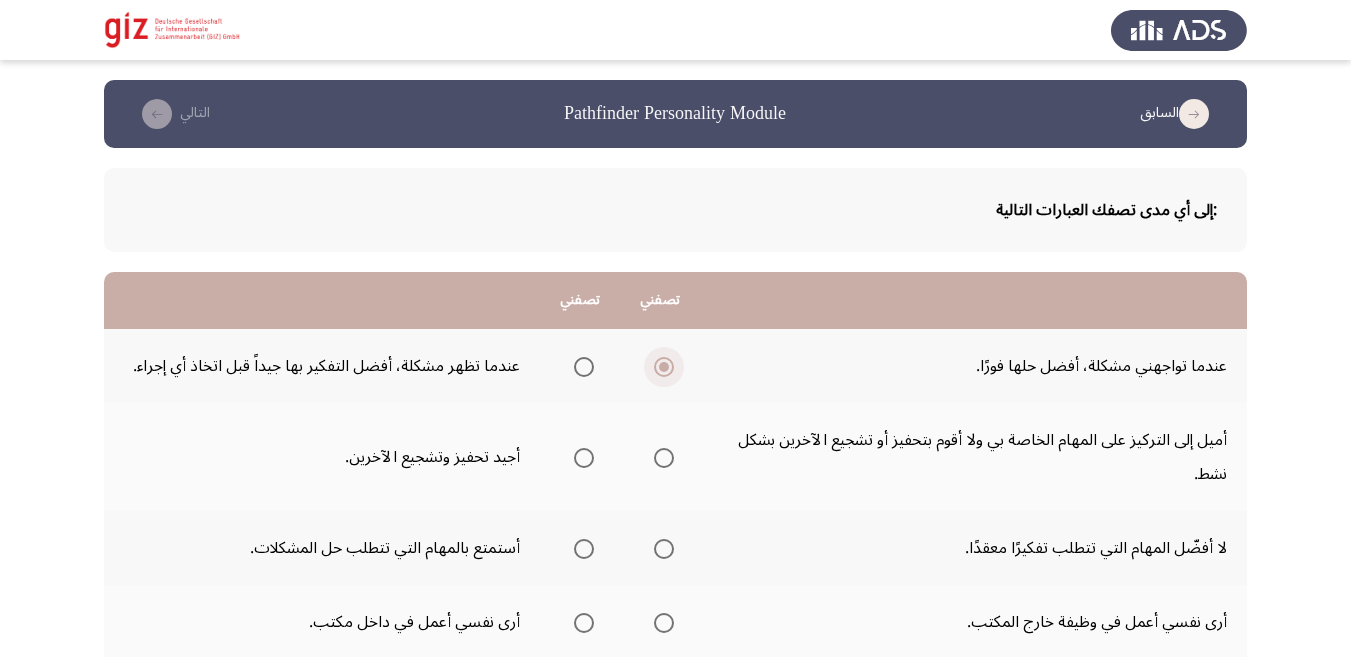 click at bounding box center [664, 367] 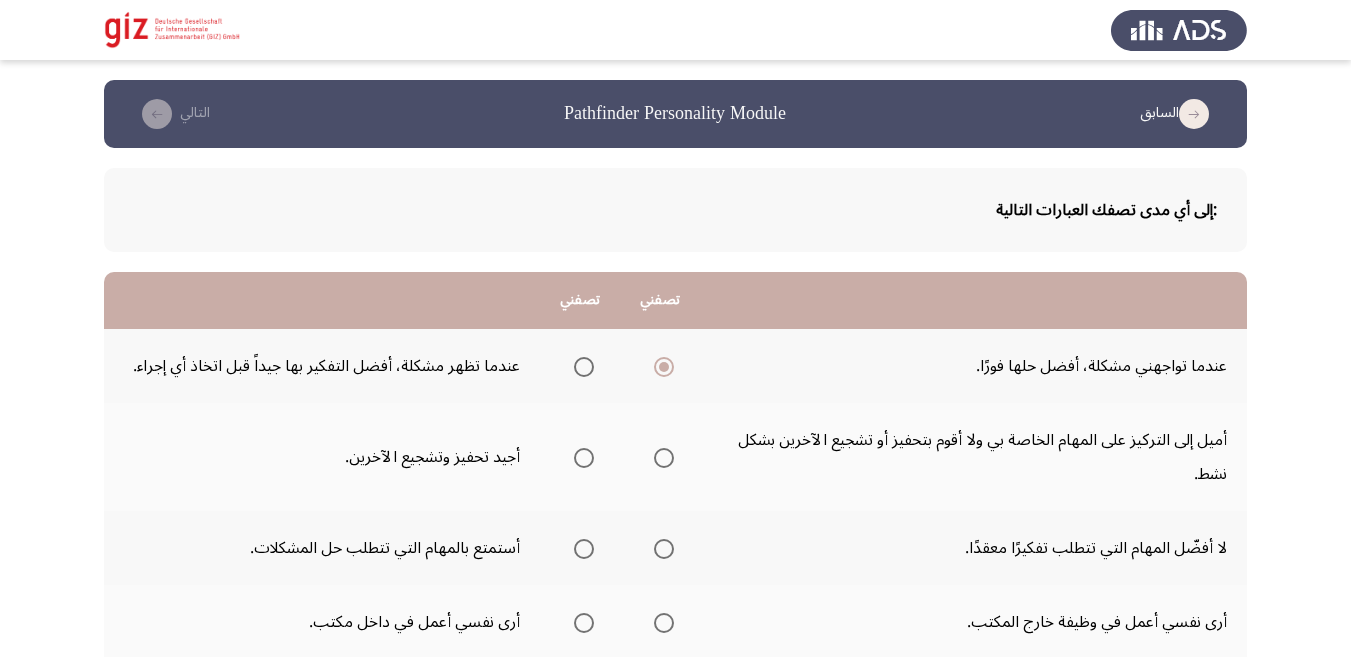 click at bounding box center (584, 458) 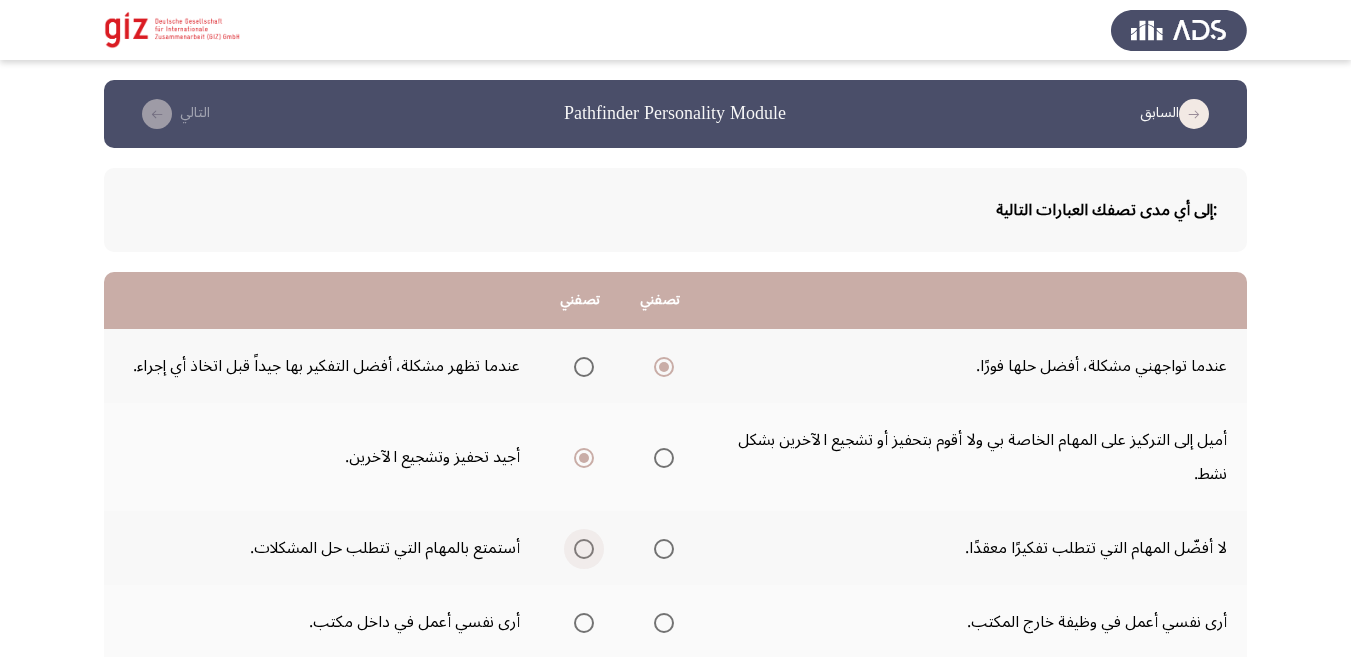 click at bounding box center (584, 549) 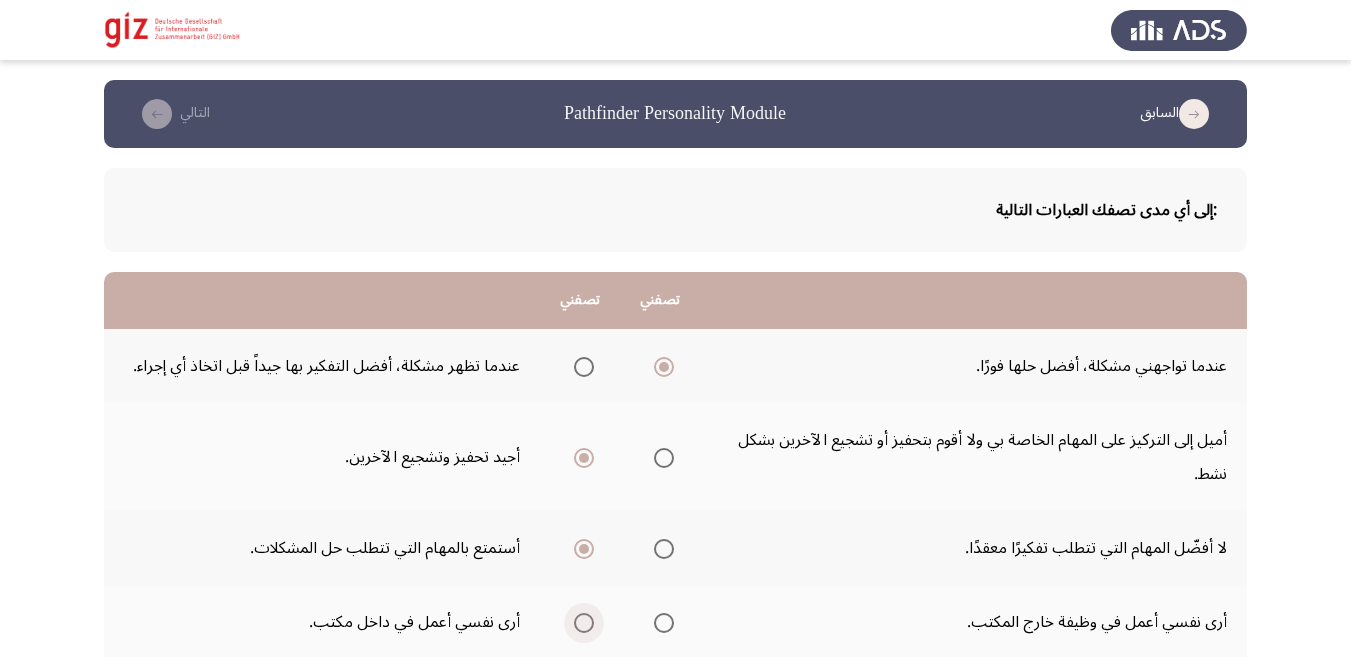 click at bounding box center [584, 623] 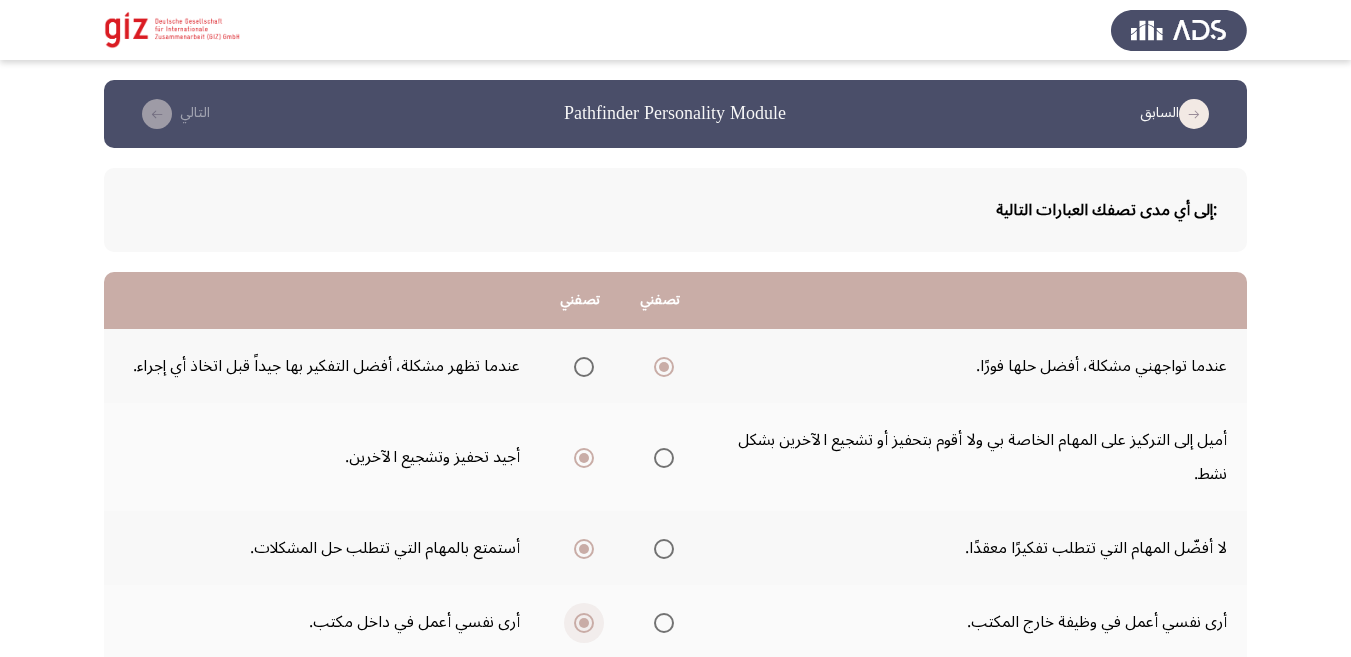 click at bounding box center [584, 623] 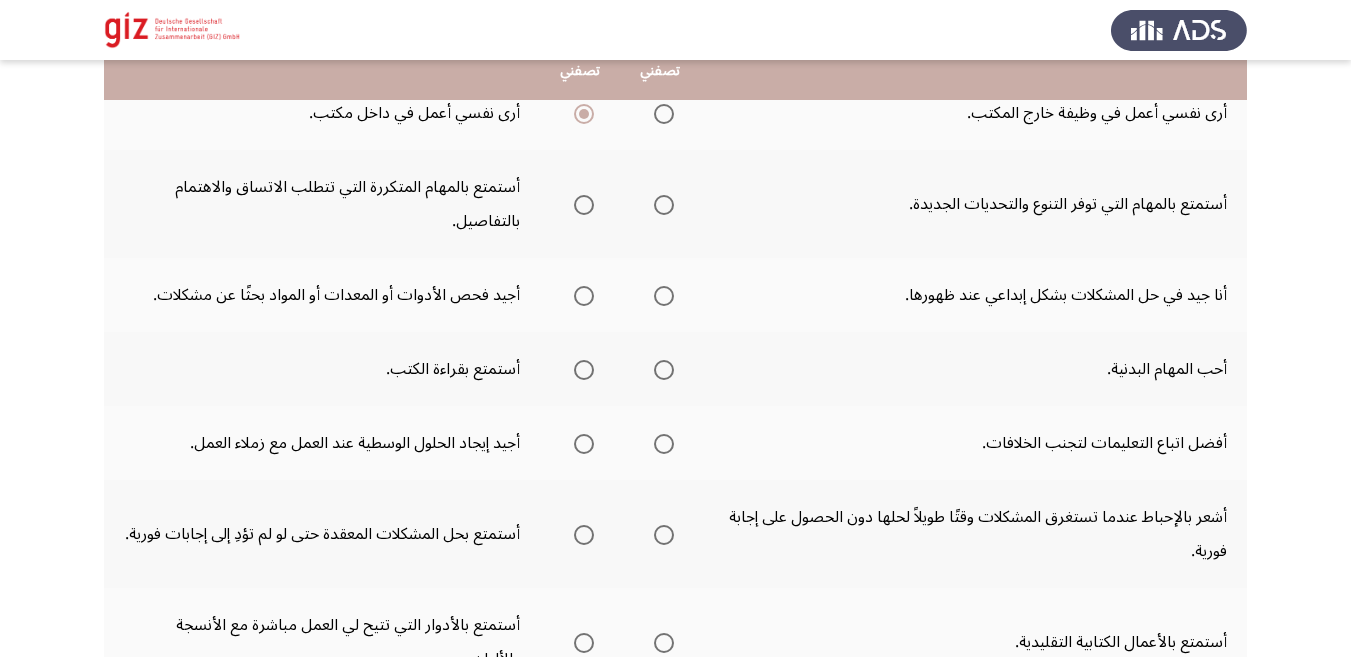 scroll, scrollTop: 574, scrollLeft: 0, axis: vertical 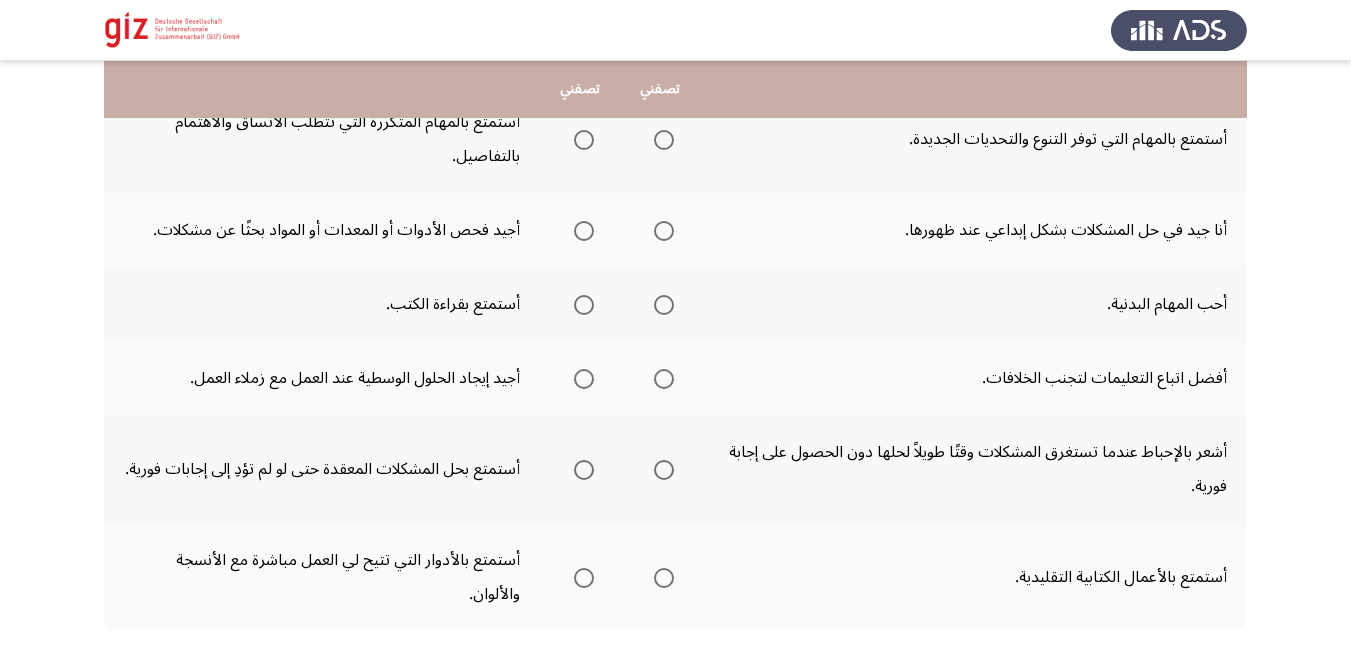 click at bounding box center (664, 140) 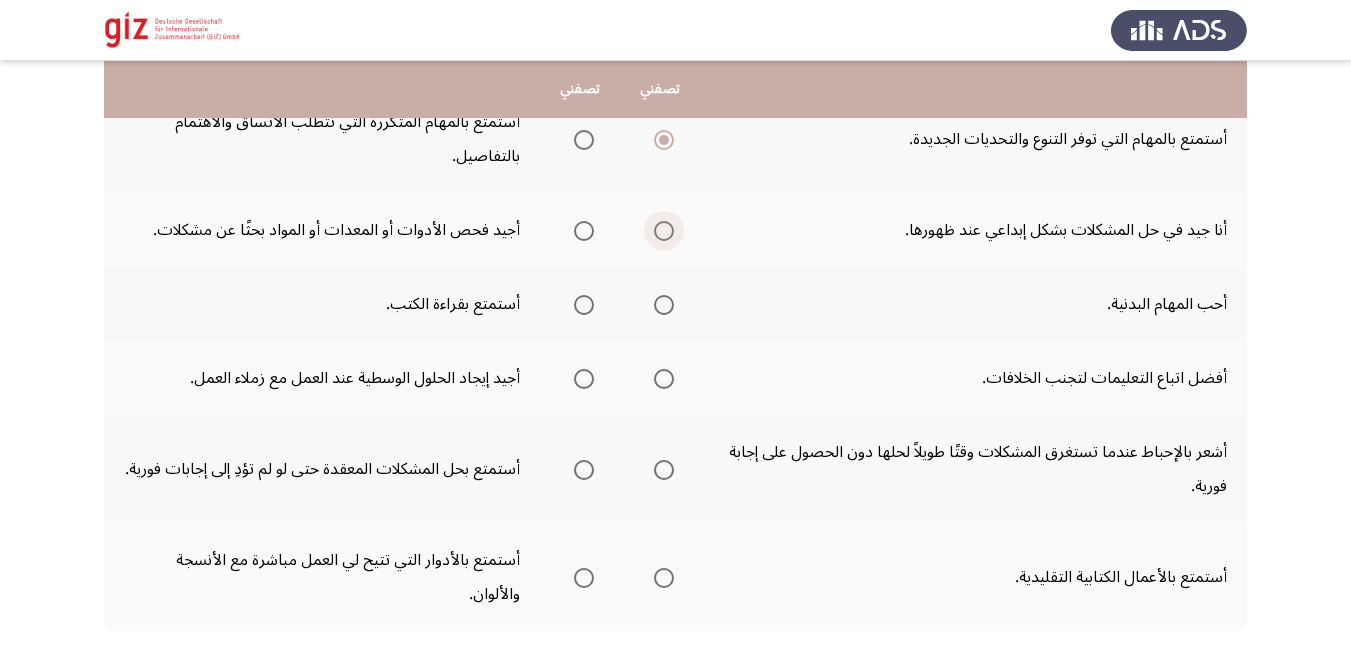 click at bounding box center (664, 231) 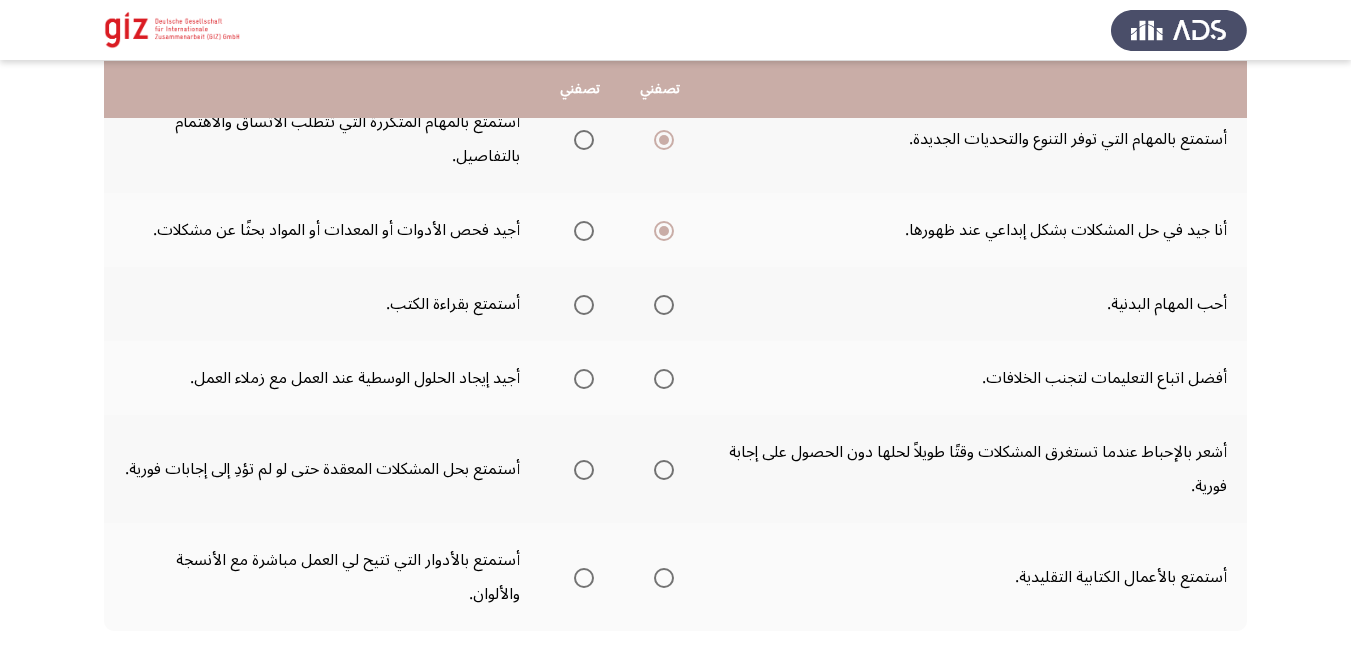 click at bounding box center [664, 305] 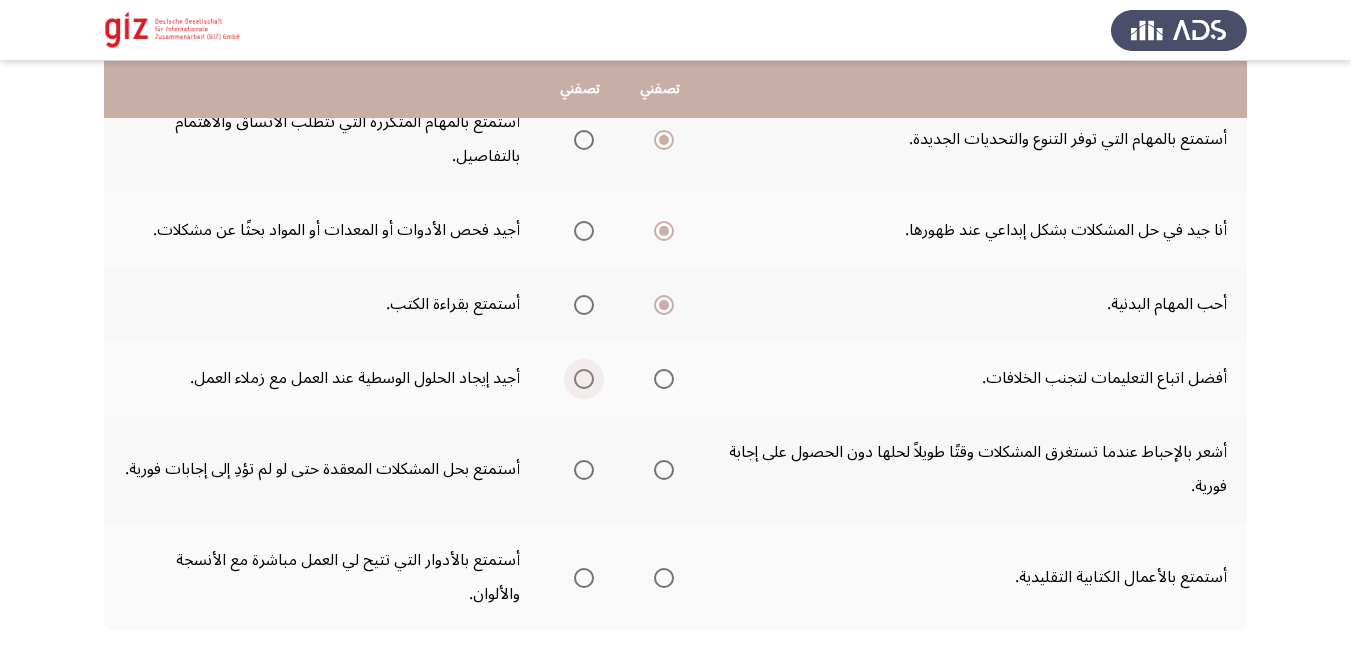 click at bounding box center (584, 379) 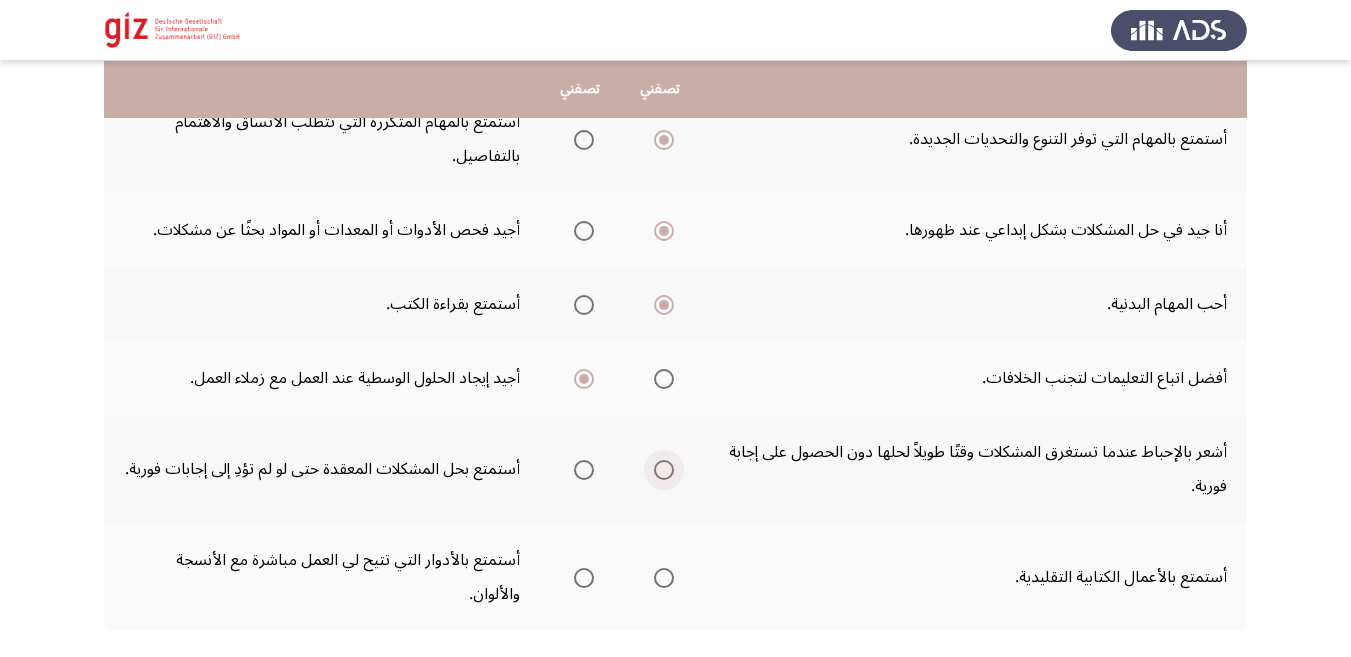 click at bounding box center (664, 470) 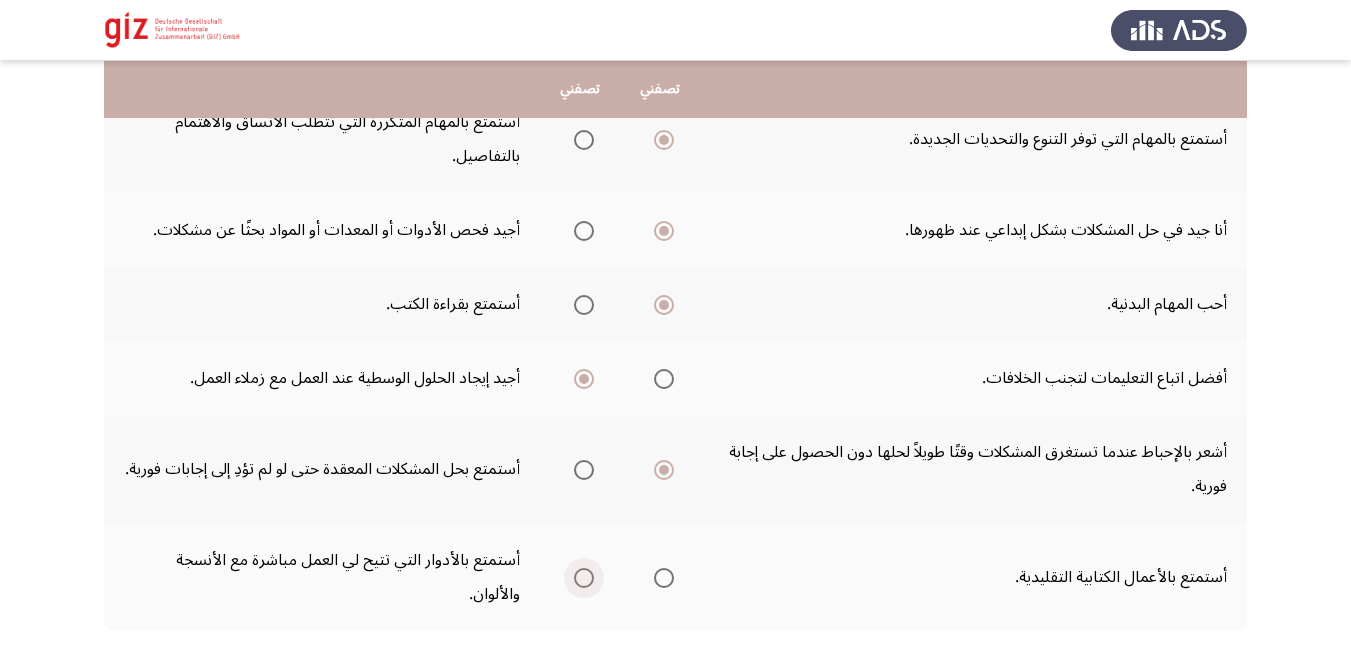 click at bounding box center [584, 578] 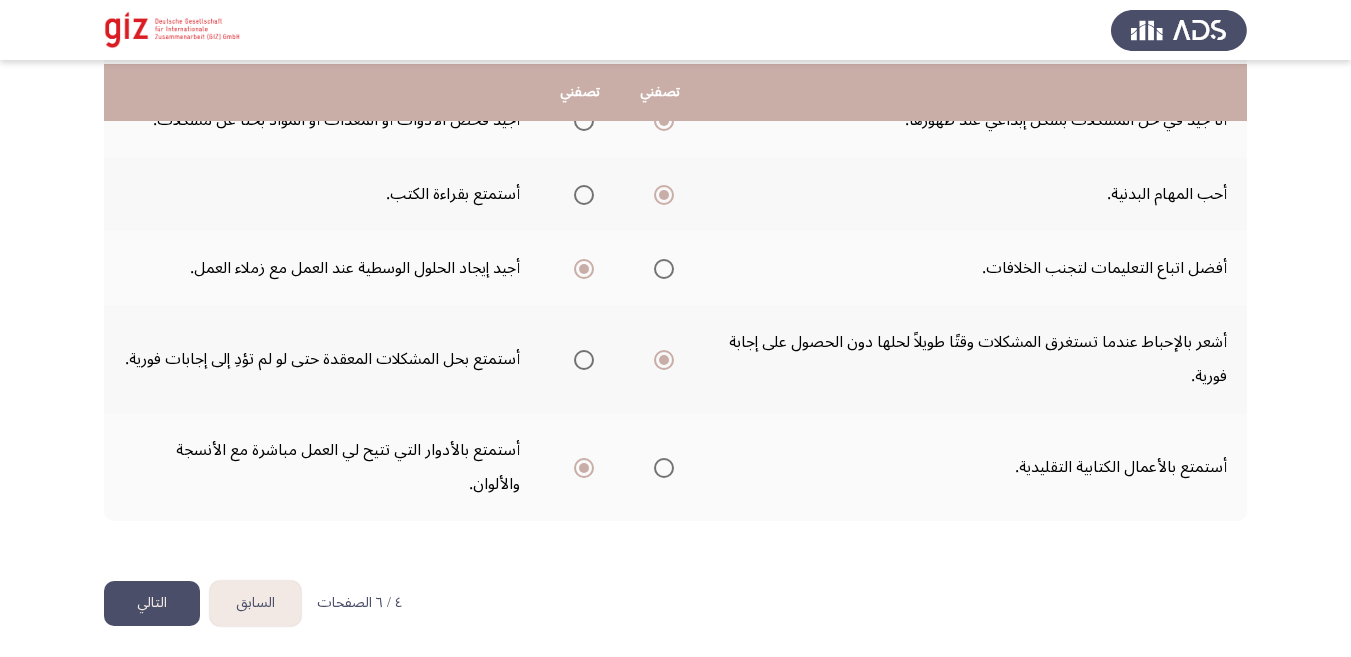scroll, scrollTop: 688, scrollLeft: 0, axis: vertical 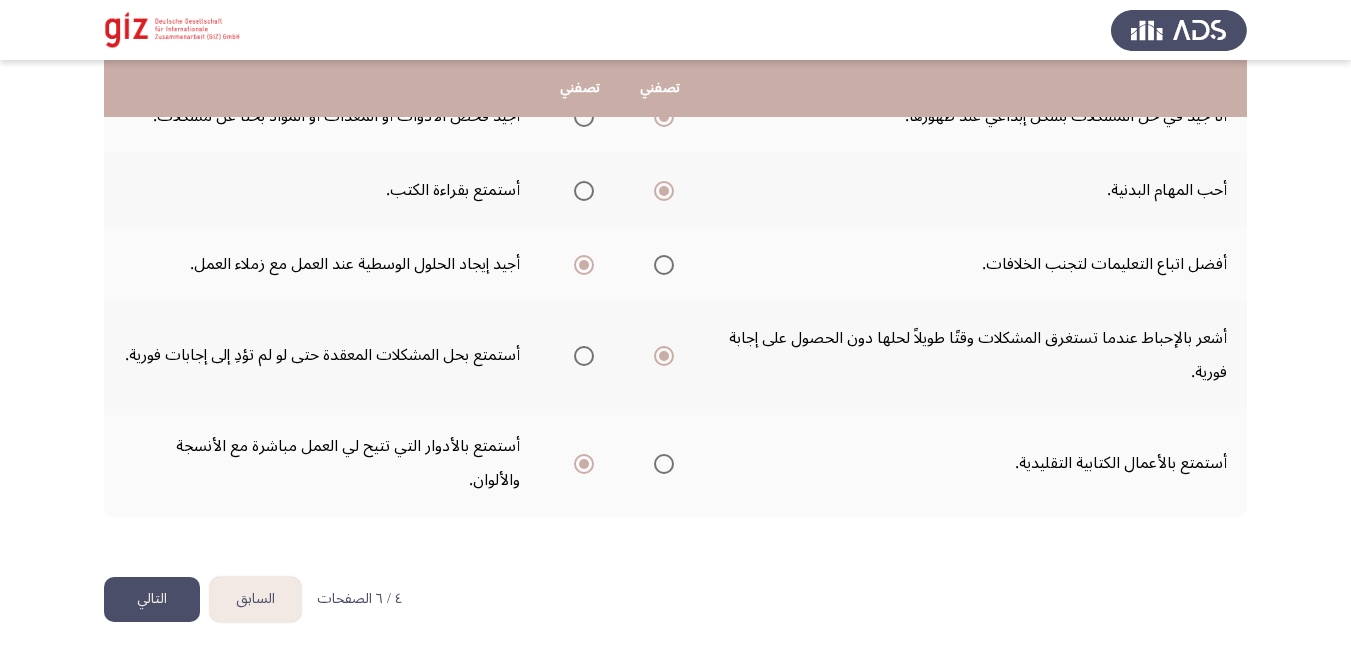 click on "التالي" 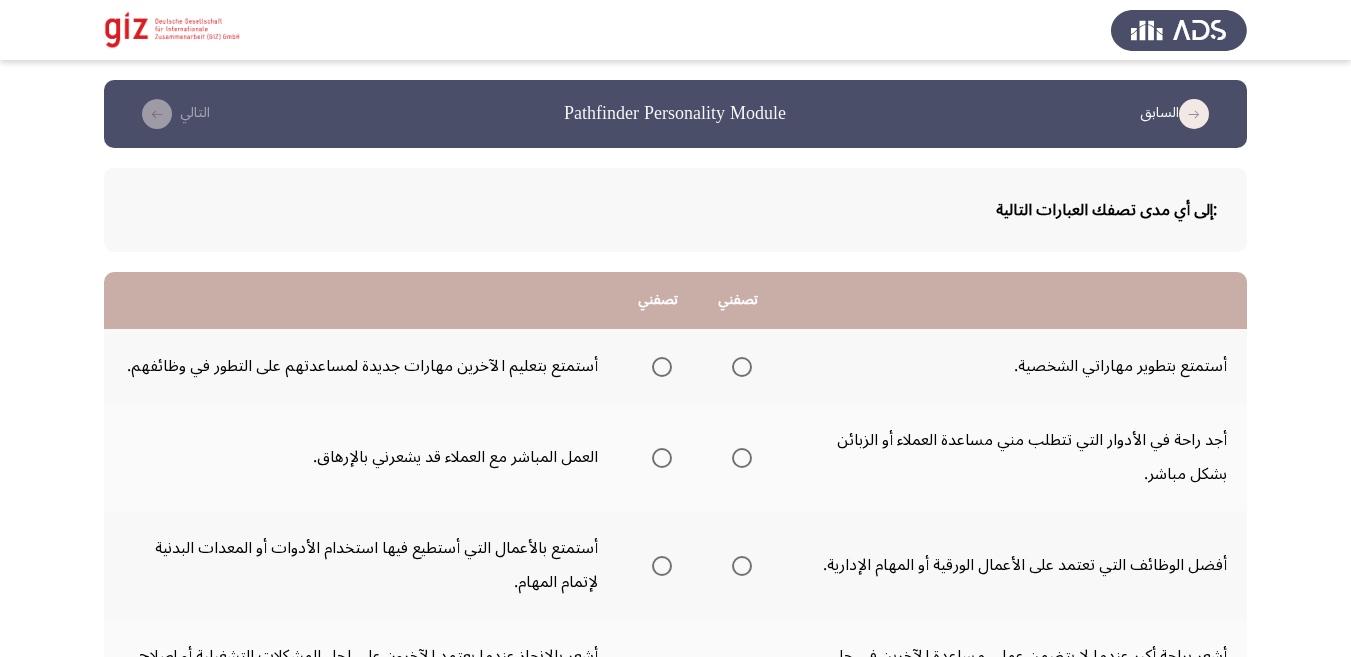 click at bounding box center (662, 367) 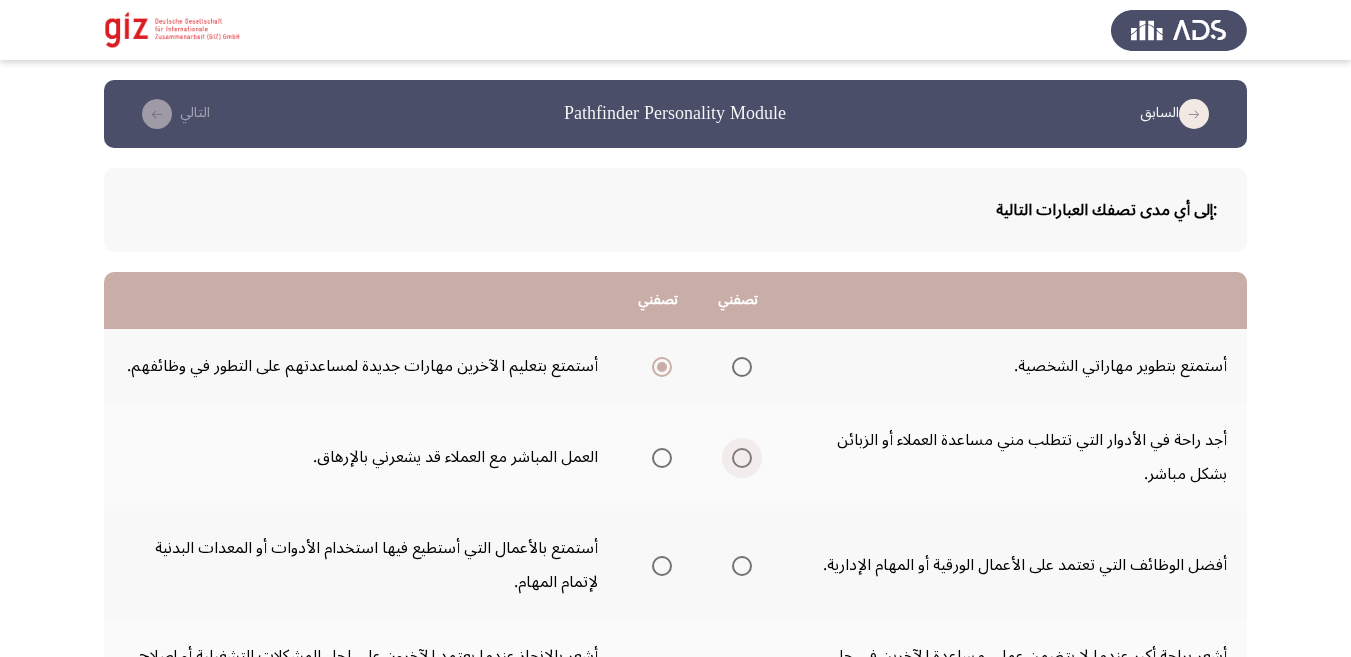 click at bounding box center (742, 458) 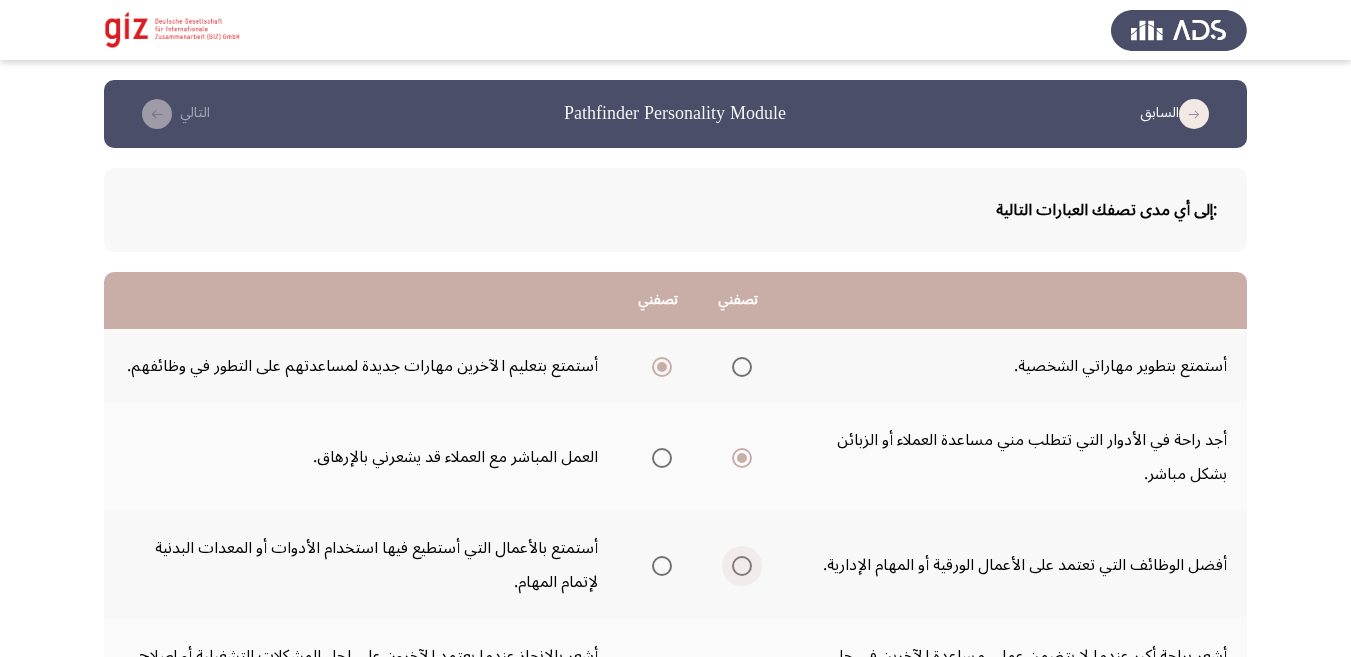 click at bounding box center [742, 566] 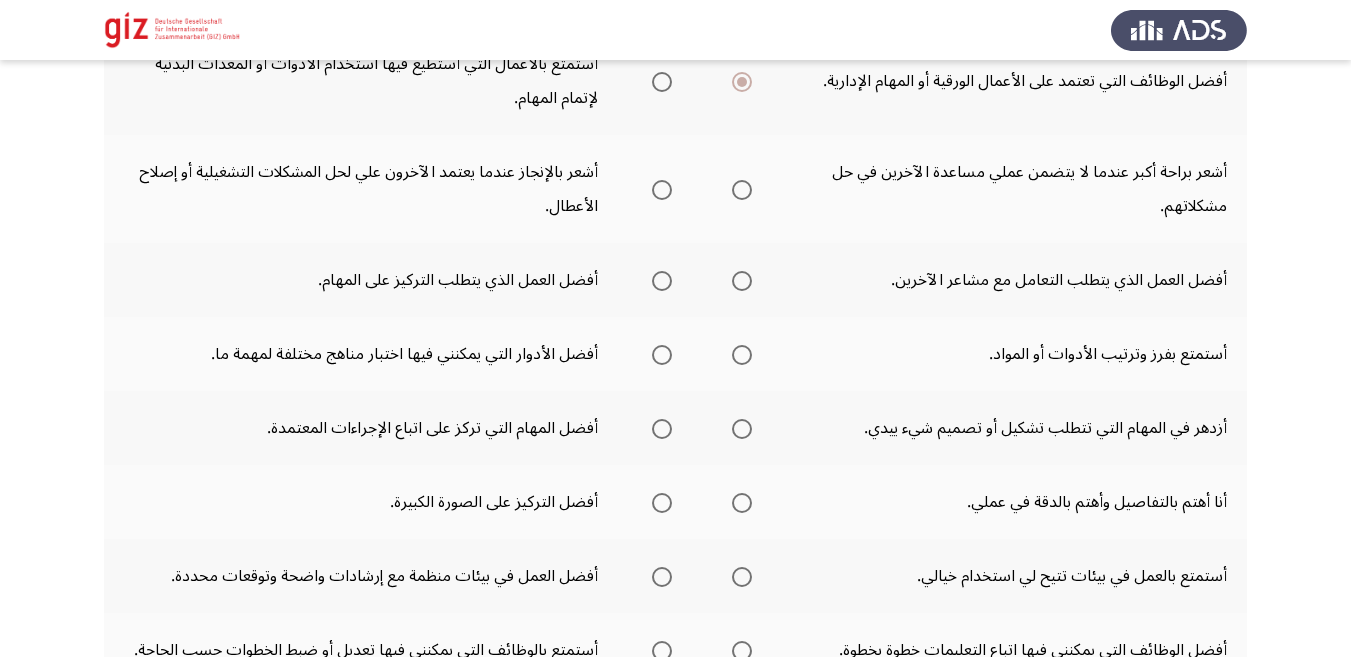 scroll, scrollTop: 492, scrollLeft: 0, axis: vertical 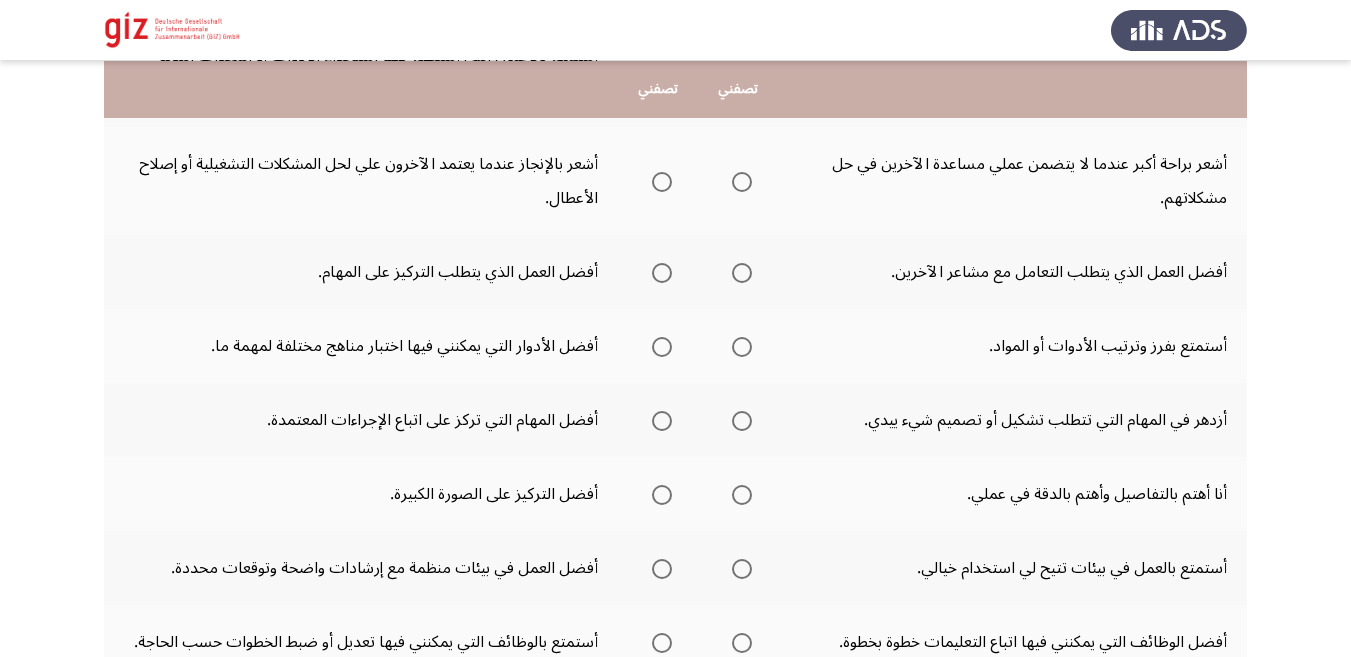 click at bounding box center (742, 182) 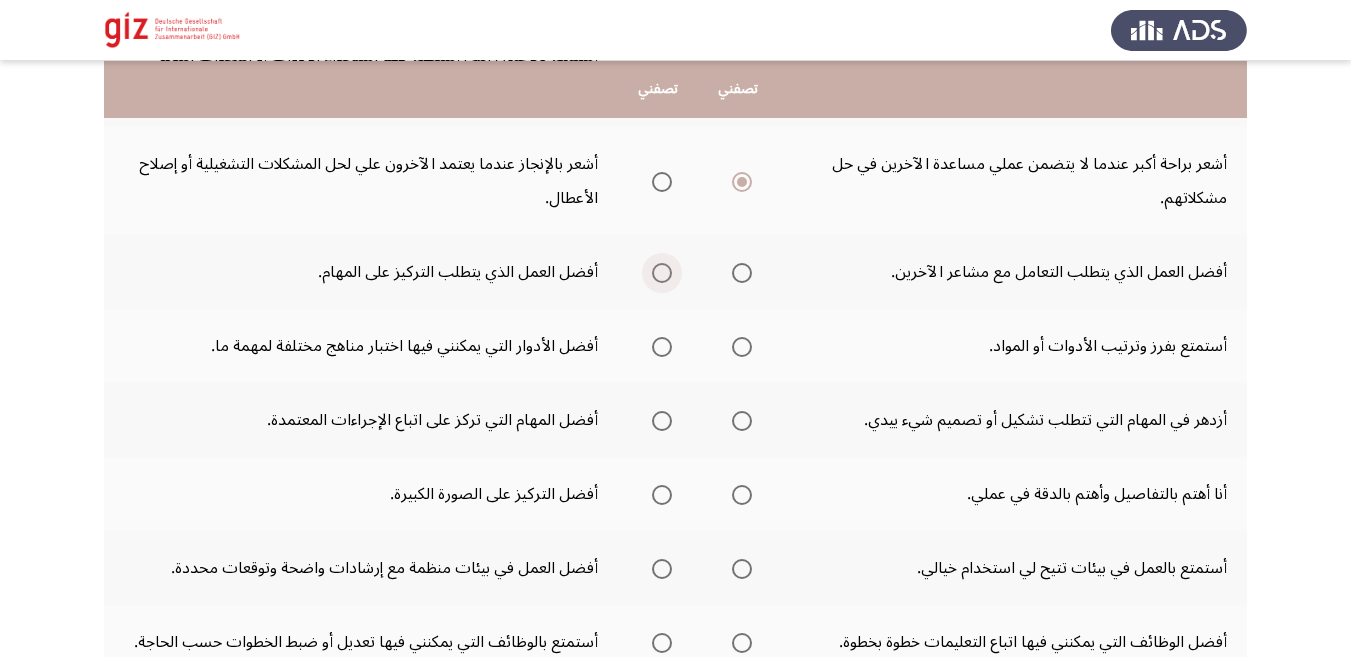 click at bounding box center [662, 273] 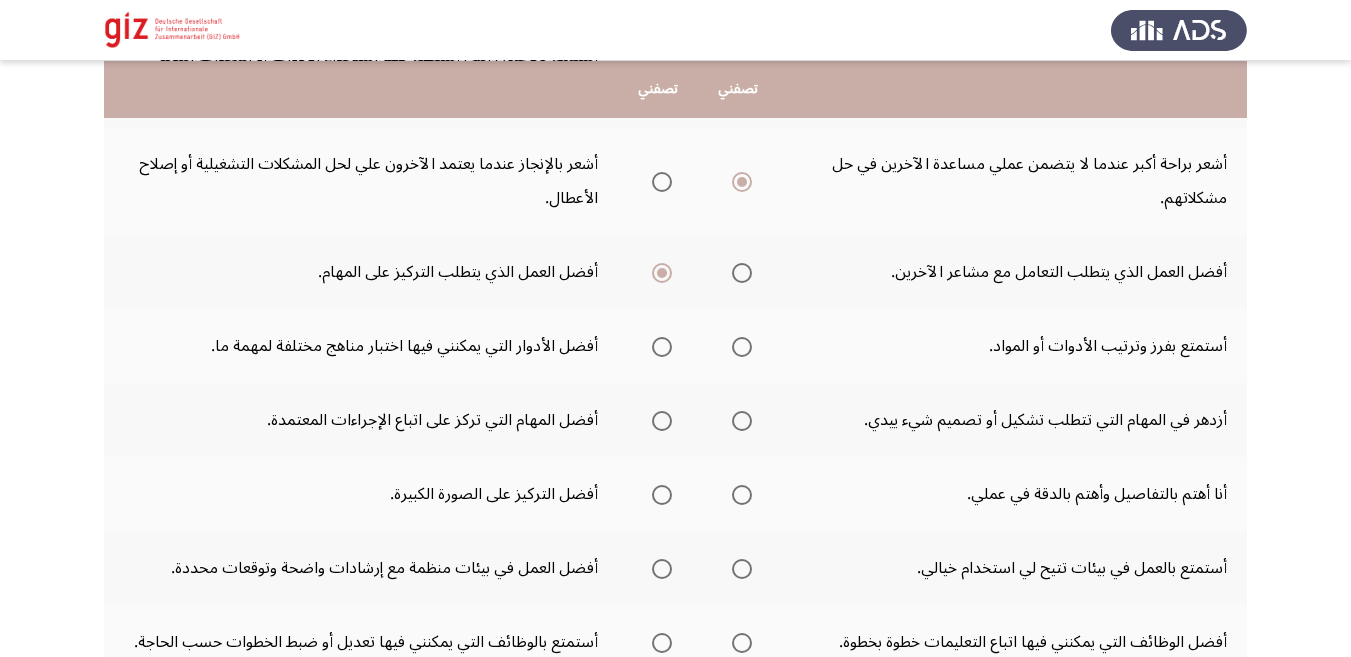 click at bounding box center (742, 347) 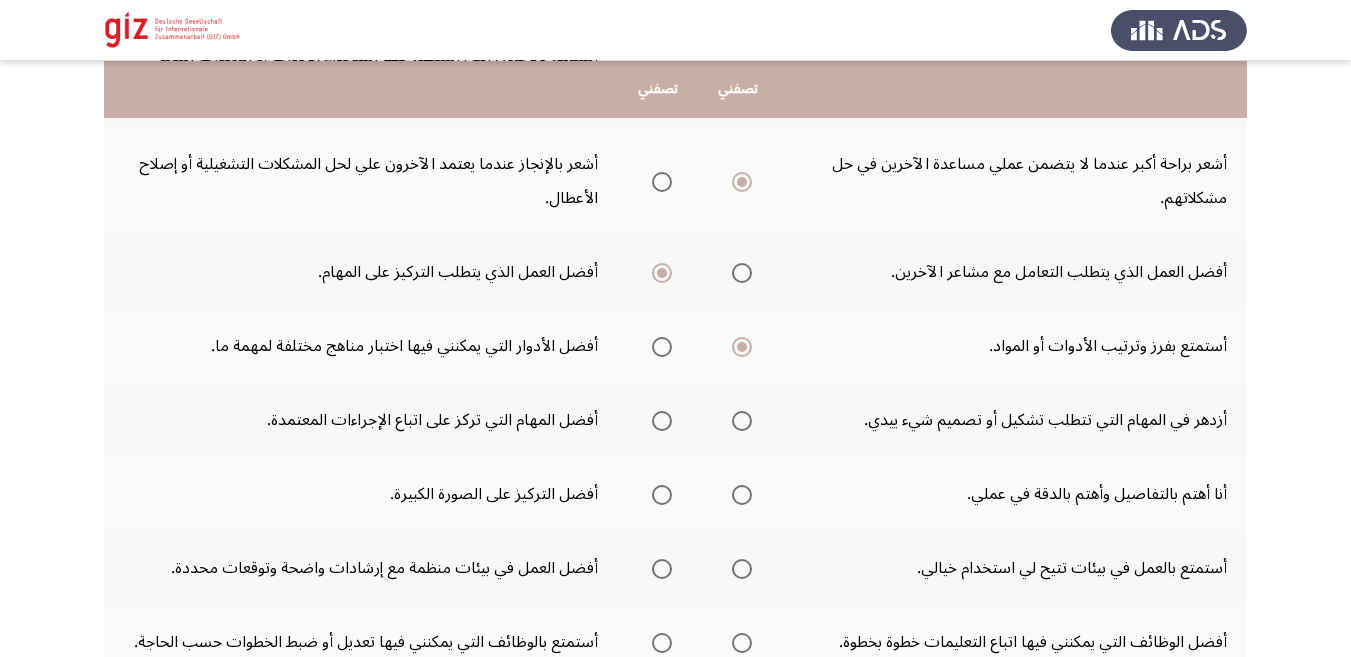 click at bounding box center (662, 421) 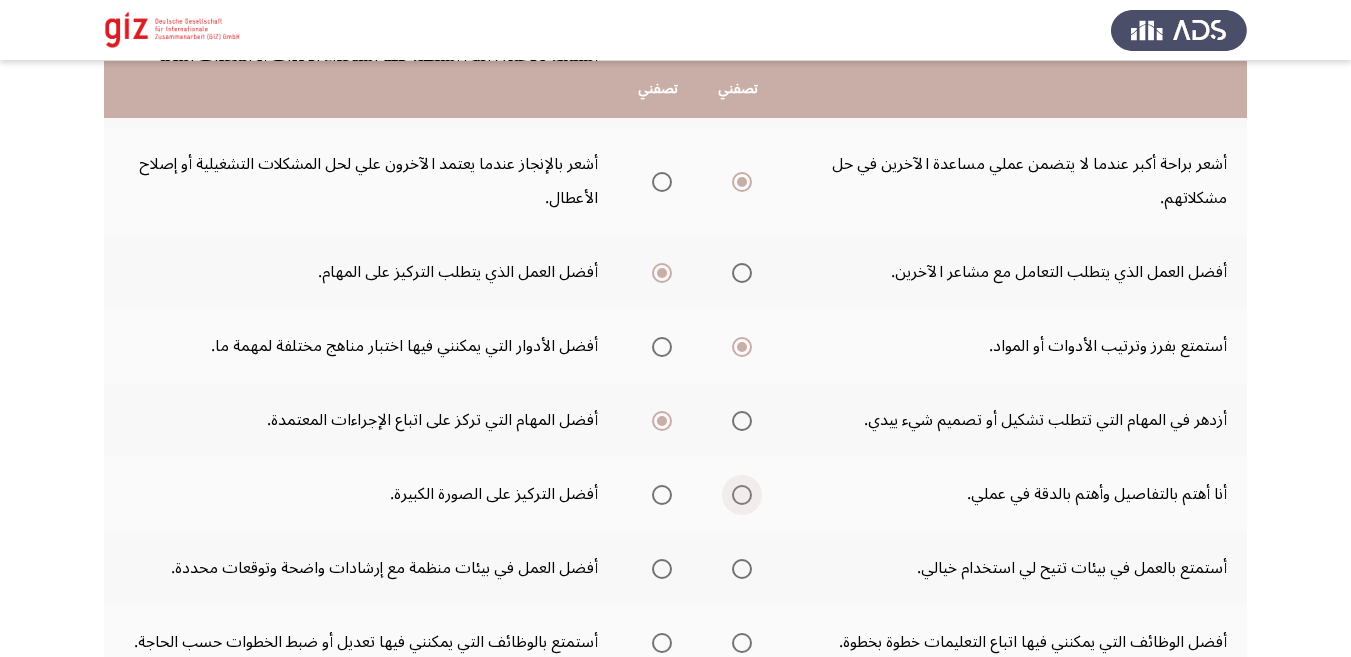 click at bounding box center (742, 495) 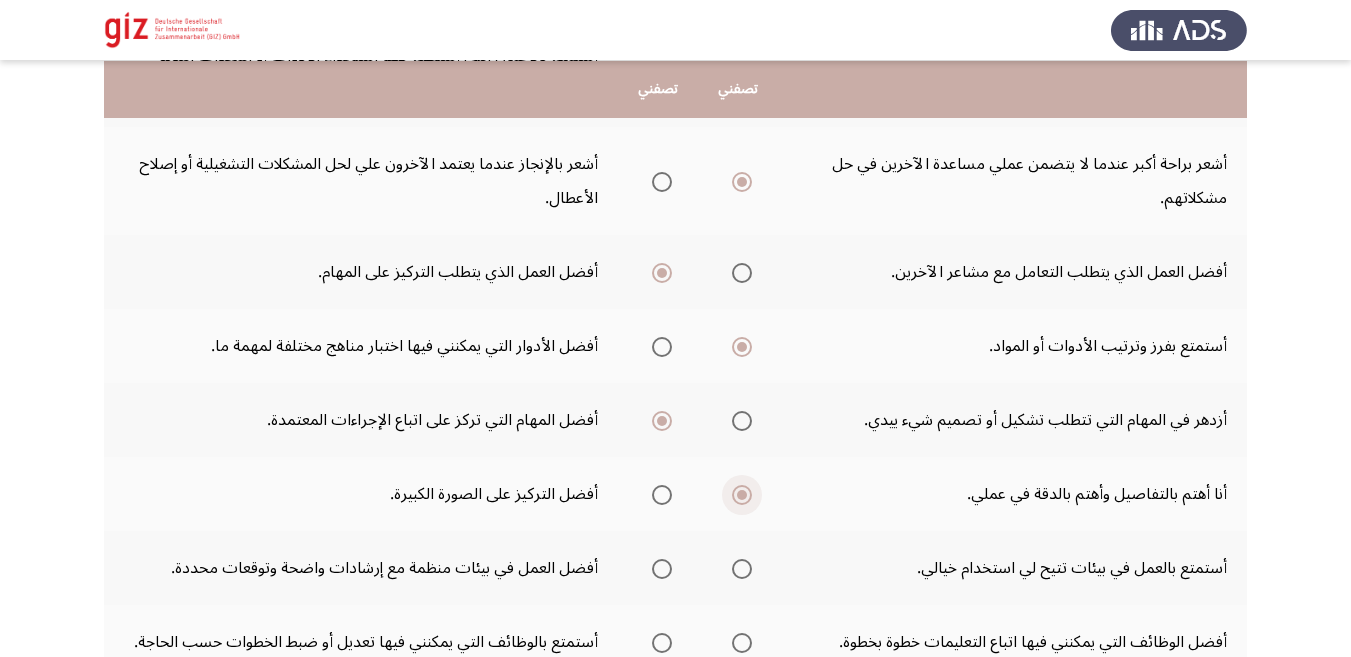 click at bounding box center [742, 495] 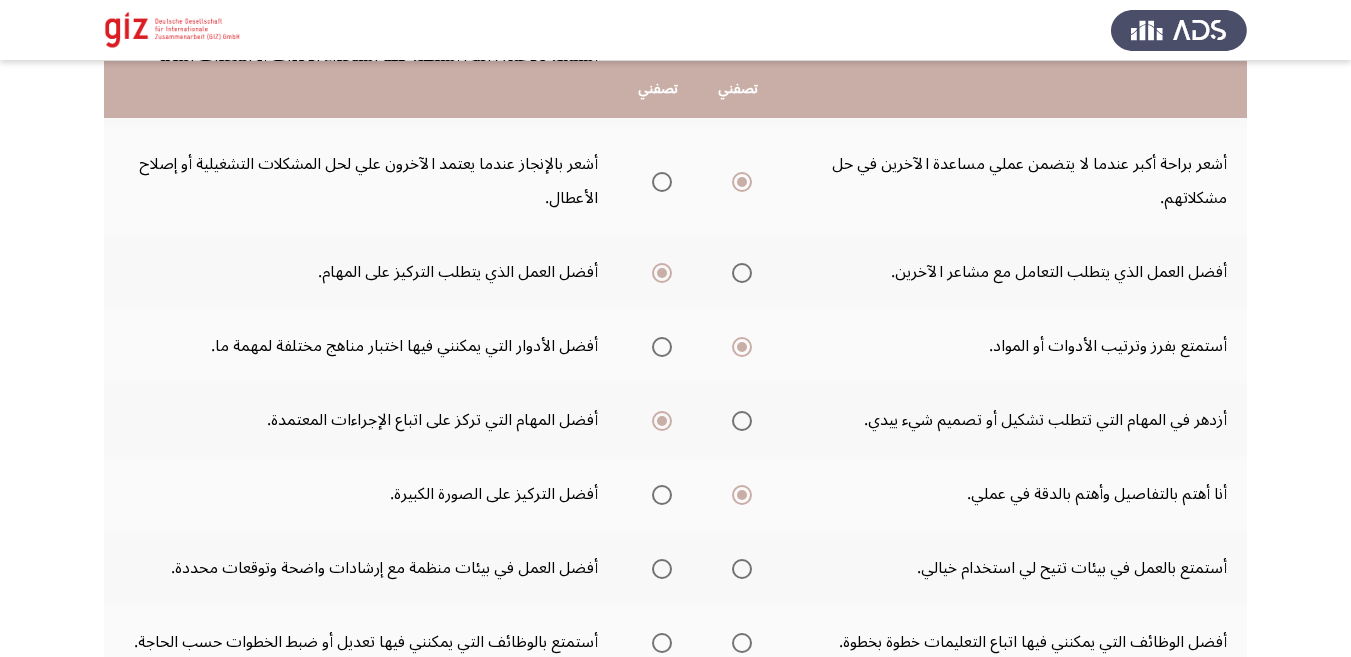 click at bounding box center [662, 569] 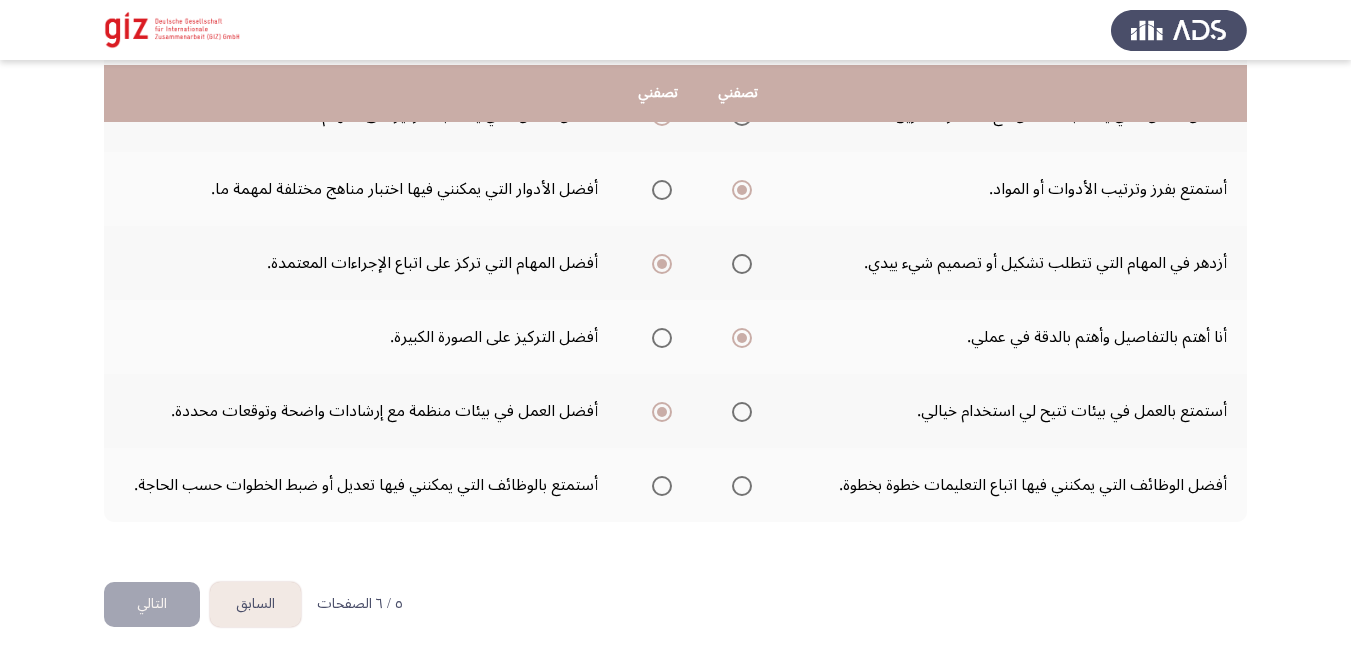 scroll, scrollTop: 654, scrollLeft: 0, axis: vertical 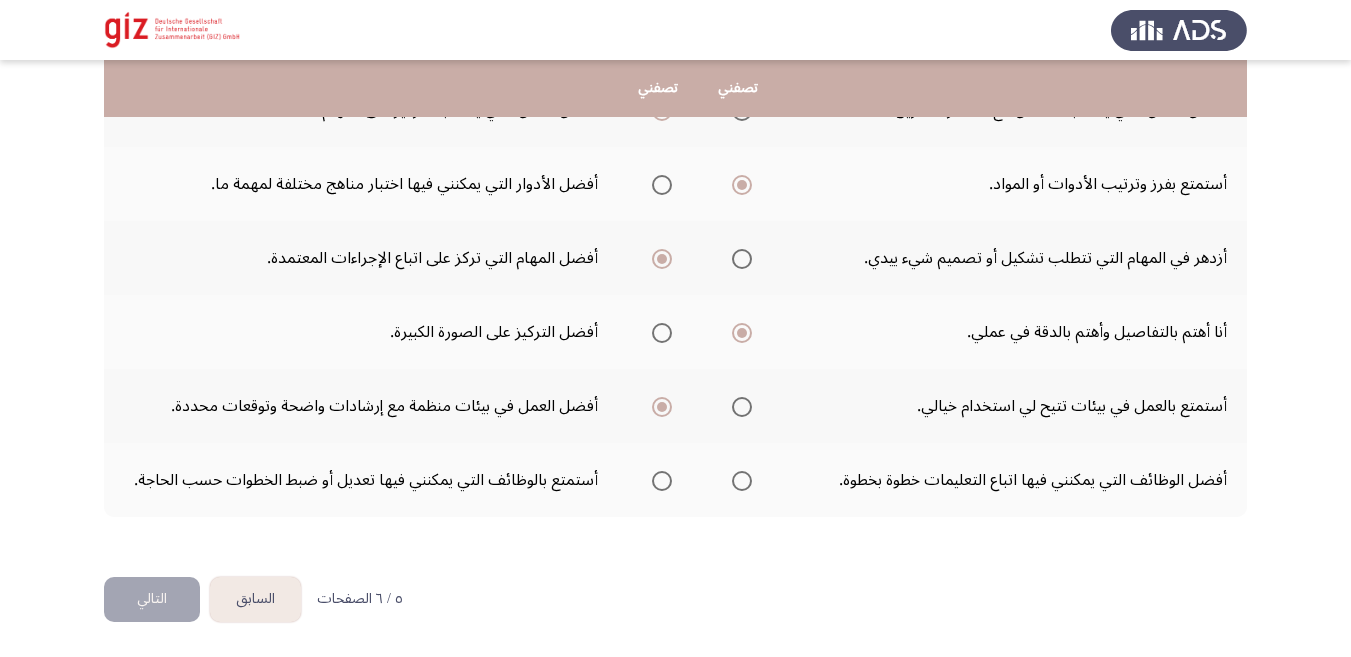 click at bounding box center [742, 481] 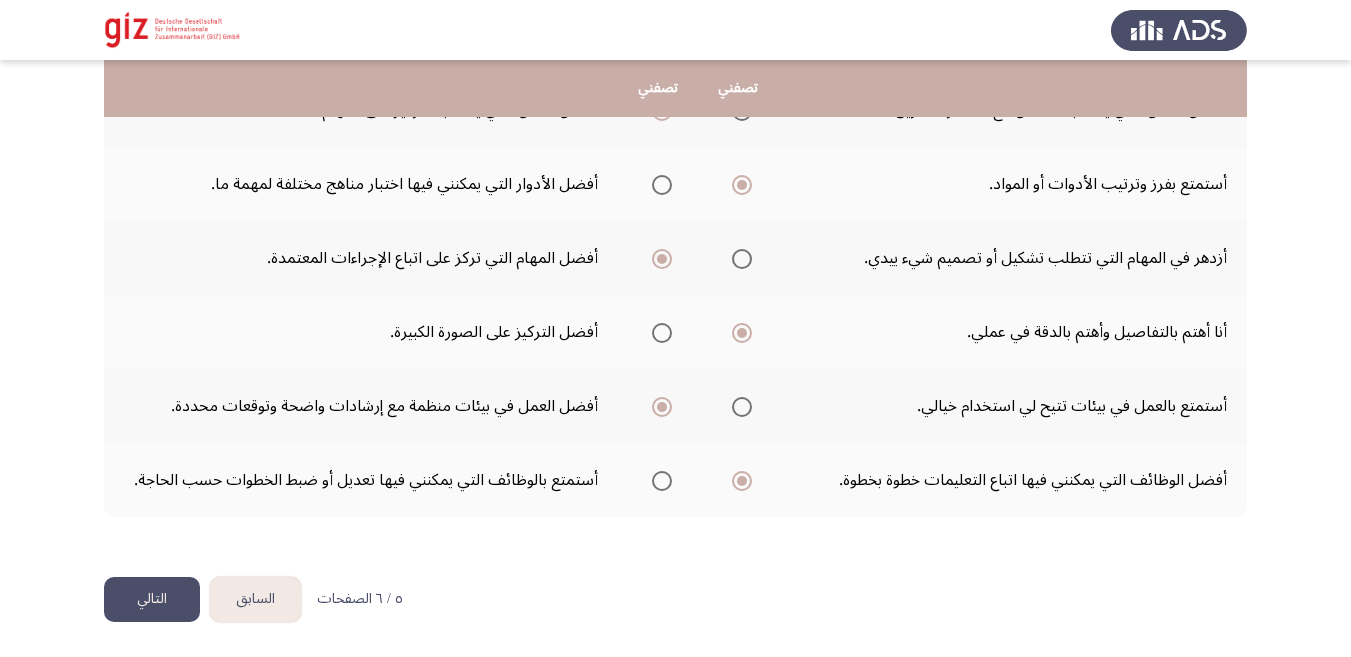click on "التالي" 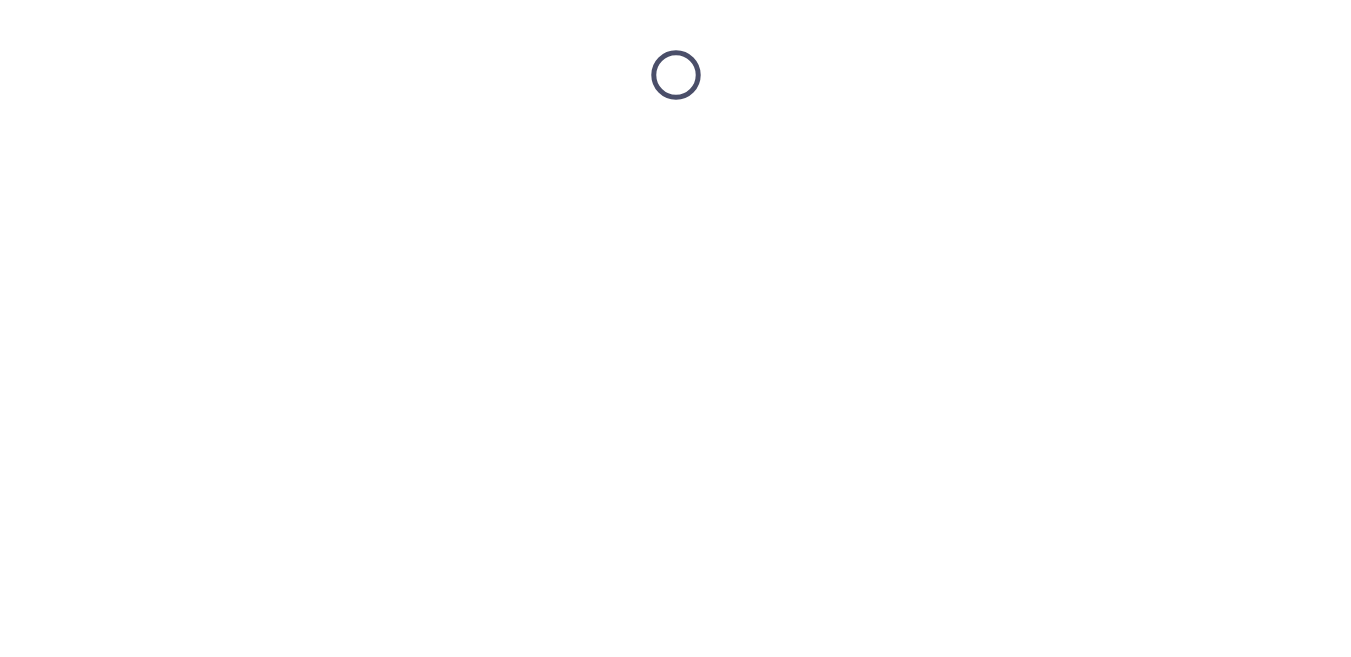 scroll, scrollTop: 0, scrollLeft: 0, axis: both 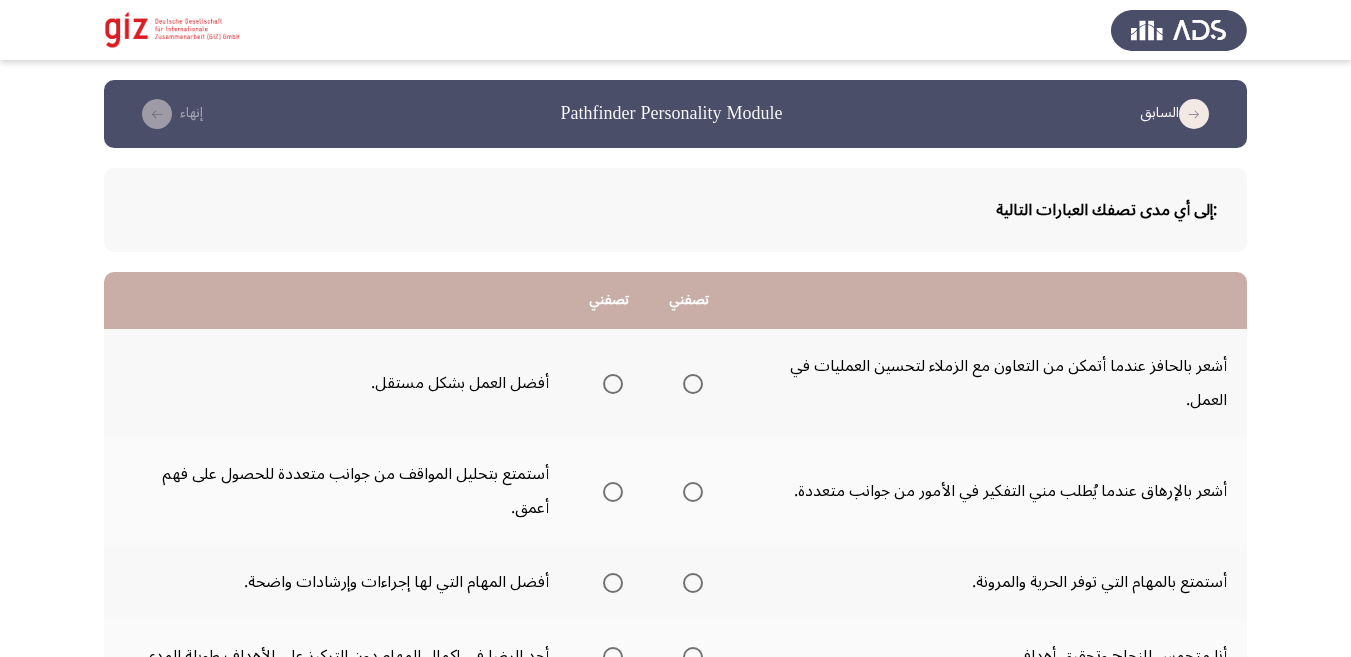 click at bounding box center (693, 384) 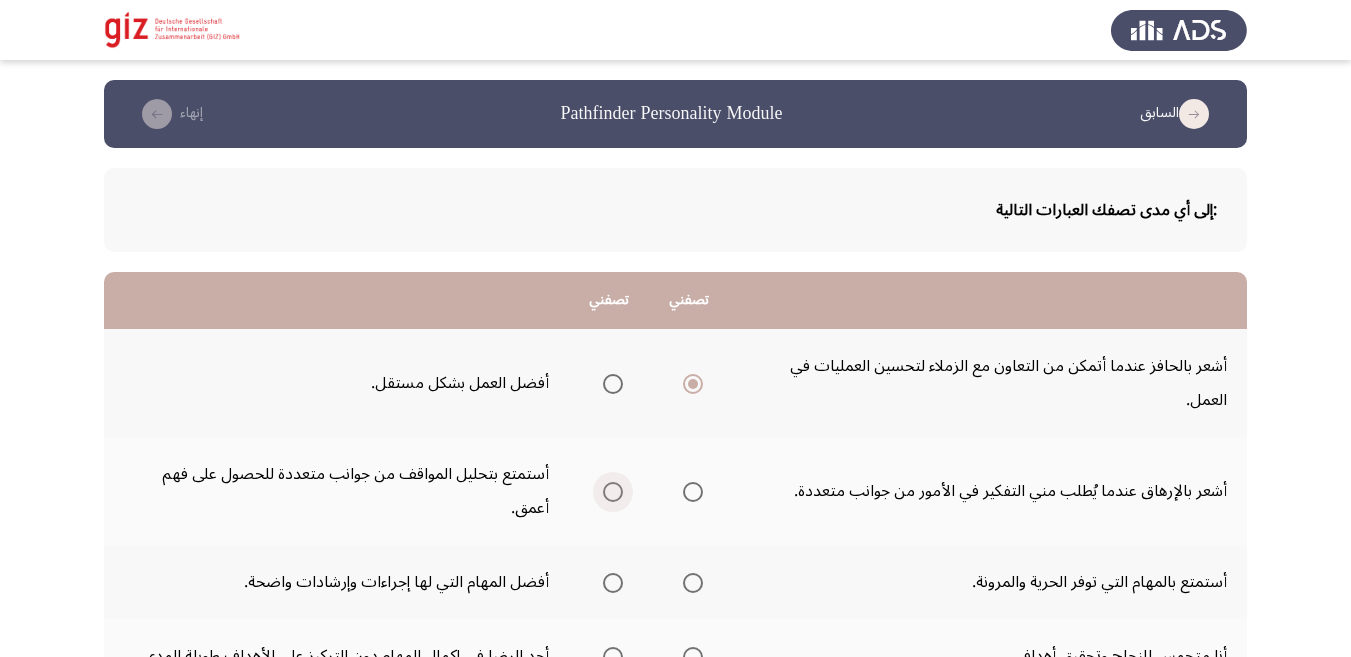 click at bounding box center (613, 492) 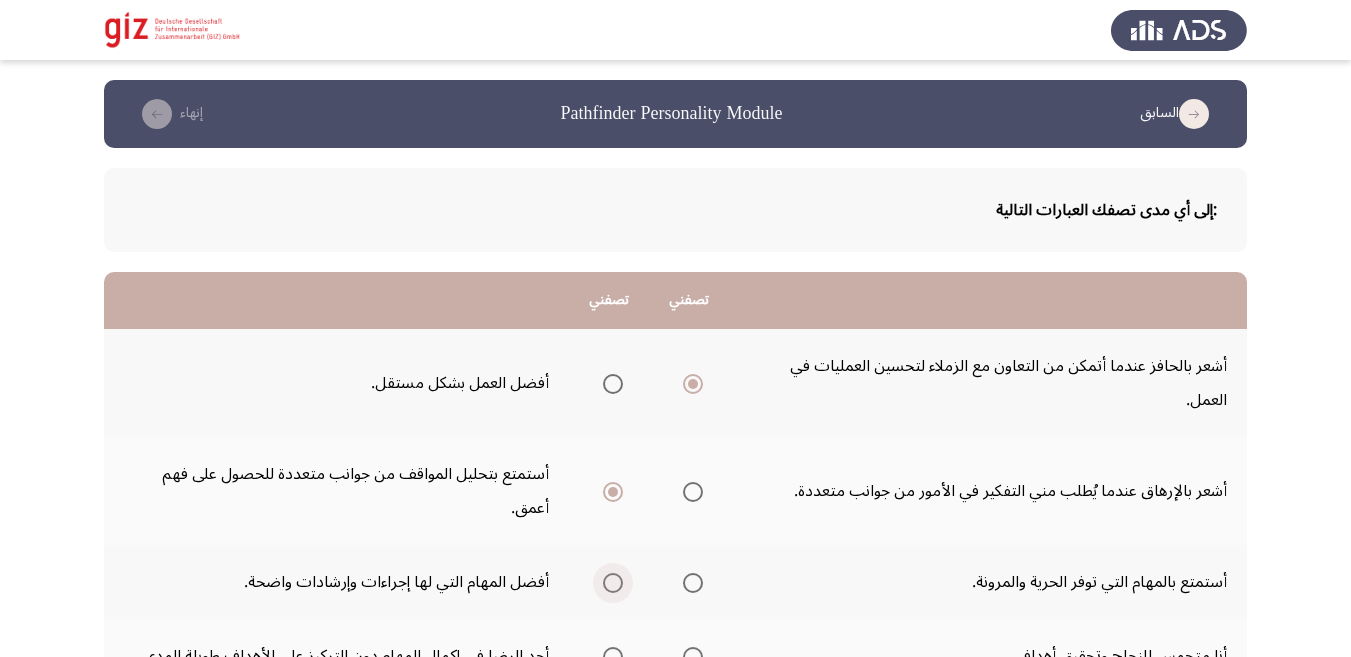 click at bounding box center (613, 583) 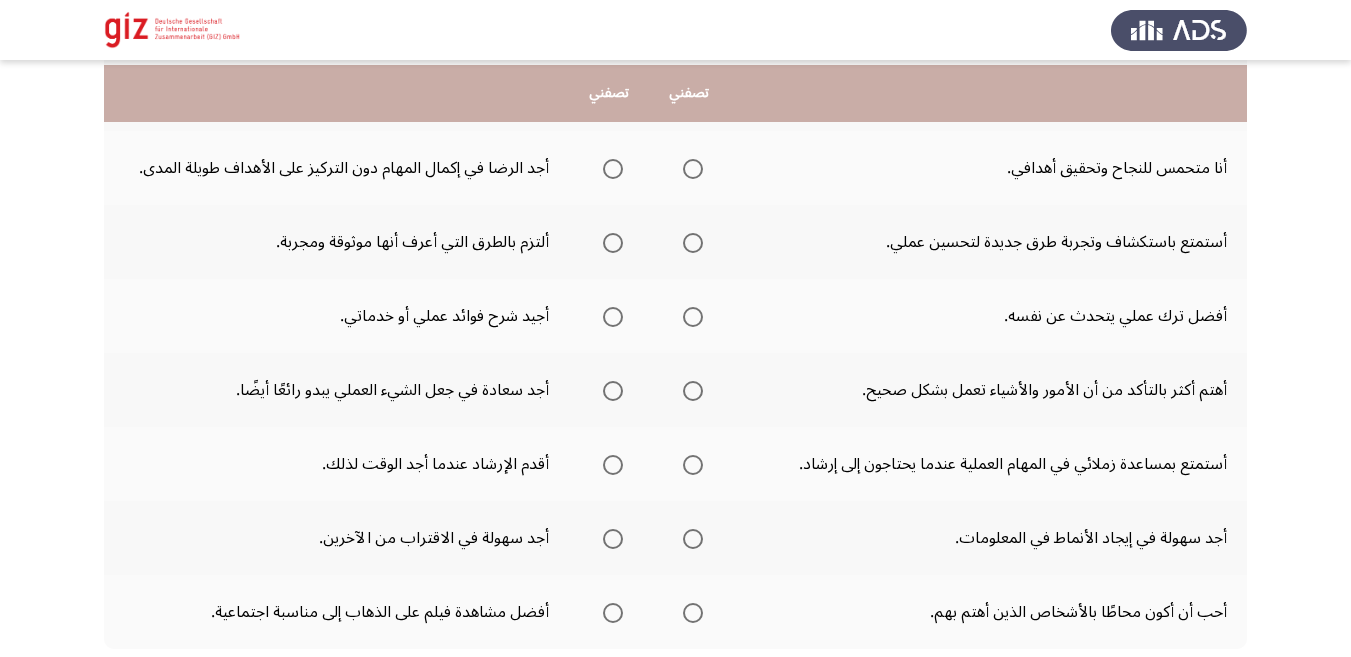 scroll, scrollTop: 492, scrollLeft: 0, axis: vertical 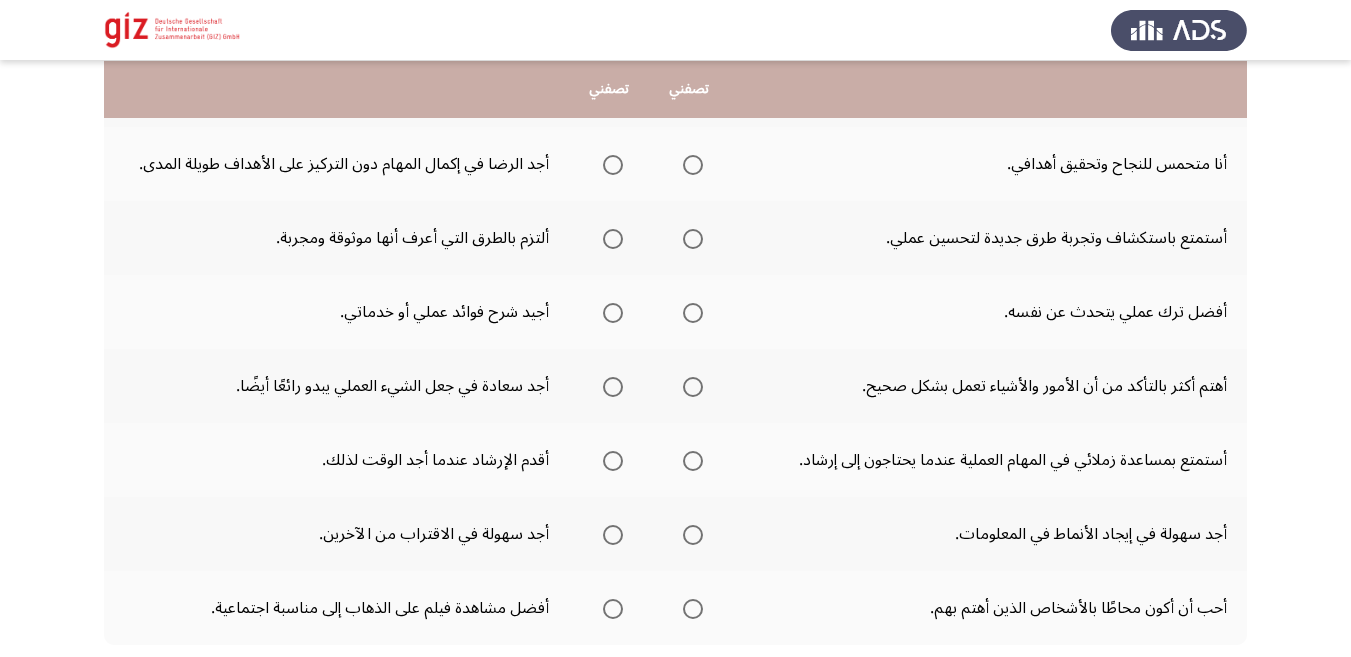 click at bounding box center (613, 165) 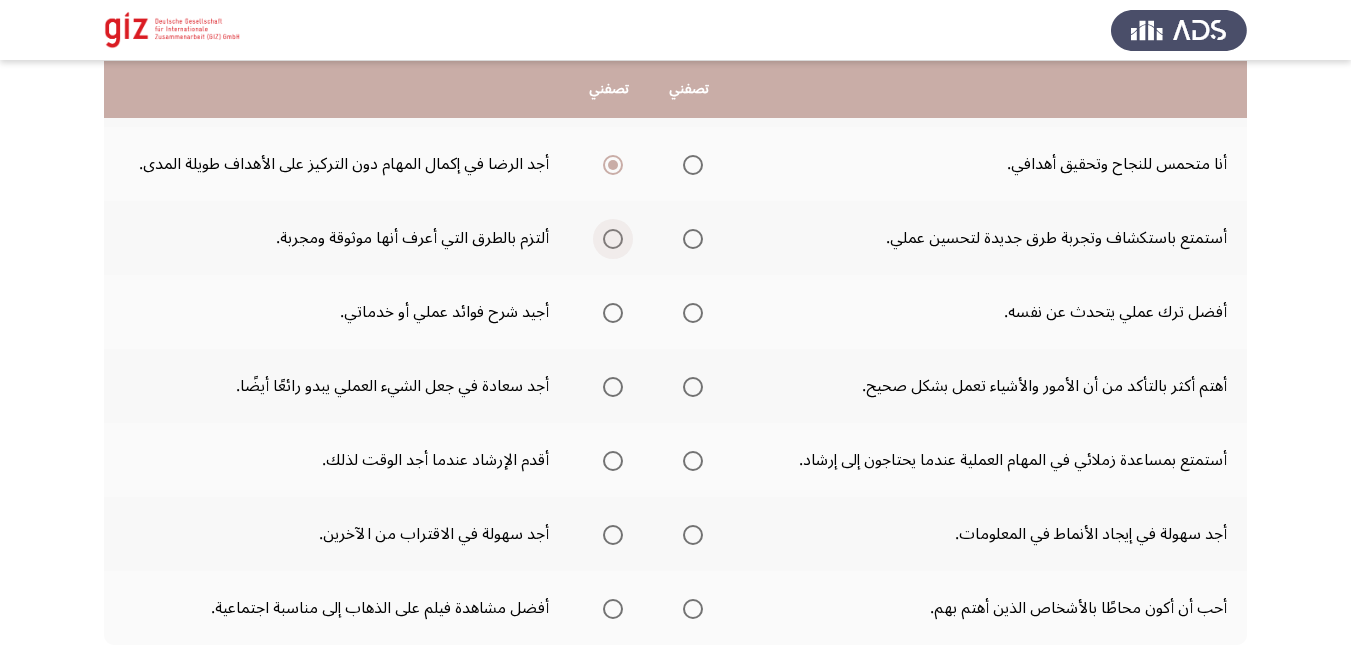 click at bounding box center (613, 239) 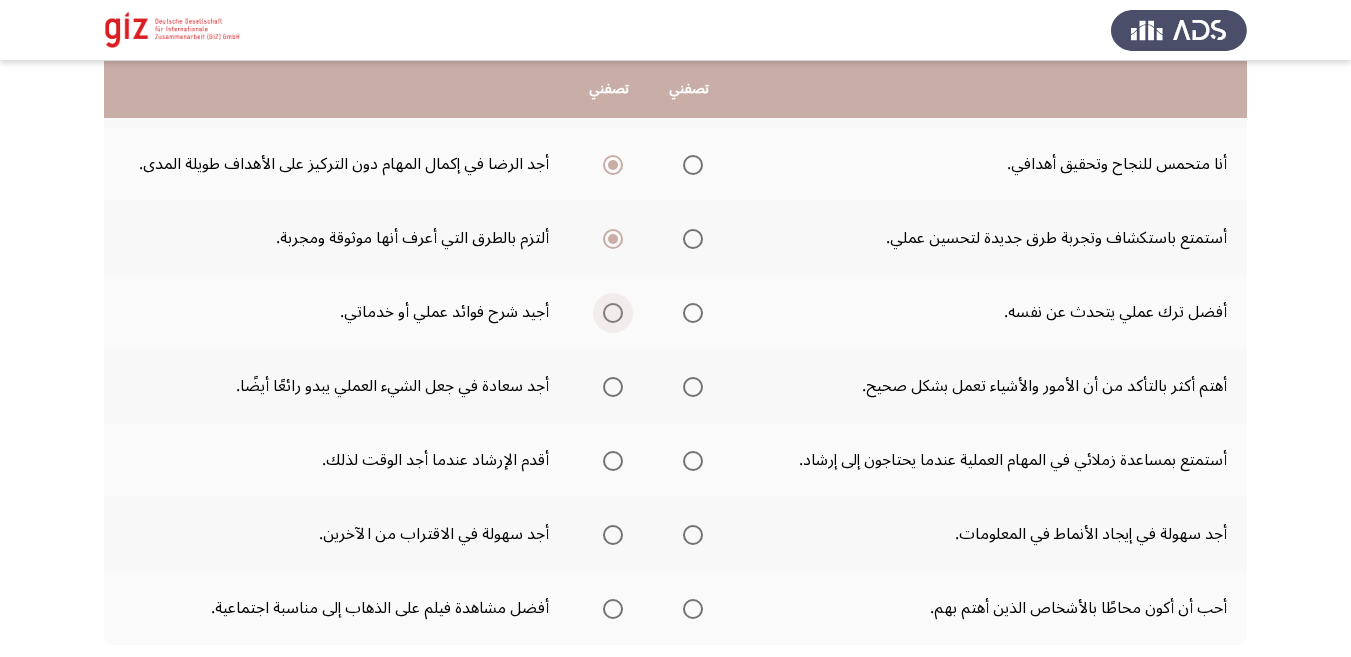 click at bounding box center (613, 313) 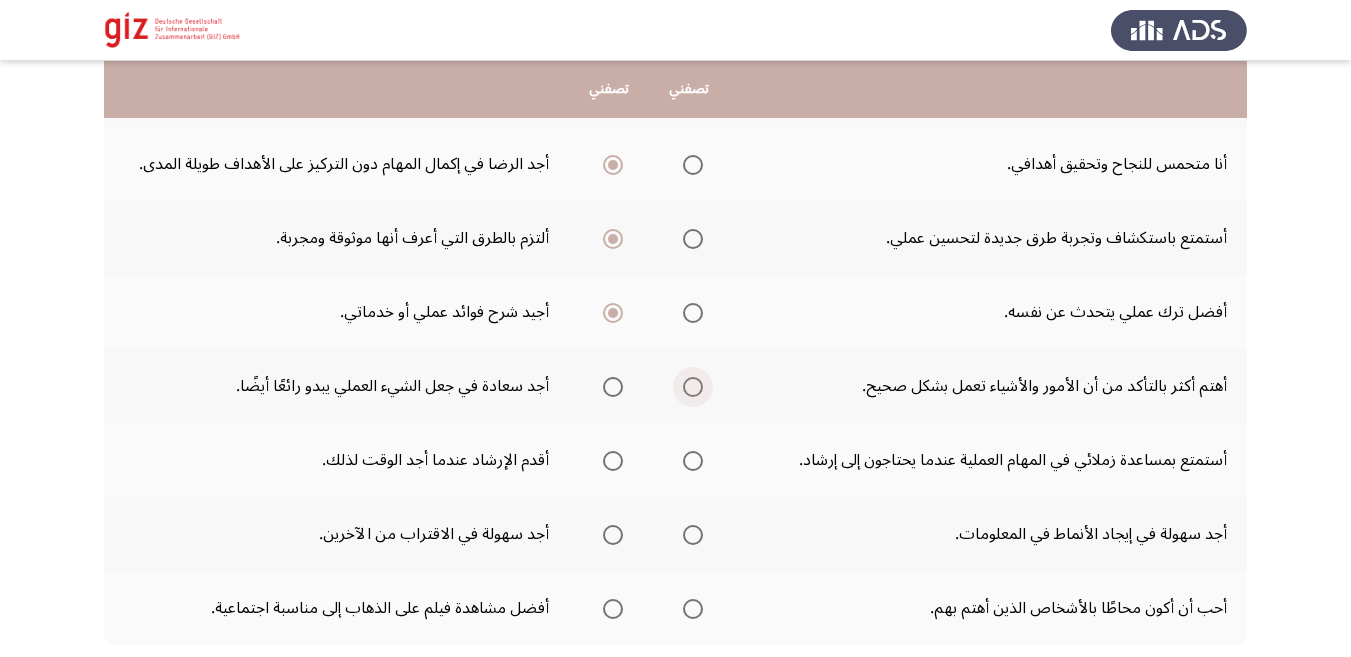 click at bounding box center (693, 387) 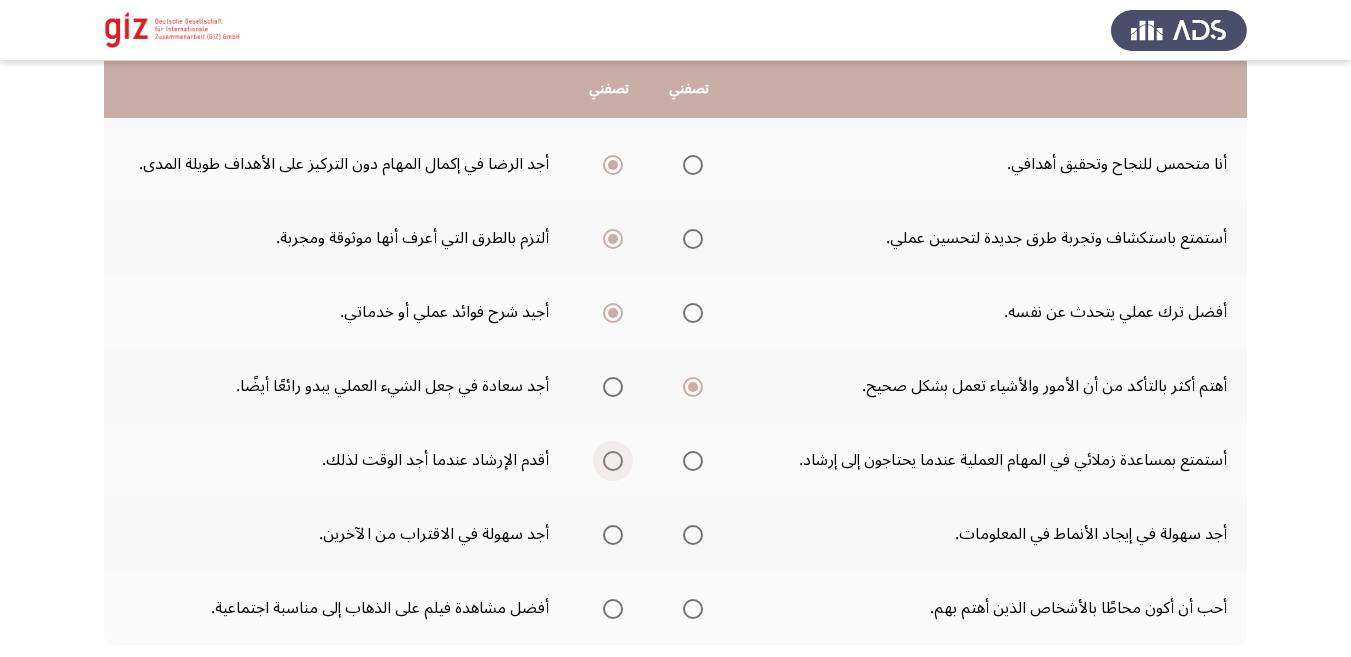 click at bounding box center (613, 461) 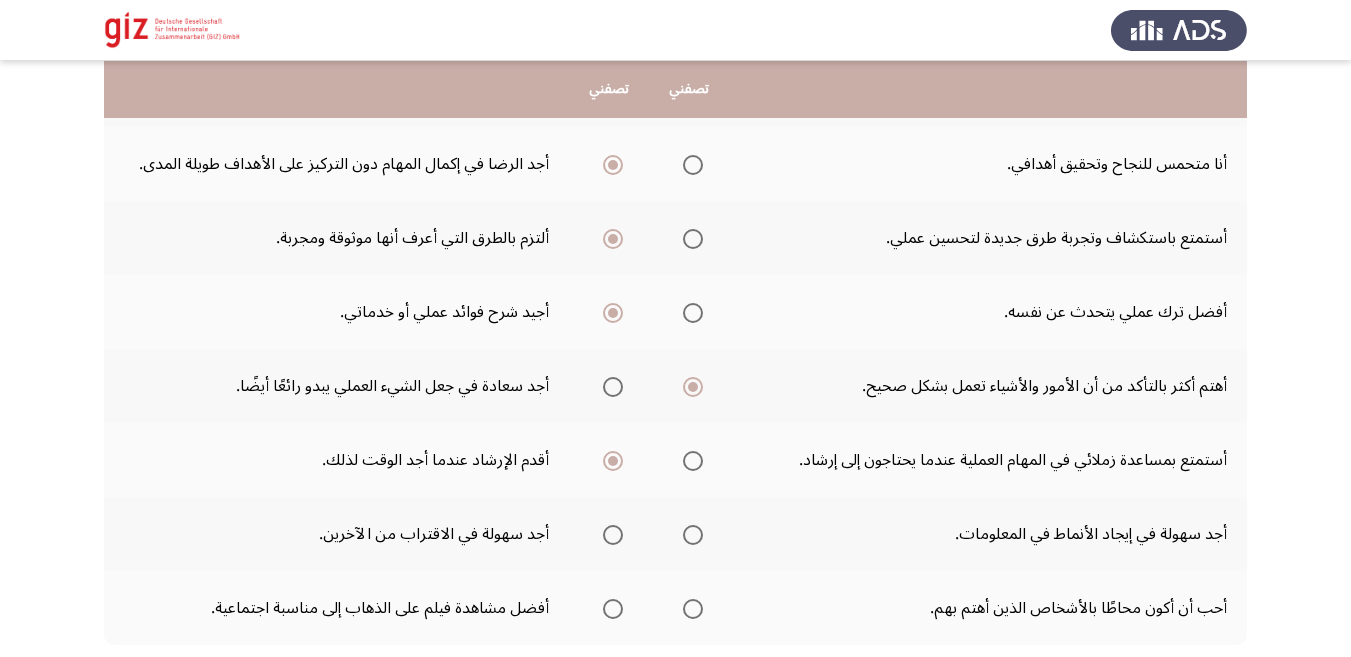 click at bounding box center [613, 535] 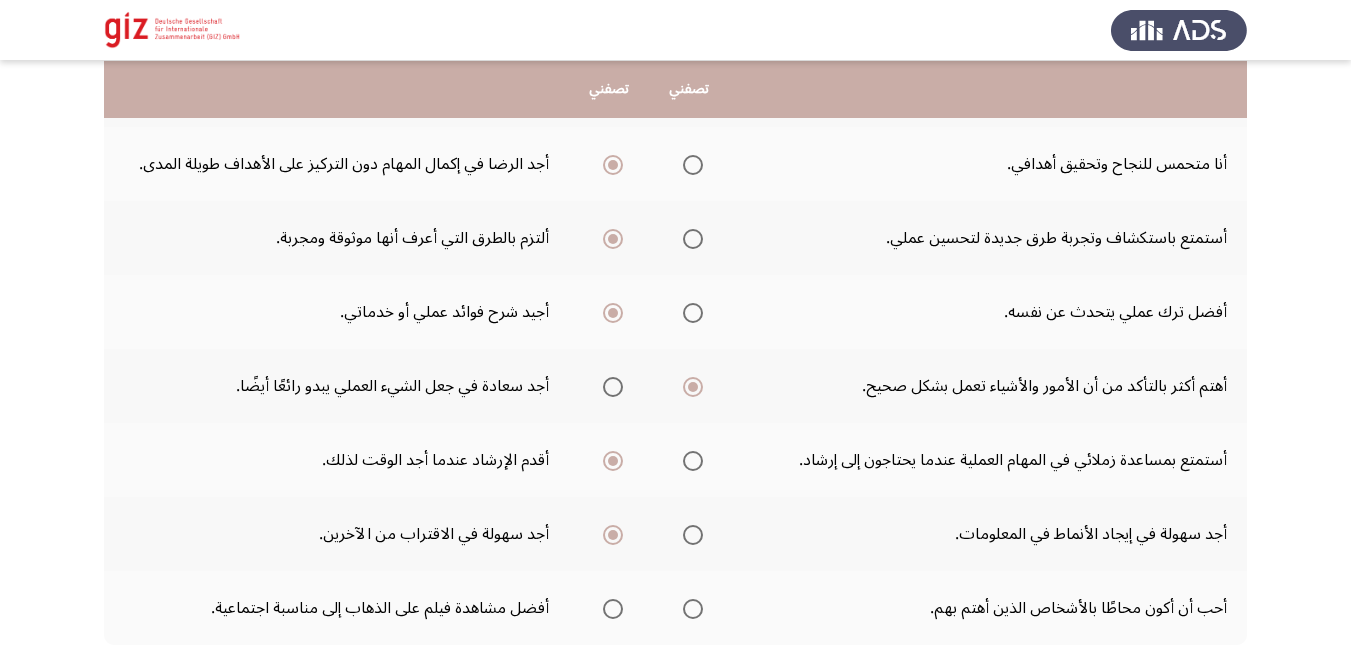 click at bounding box center [693, 609] 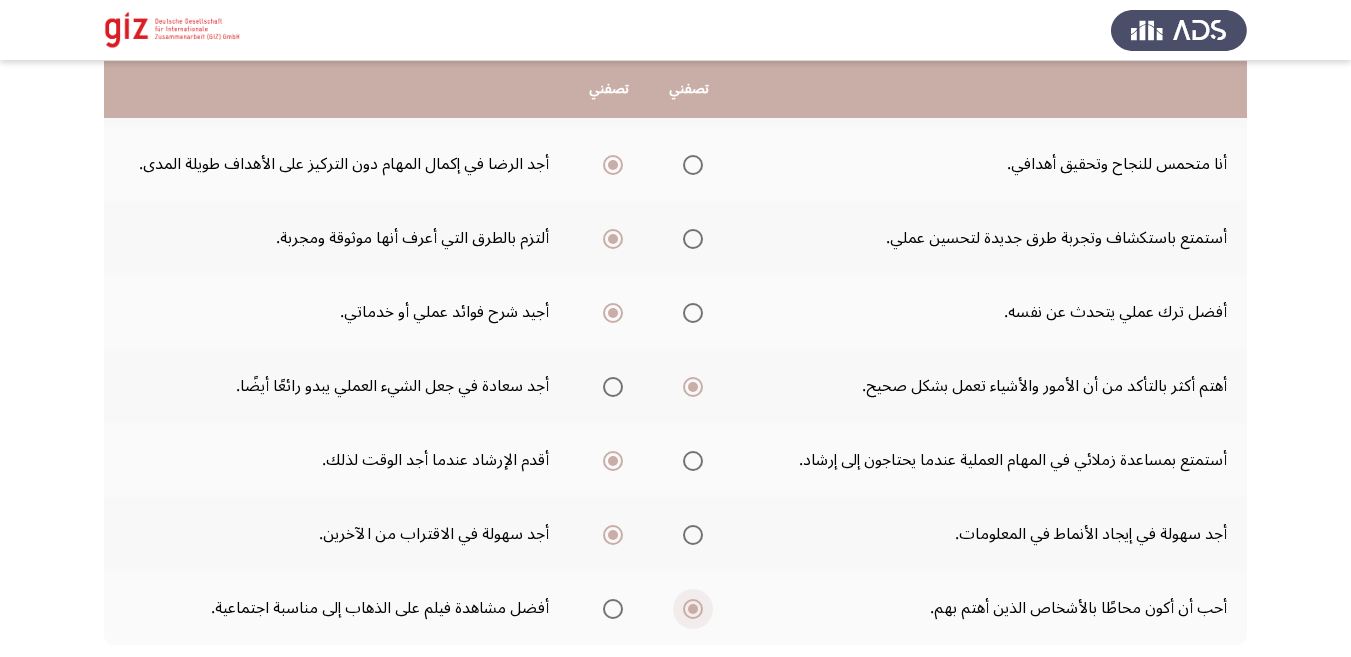 click at bounding box center (693, 609) 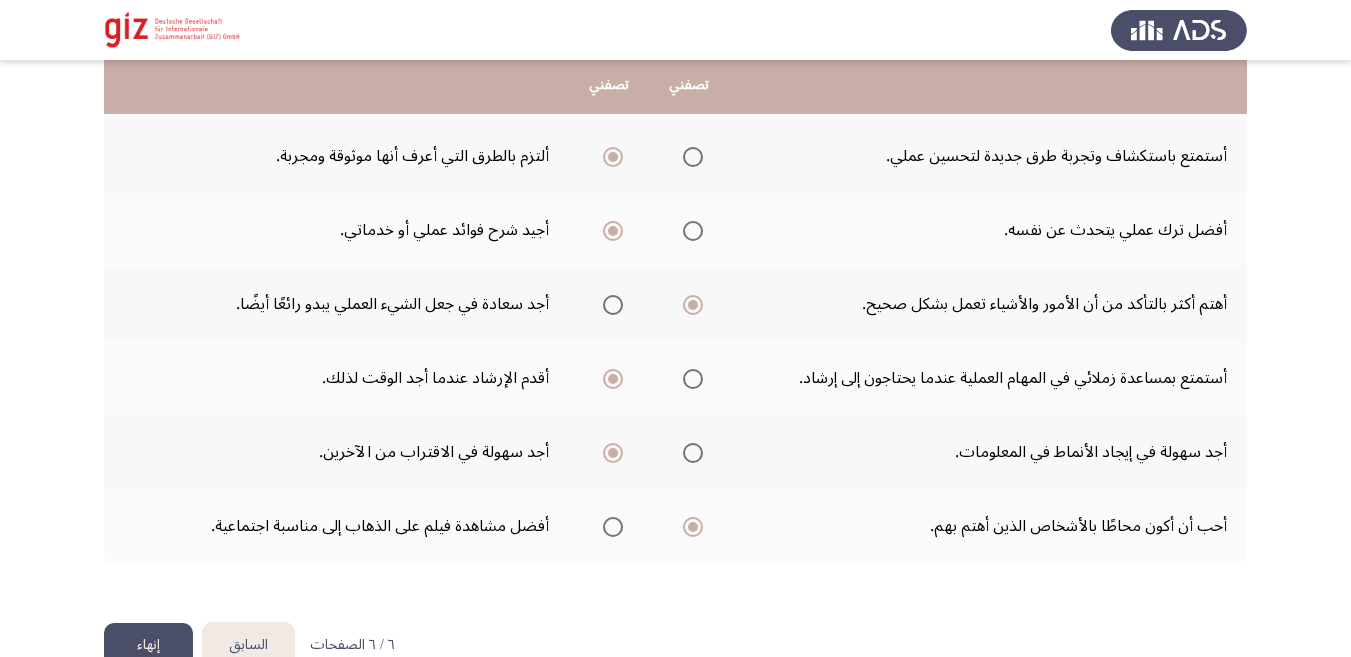 scroll, scrollTop: 574, scrollLeft: 0, axis: vertical 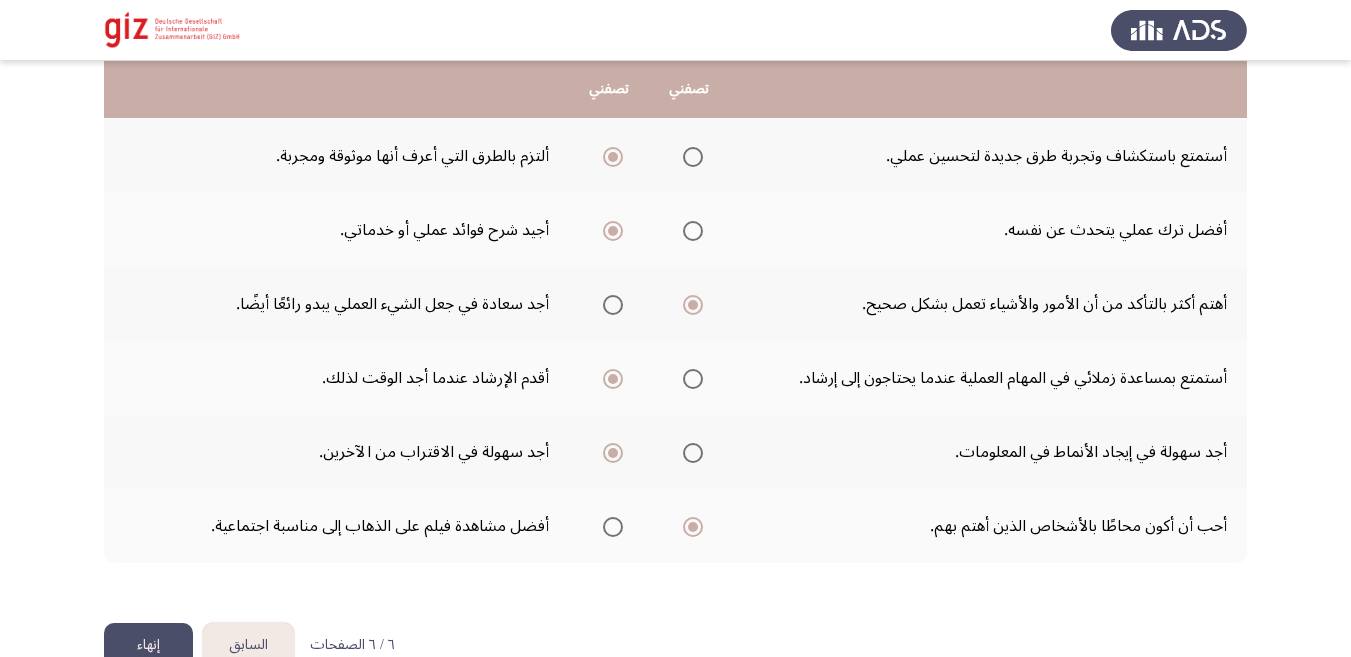 drag, startPoint x: 653, startPoint y: 617, endPoint x: 160, endPoint y: 628, distance: 493.1227 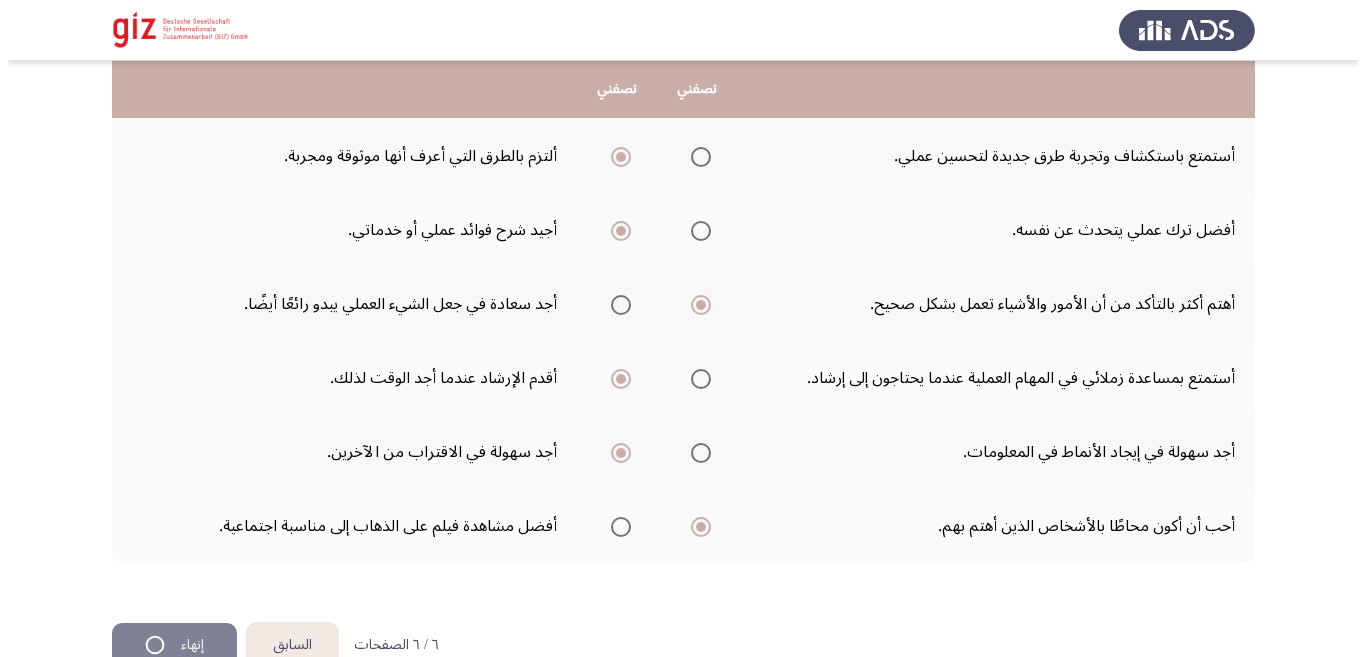 scroll, scrollTop: 0, scrollLeft: 0, axis: both 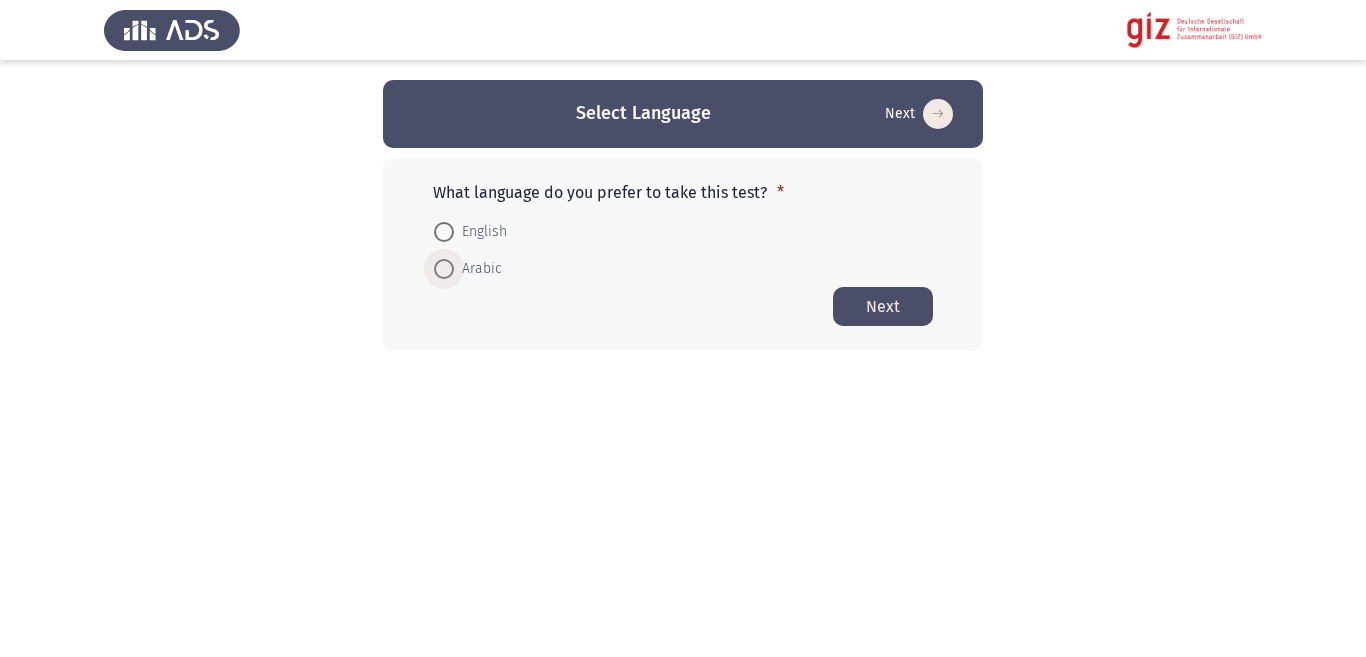 click at bounding box center (444, 269) 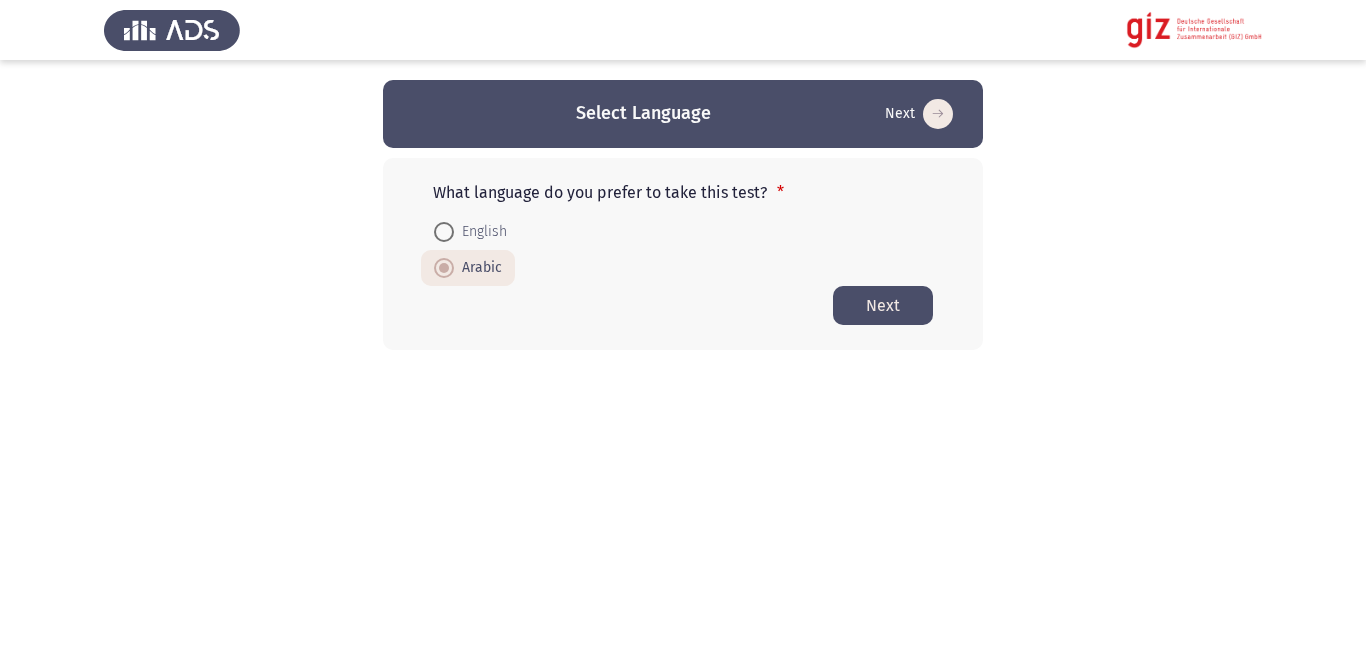 click on "Next" 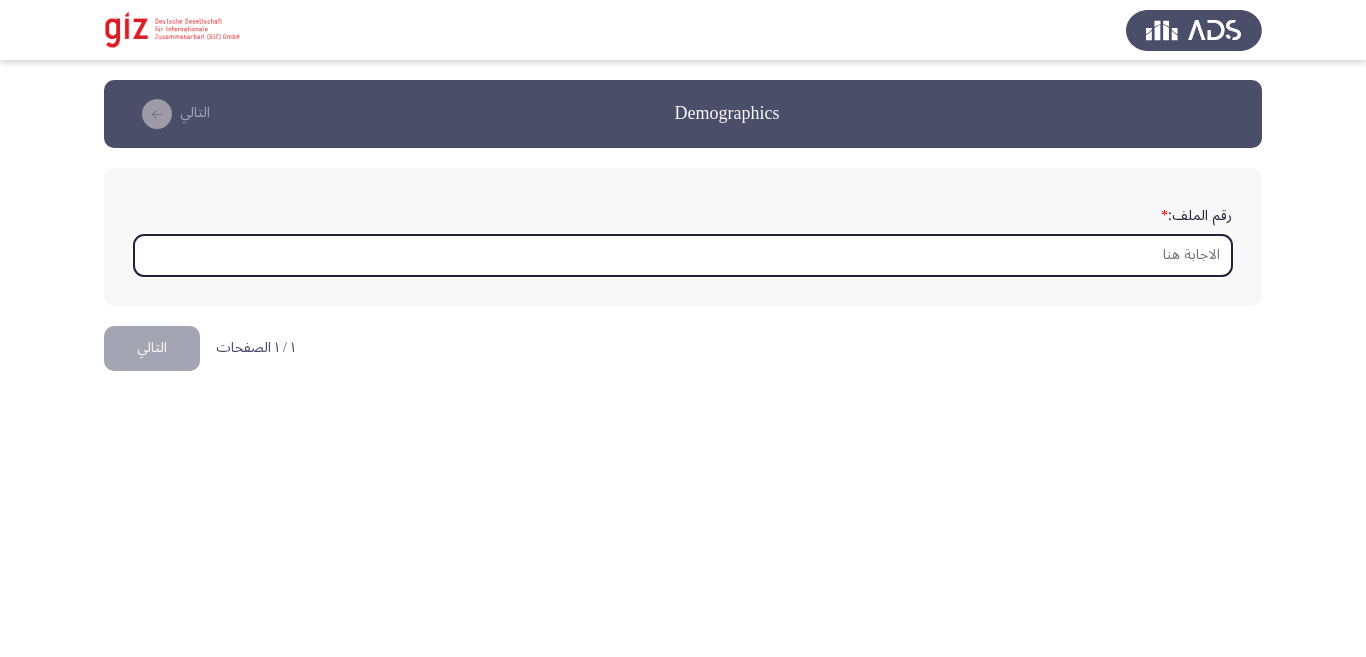 click on "رقم الملف:    *" at bounding box center [683, 255] 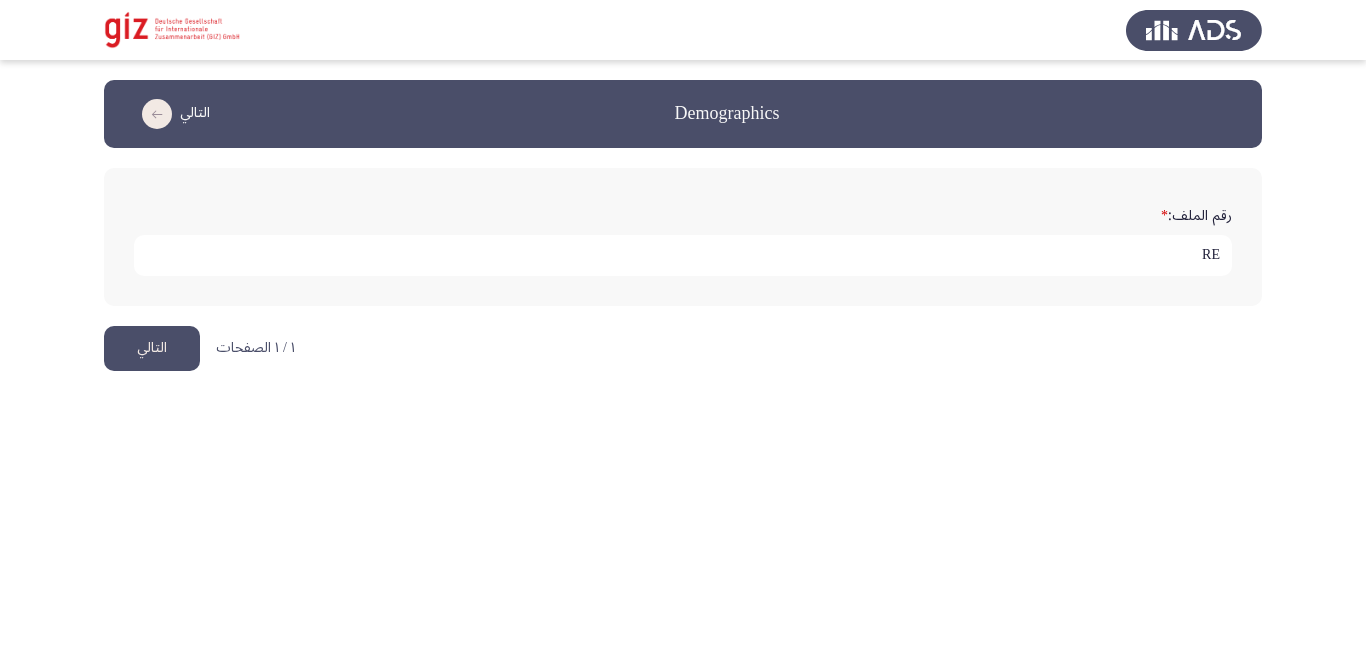 drag, startPoint x: 519, startPoint y: 250, endPoint x: 1296, endPoint y: 301, distance: 778.67194 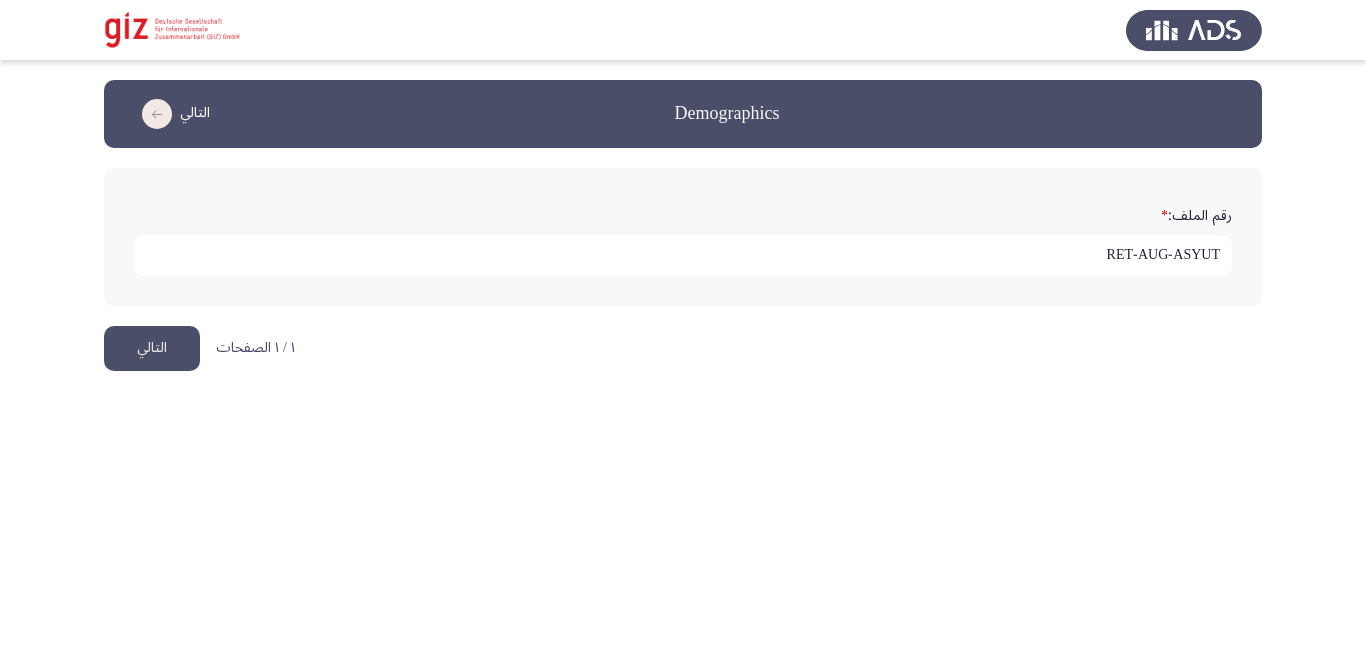 click on "RET-AUG-ASYUT" at bounding box center (683, 255) 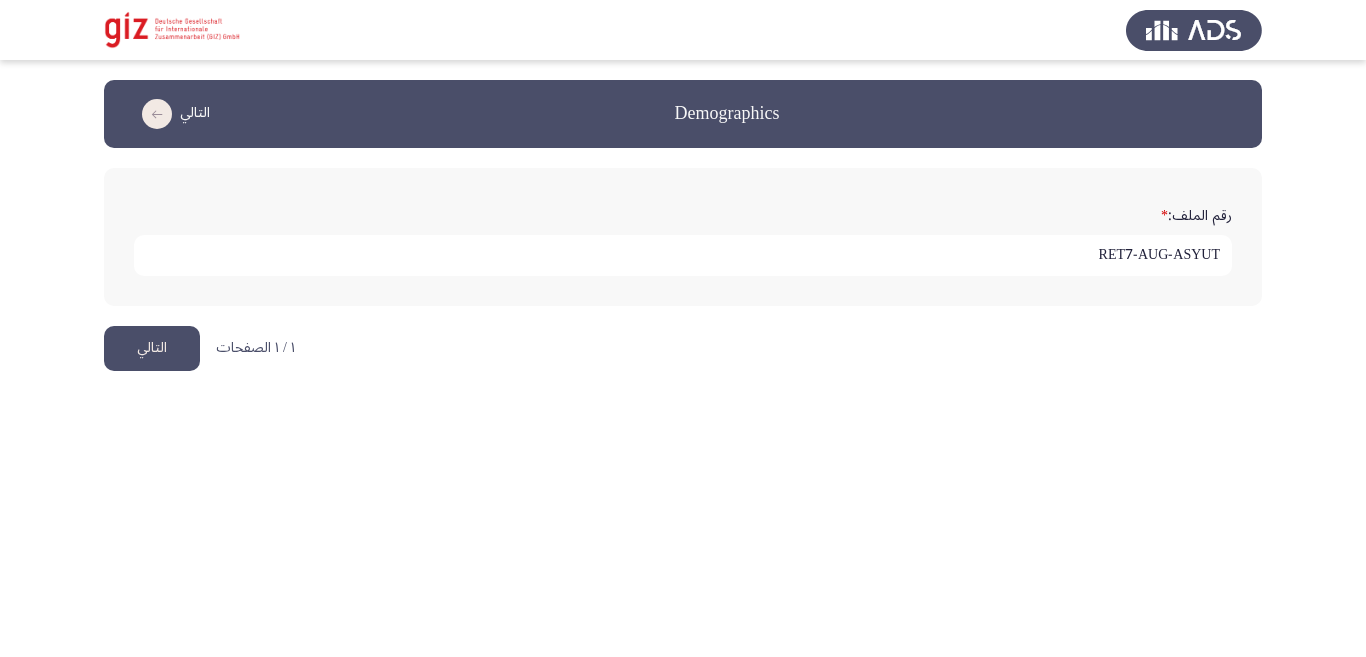 type on "RET7-AUG-ASYUT" 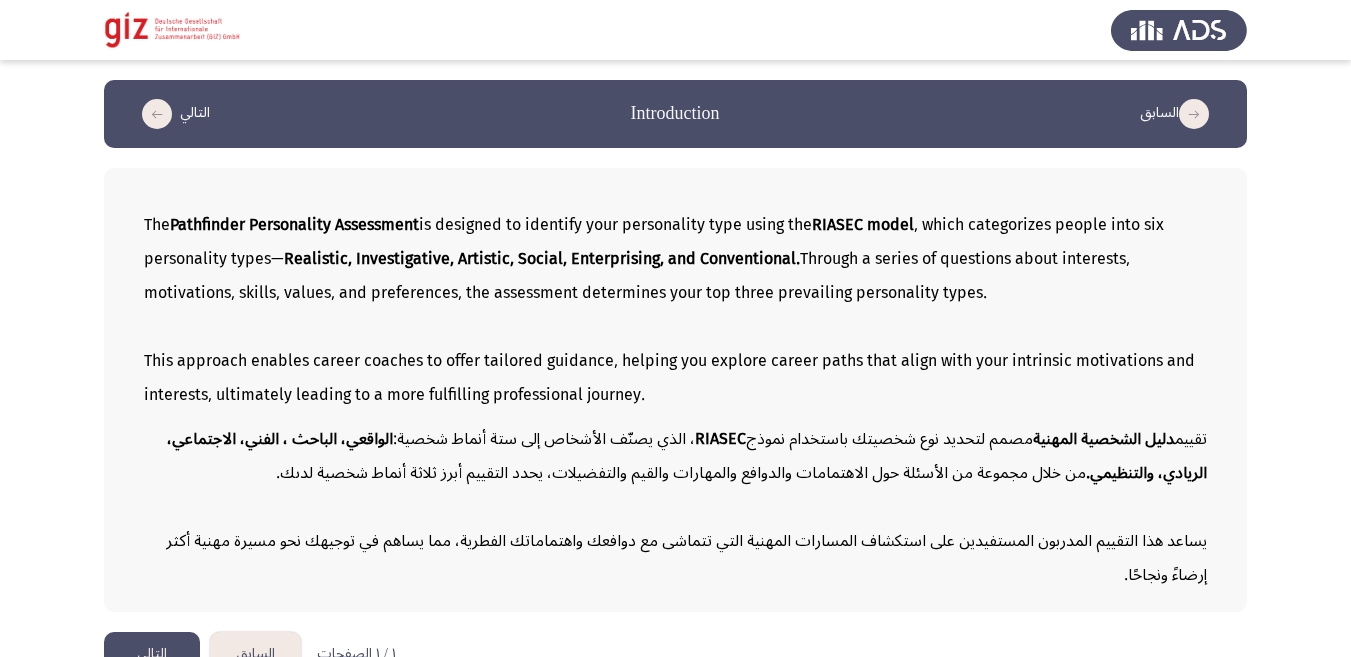 scroll, scrollTop: 40, scrollLeft: 0, axis: vertical 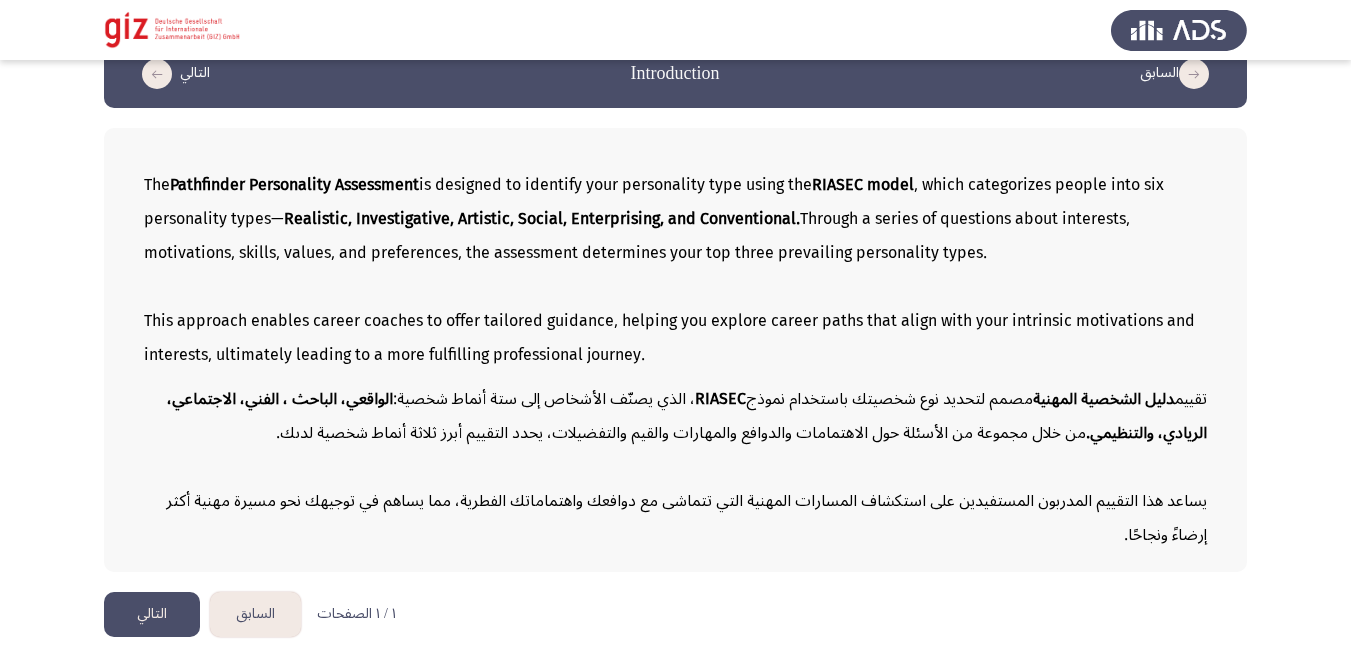 click on "التالي" 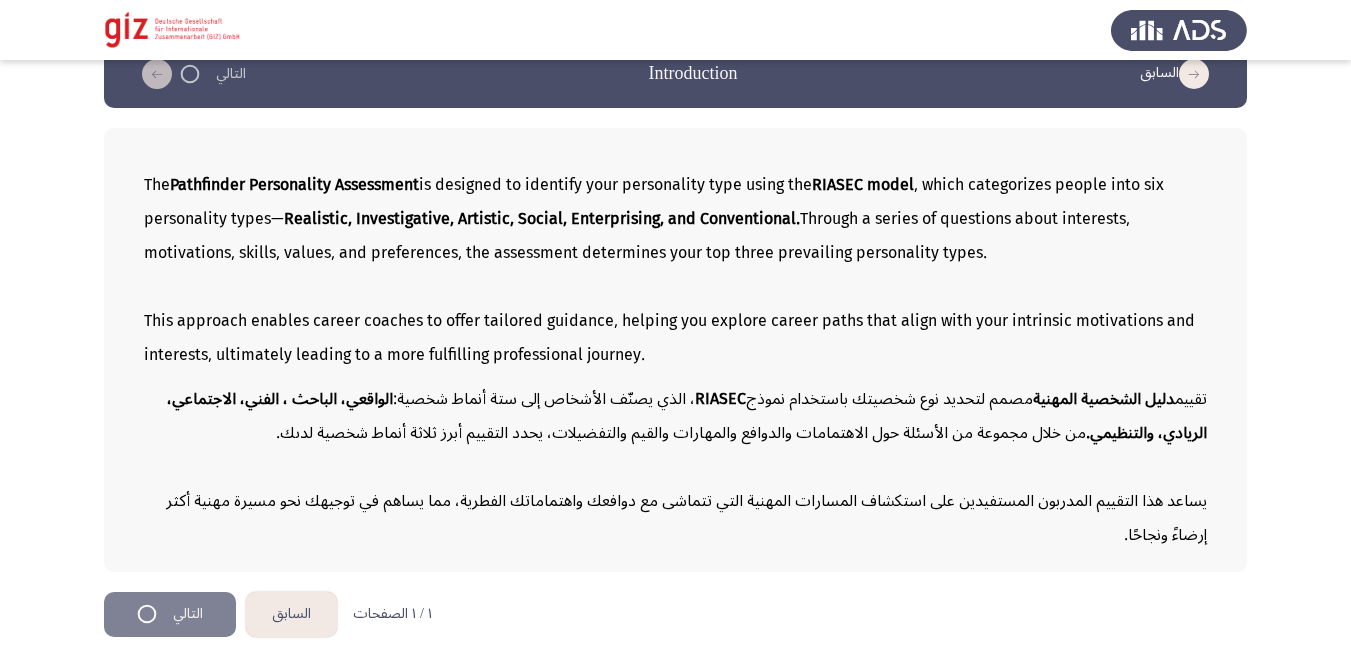 scroll, scrollTop: 0, scrollLeft: 0, axis: both 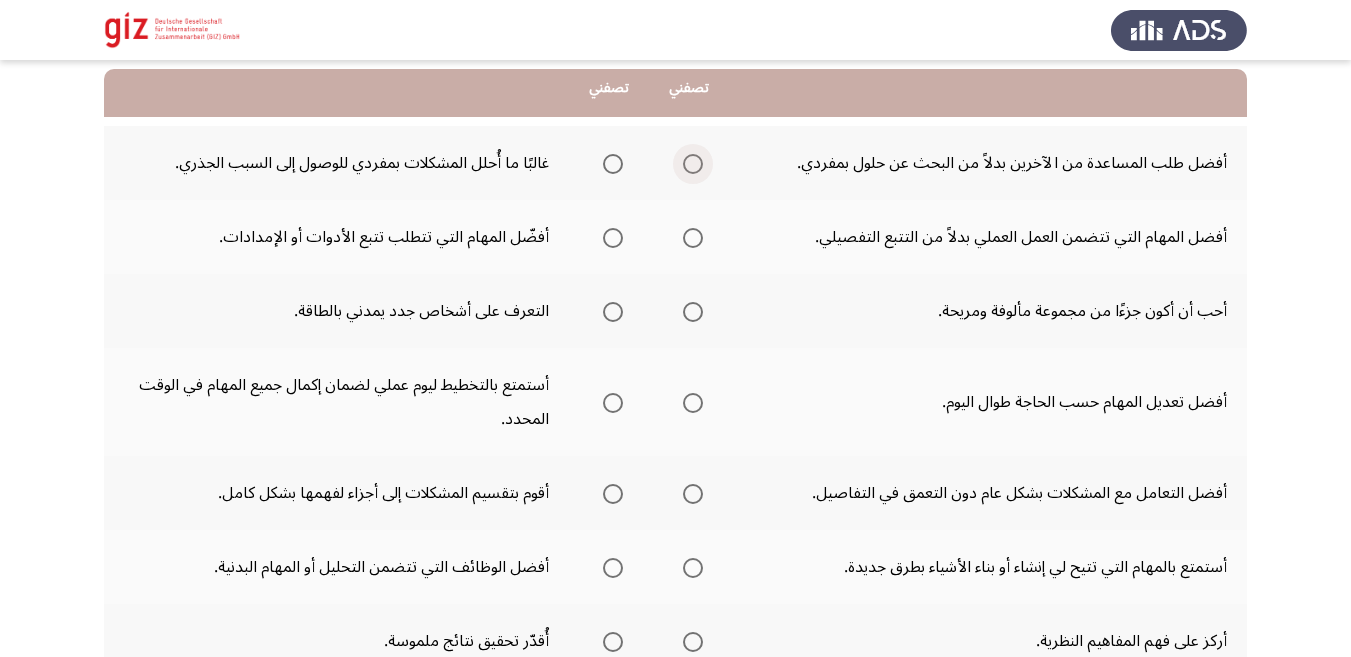 click at bounding box center (693, 164) 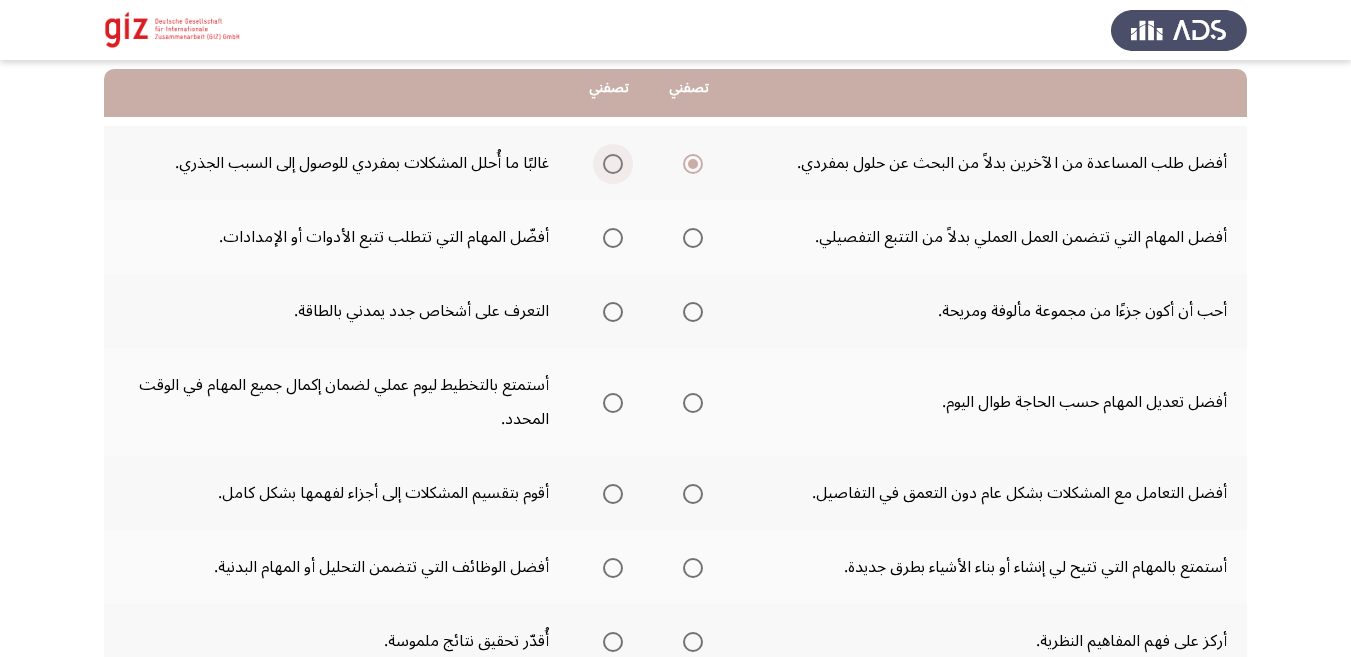 click at bounding box center (613, 164) 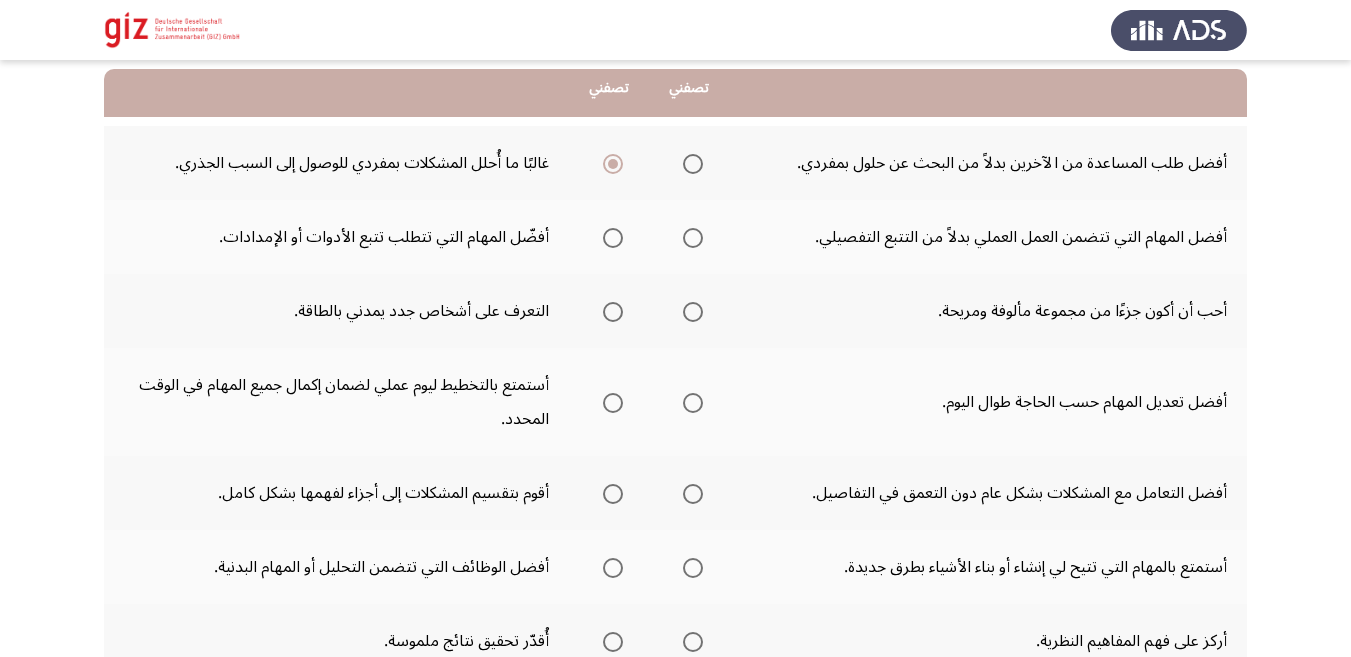 click at bounding box center [693, 164] 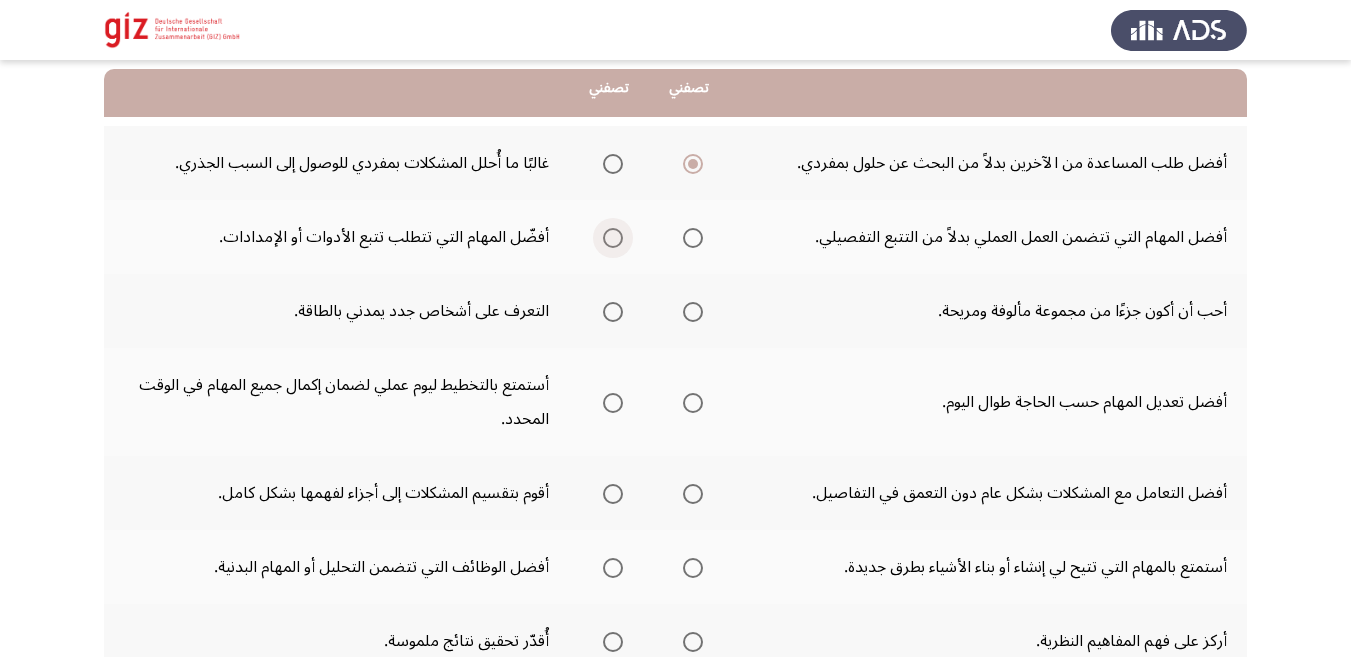 click at bounding box center [613, 238] 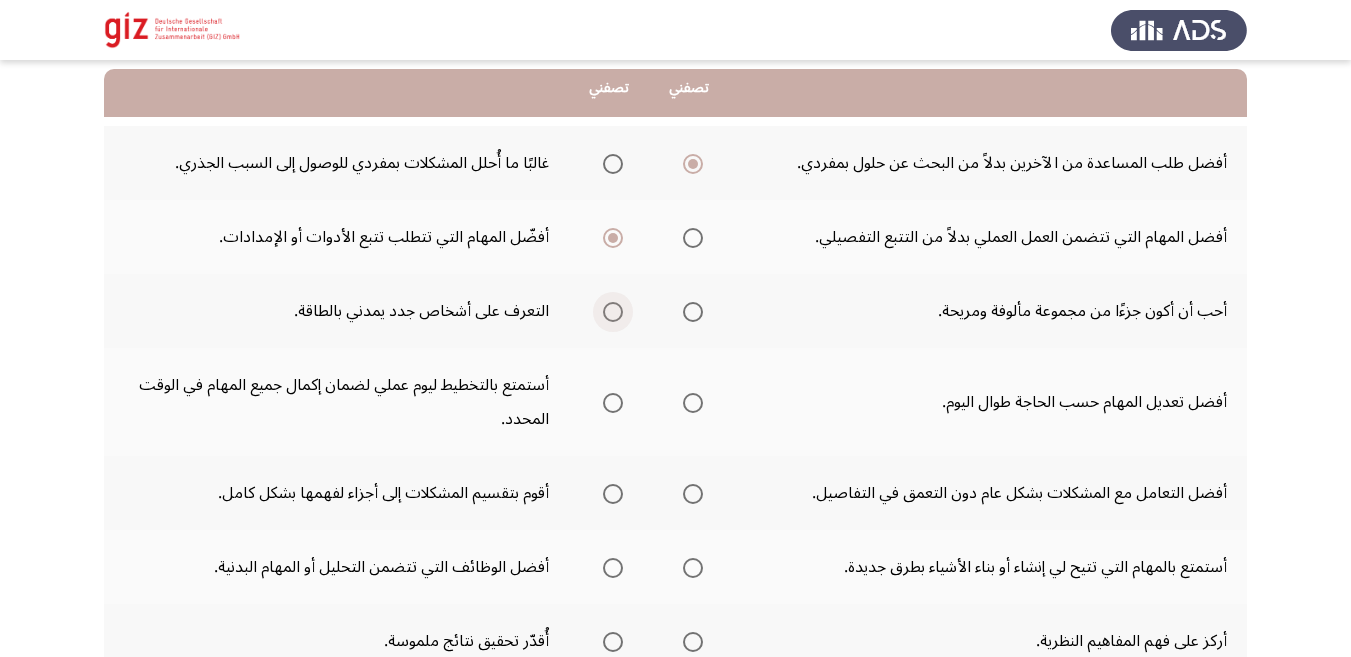 click at bounding box center (613, 312) 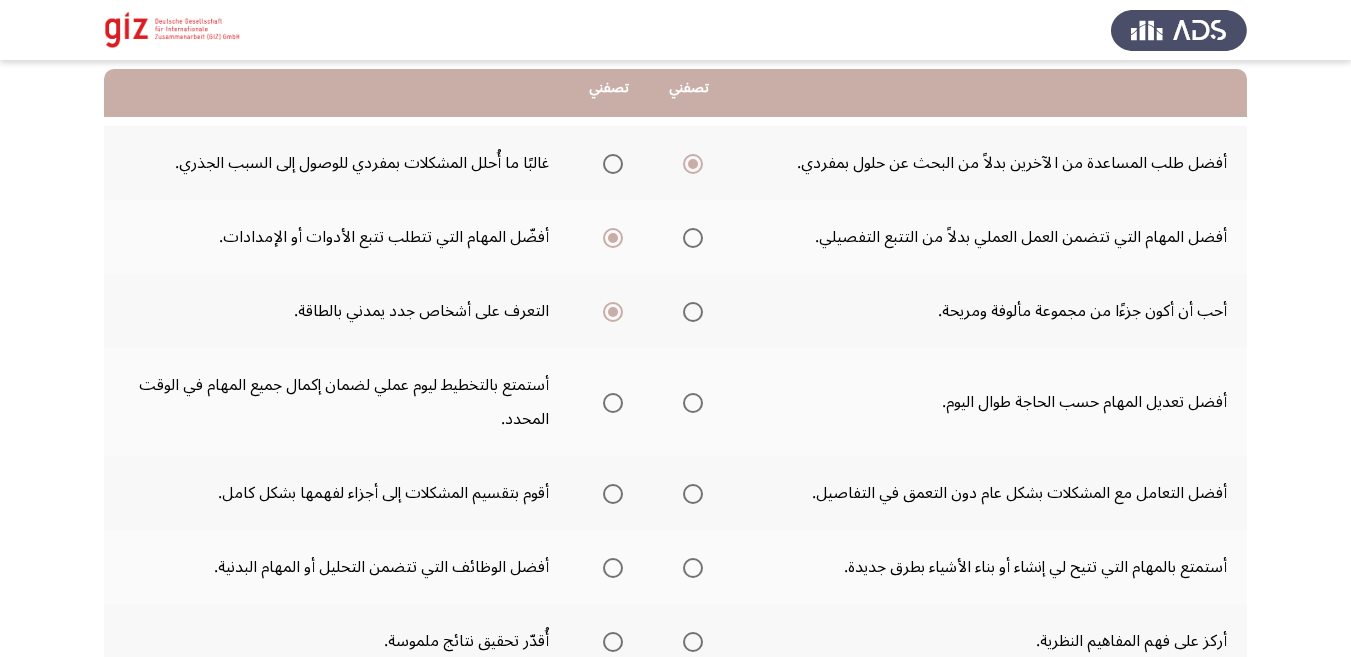 click at bounding box center (613, 403) 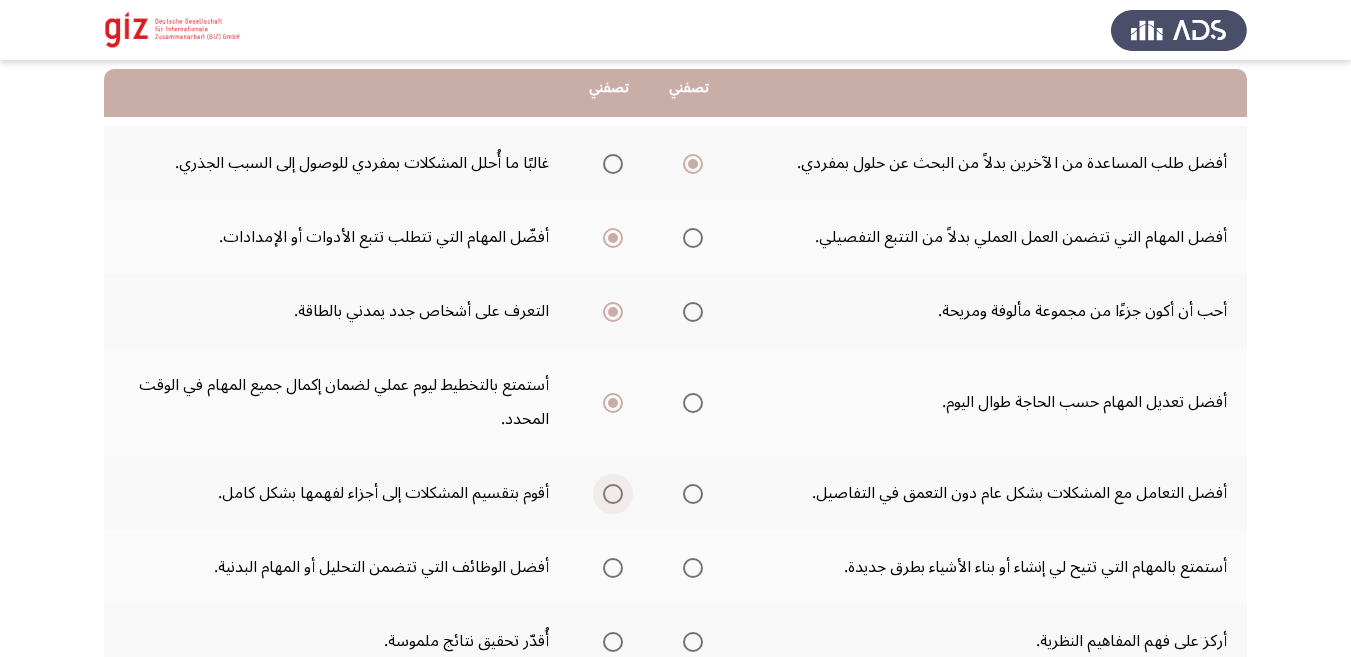 click at bounding box center [609, 494] 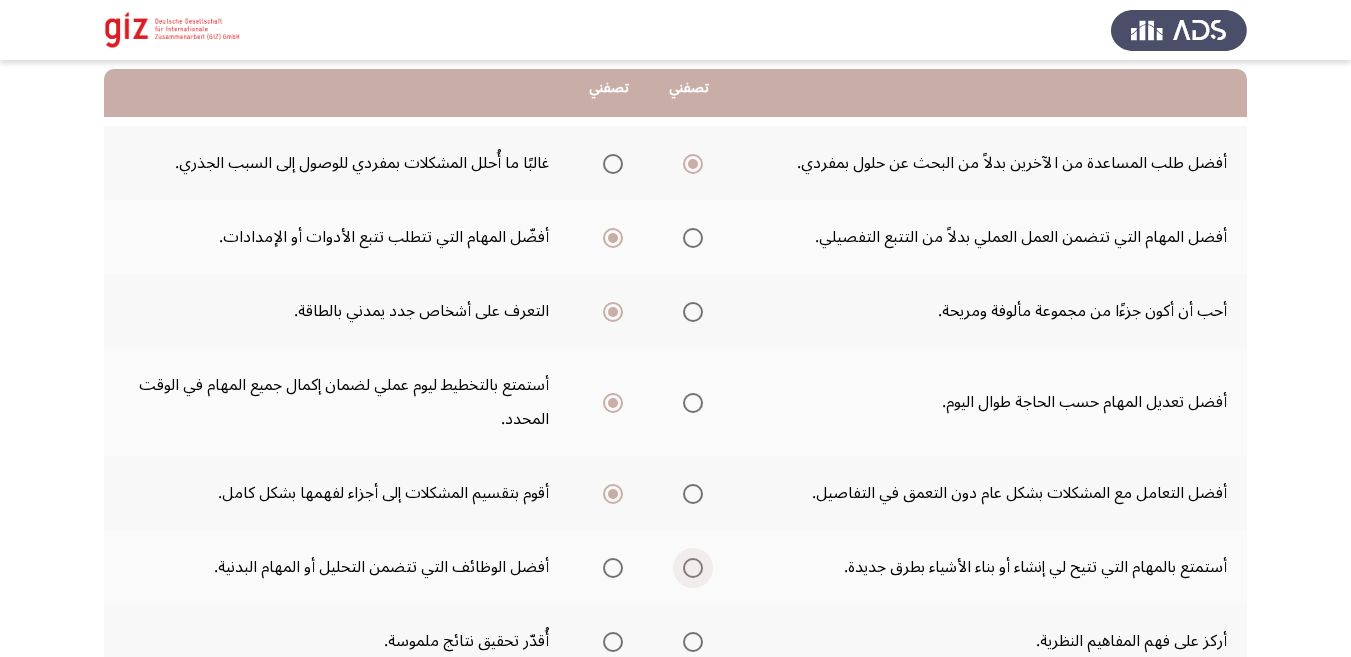 click at bounding box center [693, 568] 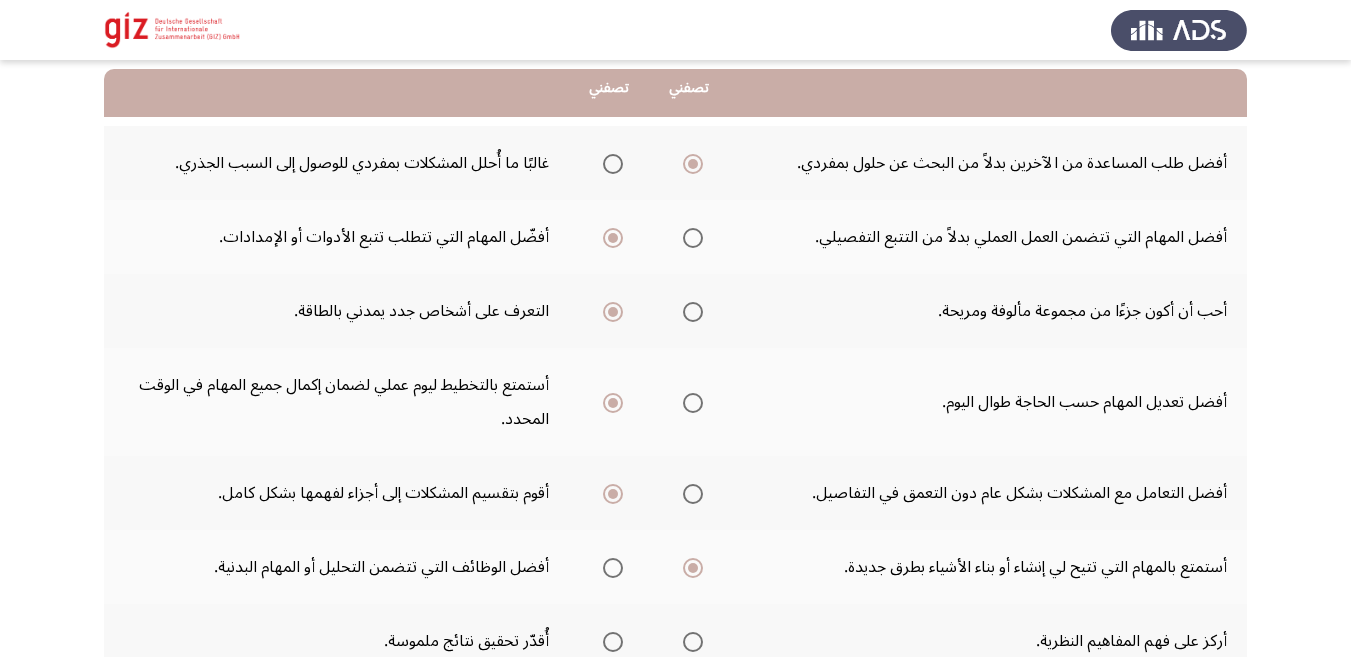 click at bounding box center (693, 642) 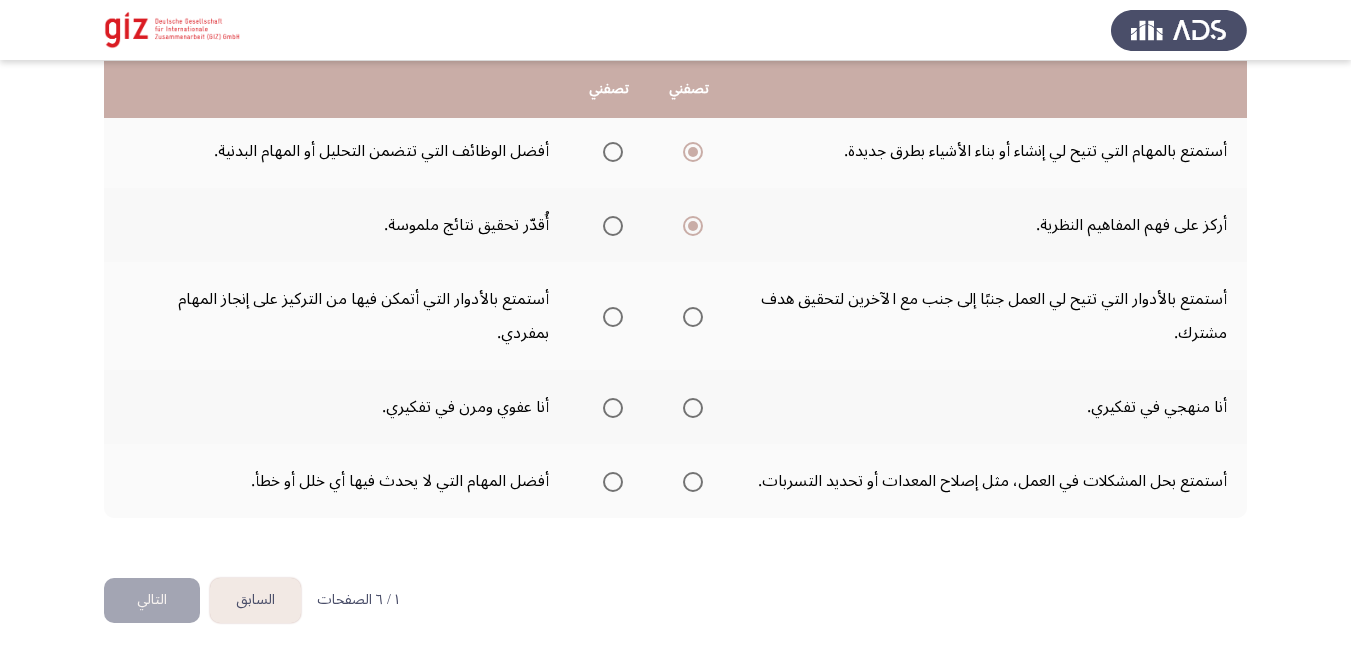 scroll, scrollTop: 620, scrollLeft: 0, axis: vertical 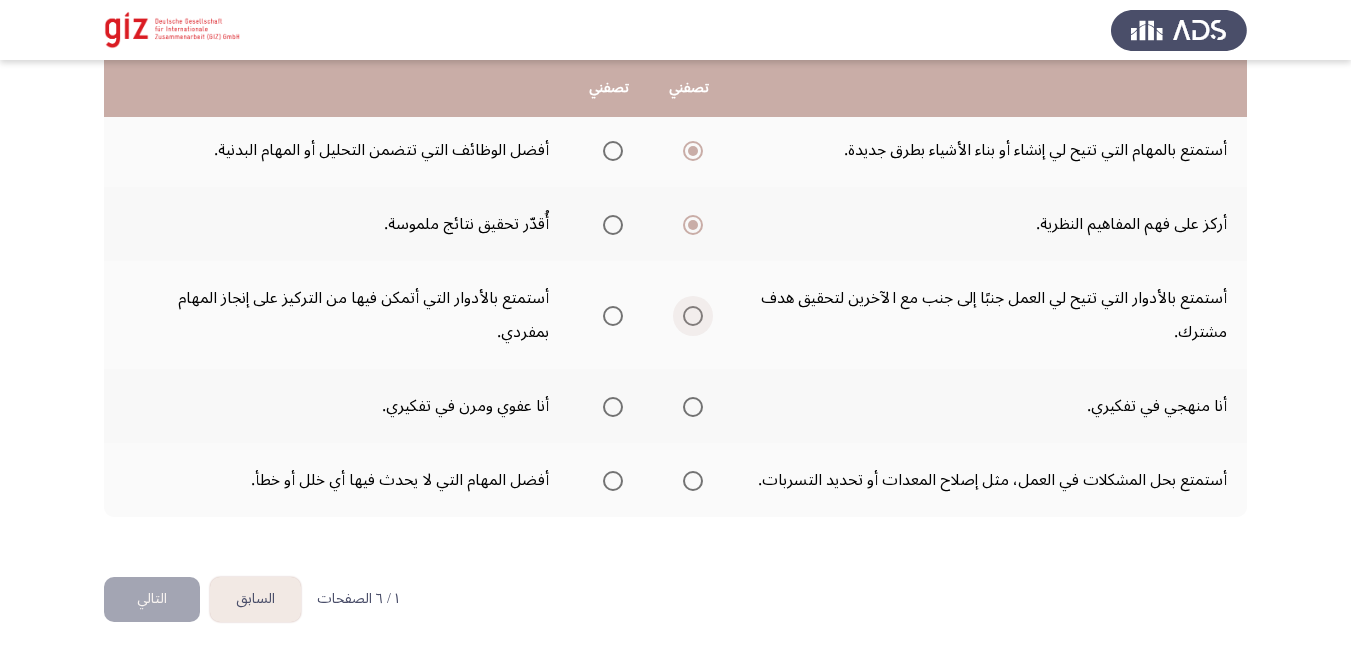 click at bounding box center (693, 316) 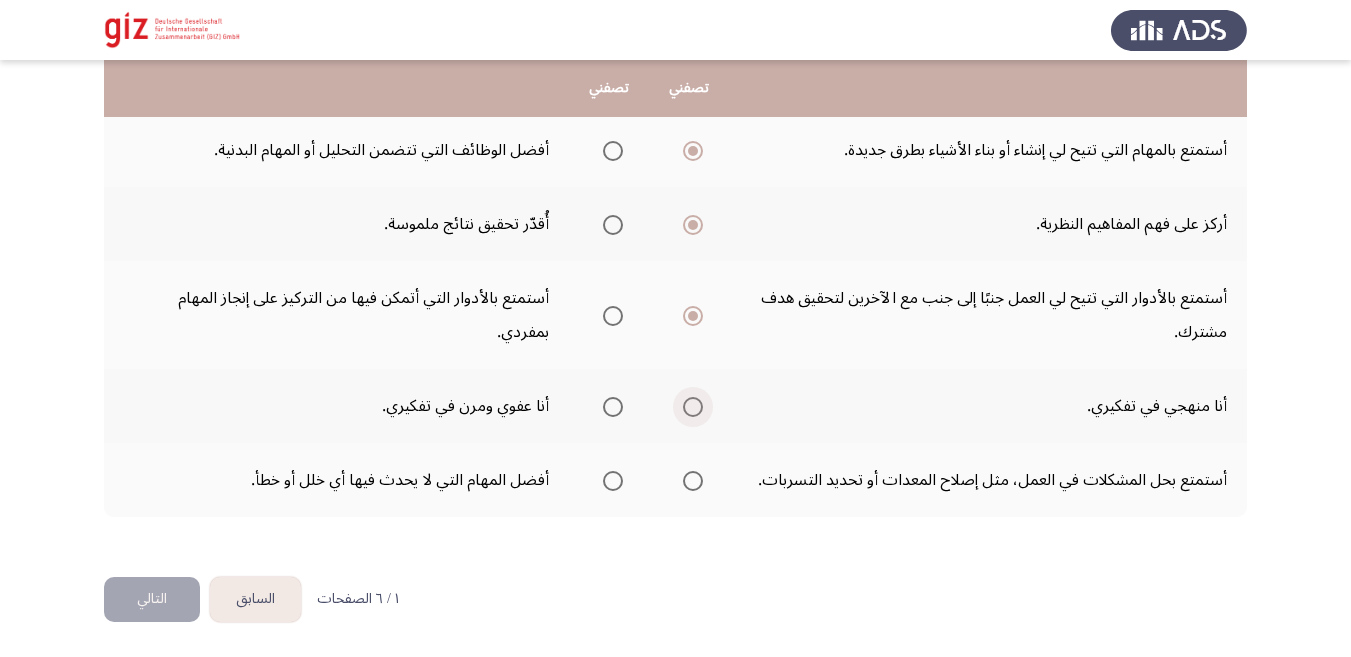 click at bounding box center (693, 407) 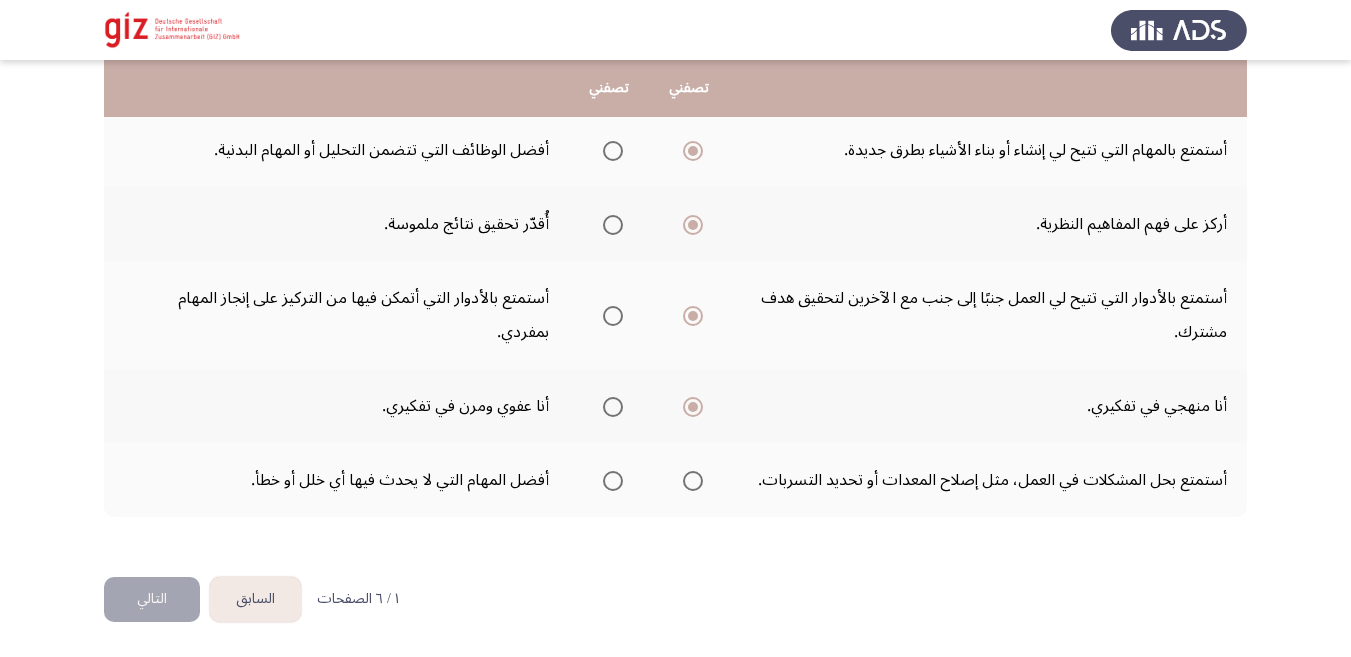 click 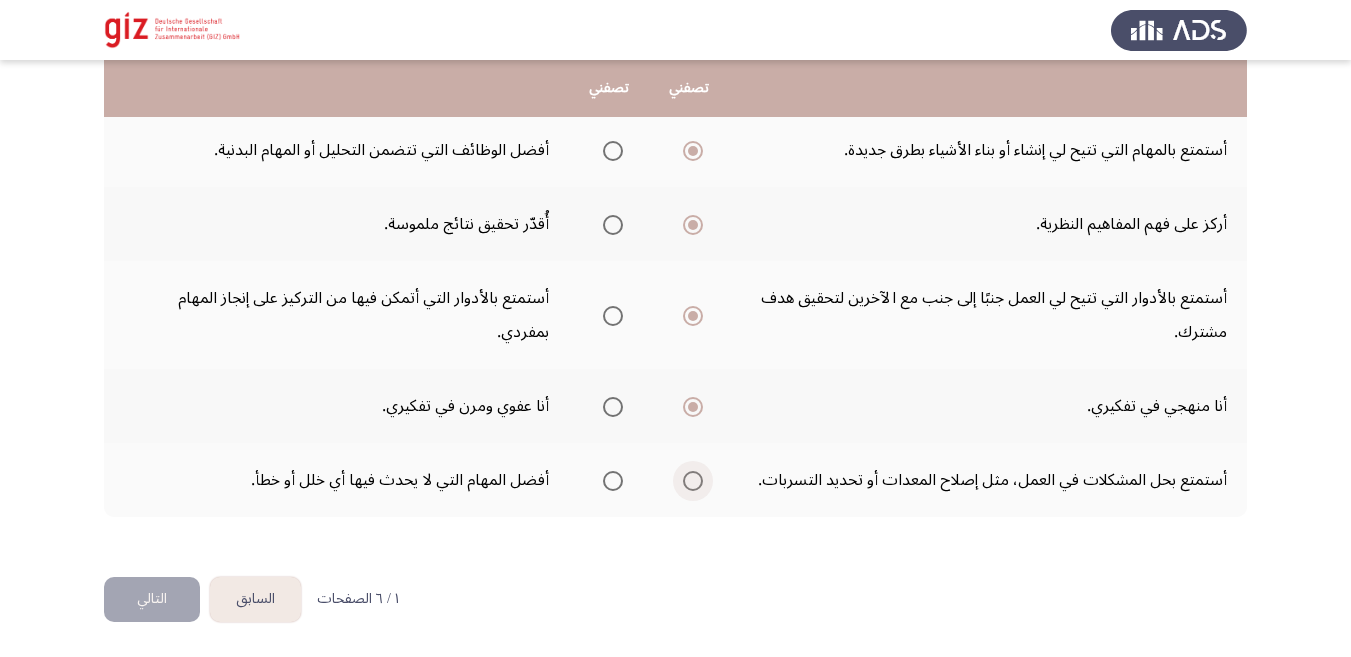 click at bounding box center (693, 481) 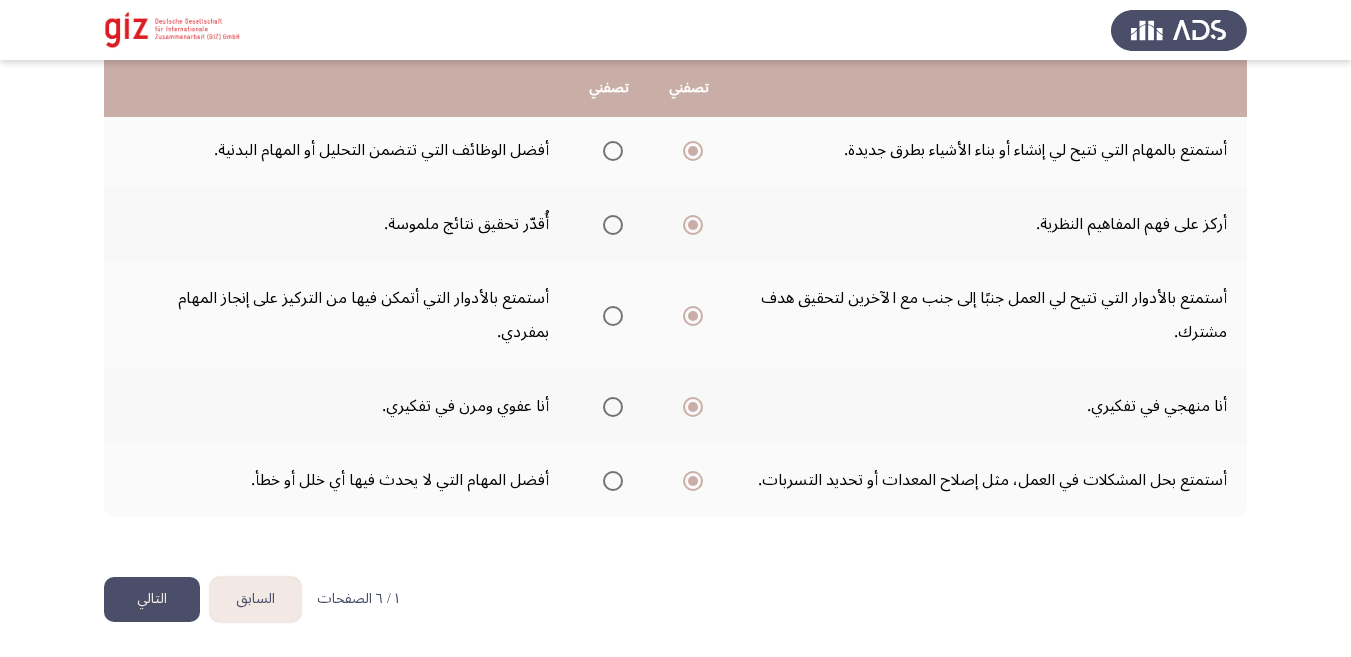click on "التالي" 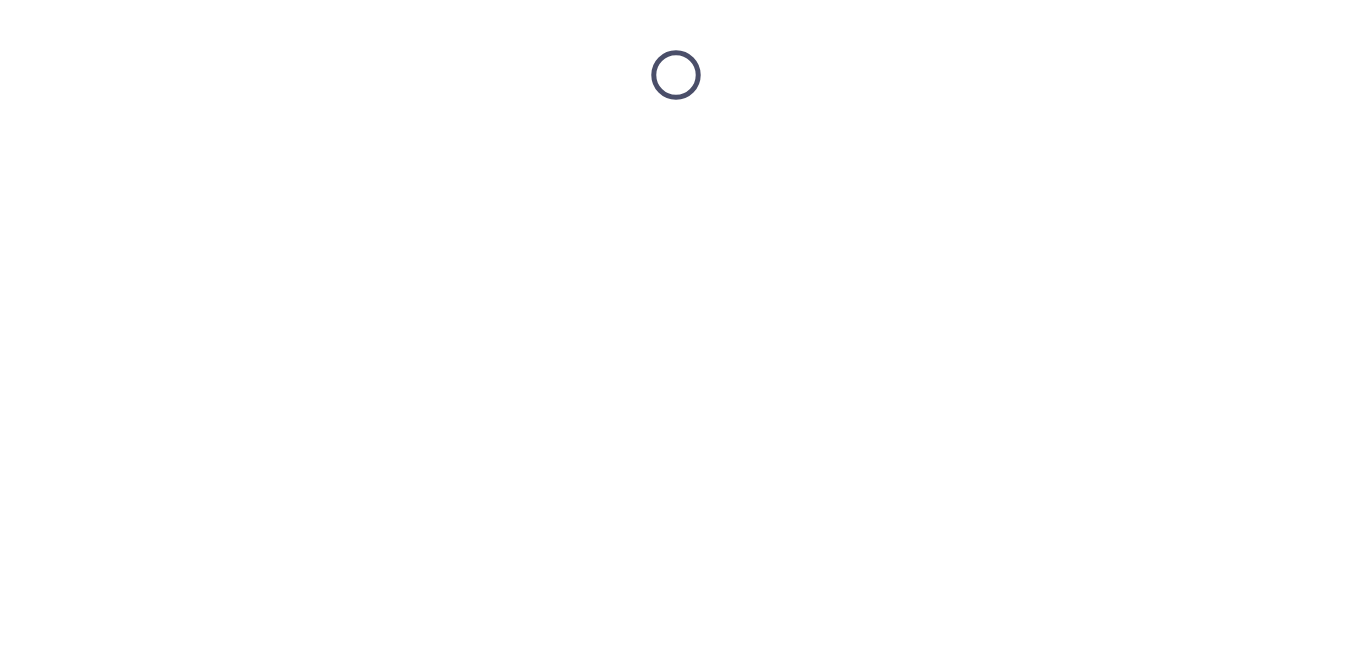scroll, scrollTop: 0, scrollLeft: 0, axis: both 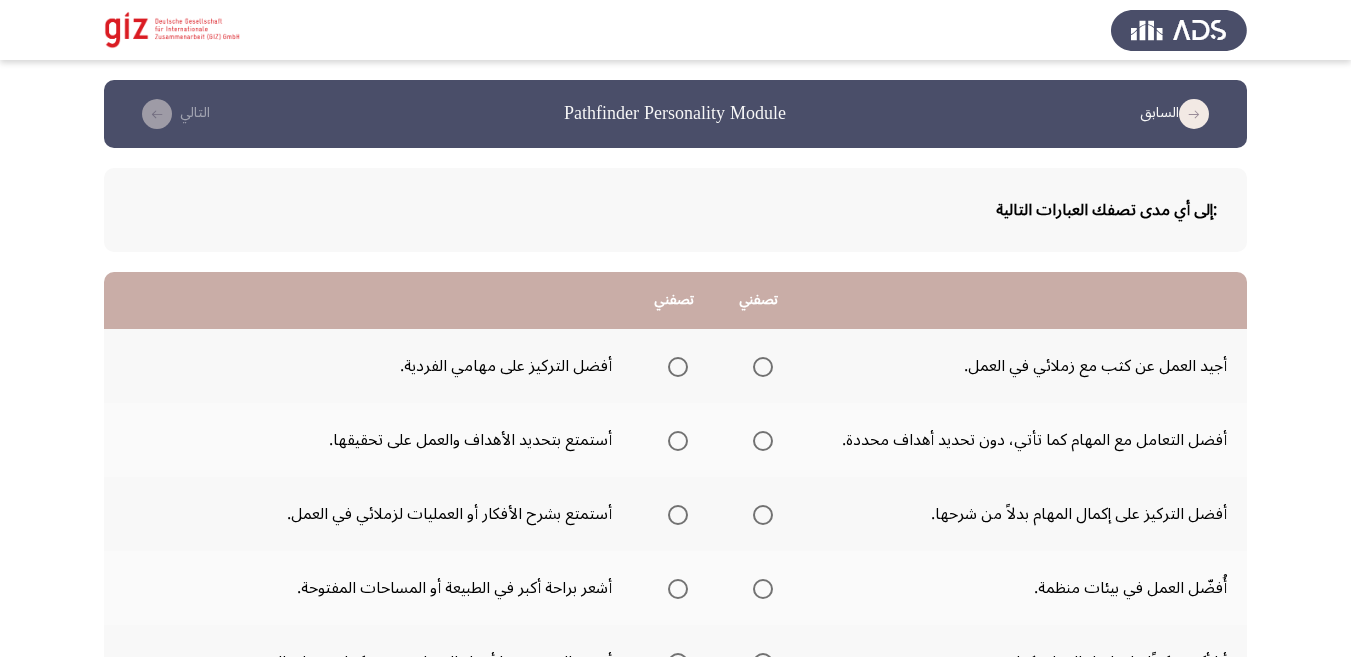 click at bounding box center [763, 367] 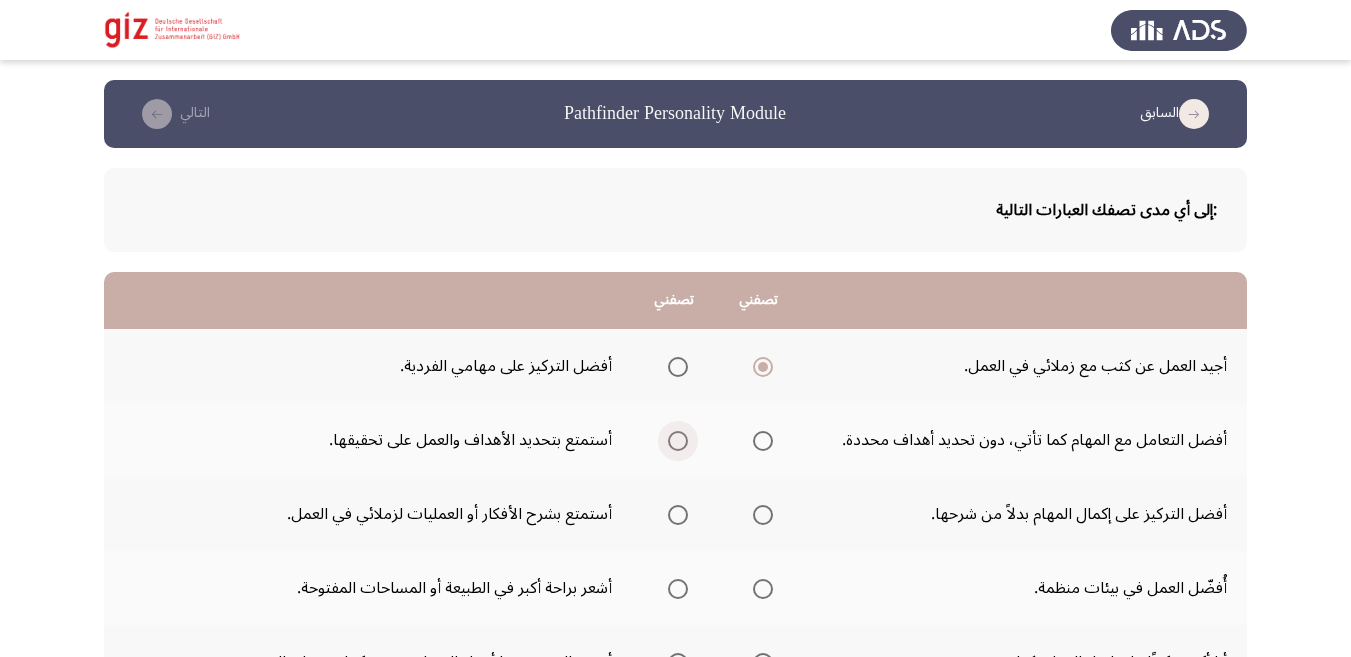 click at bounding box center [678, 441] 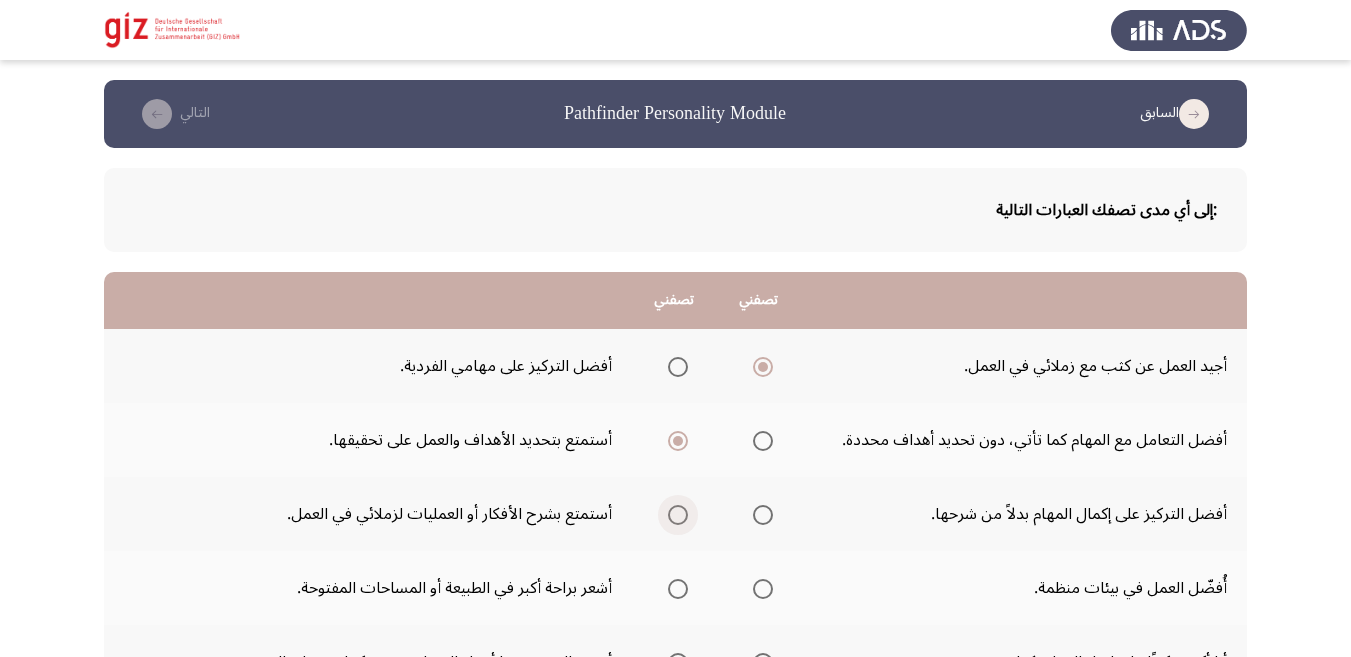 click at bounding box center [678, 515] 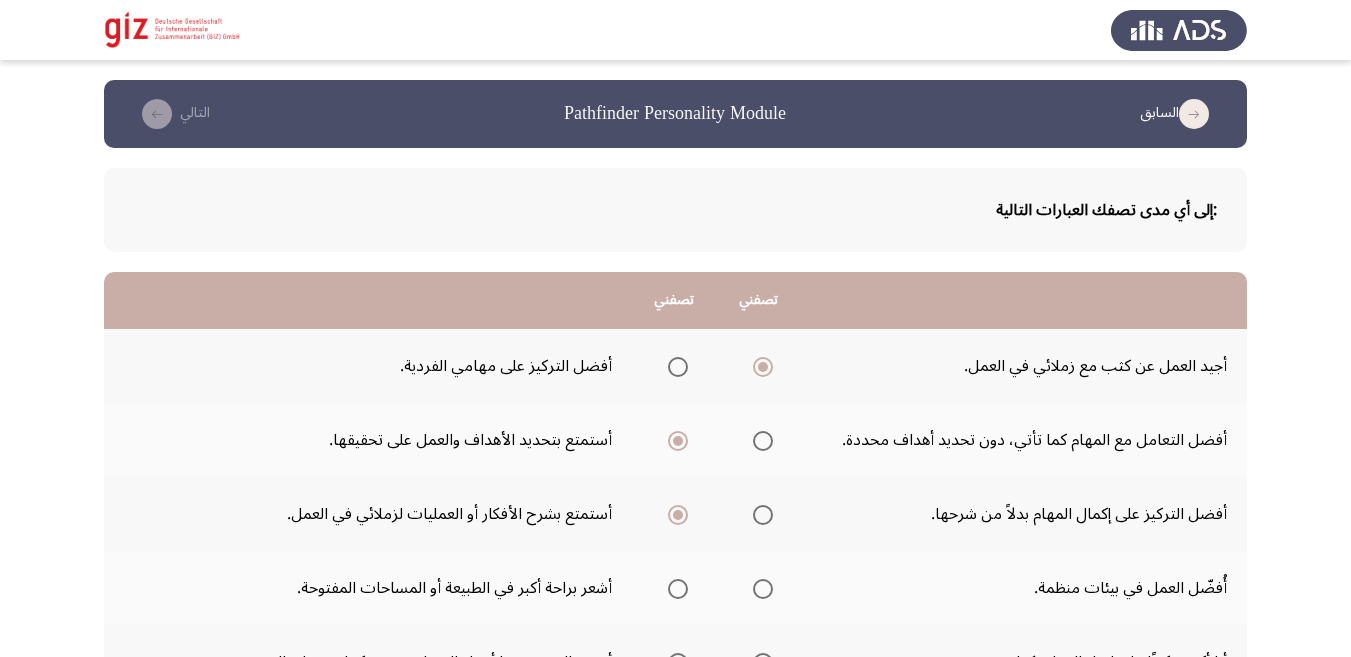 click at bounding box center (763, 589) 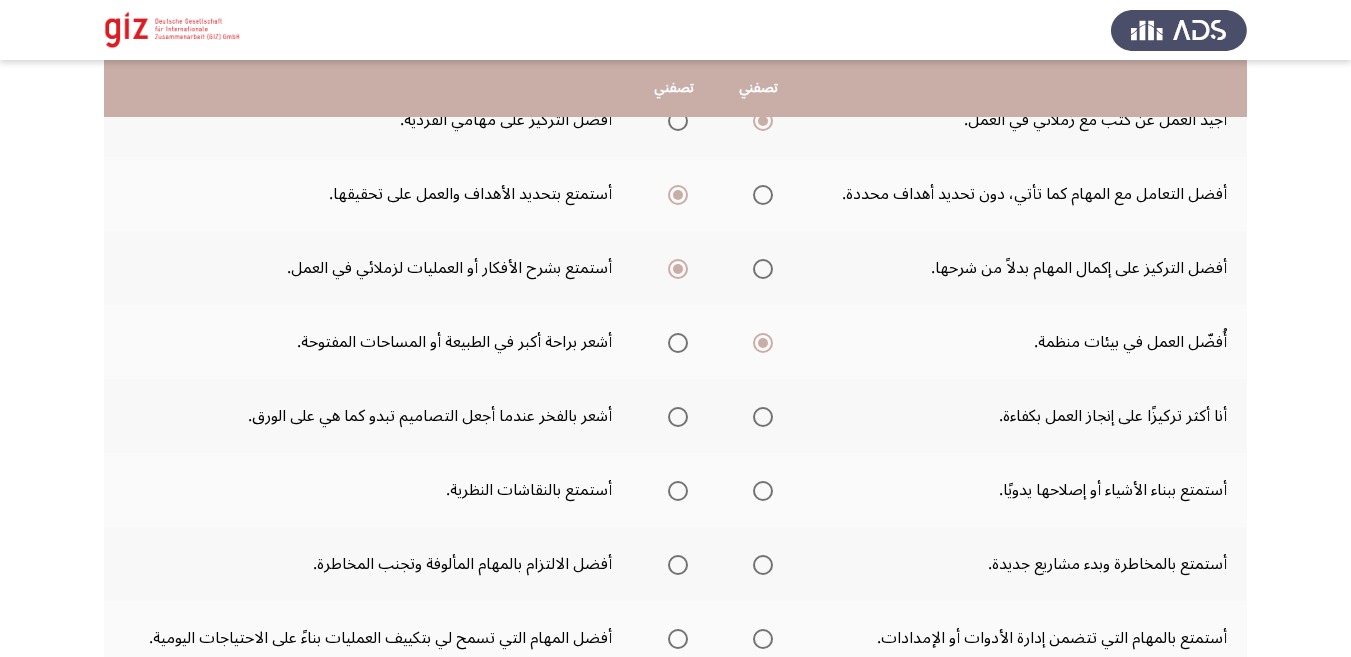 scroll, scrollTop: 246, scrollLeft: 0, axis: vertical 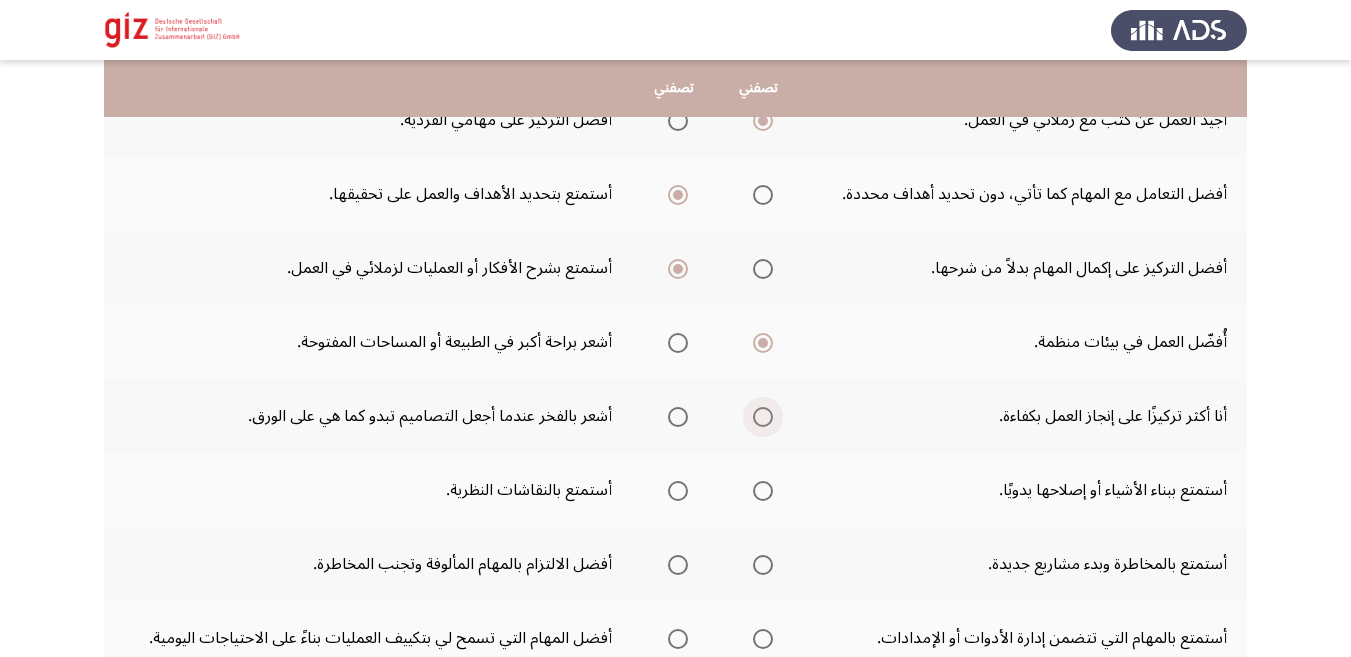 click at bounding box center [759, 417] 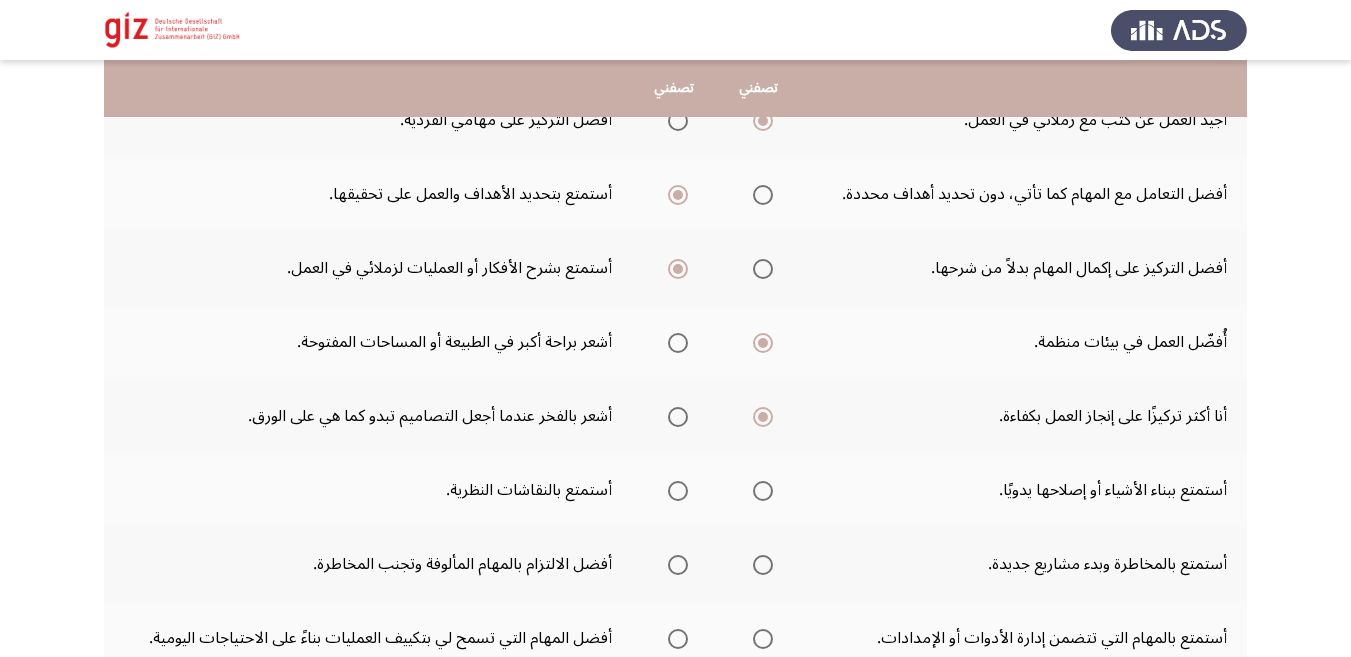 click at bounding box center (674, 491) 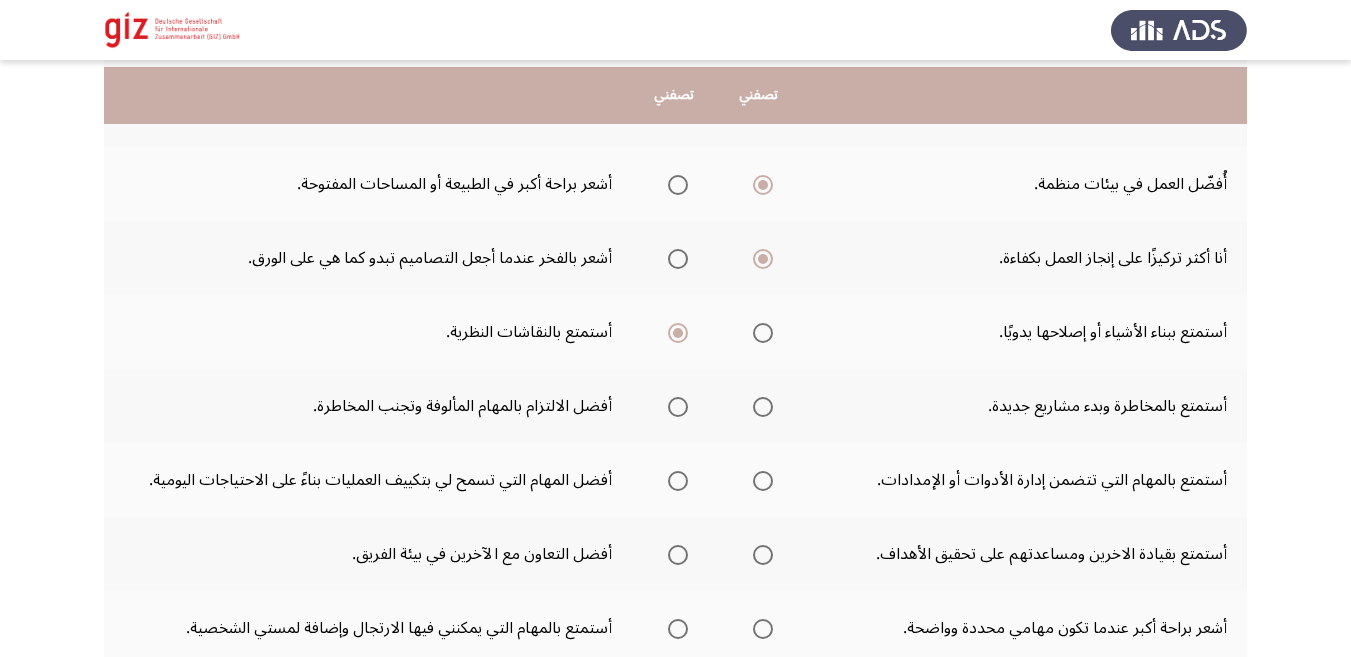scroll, scrollTop: 410, scrollLeft: 0, axis: vertical 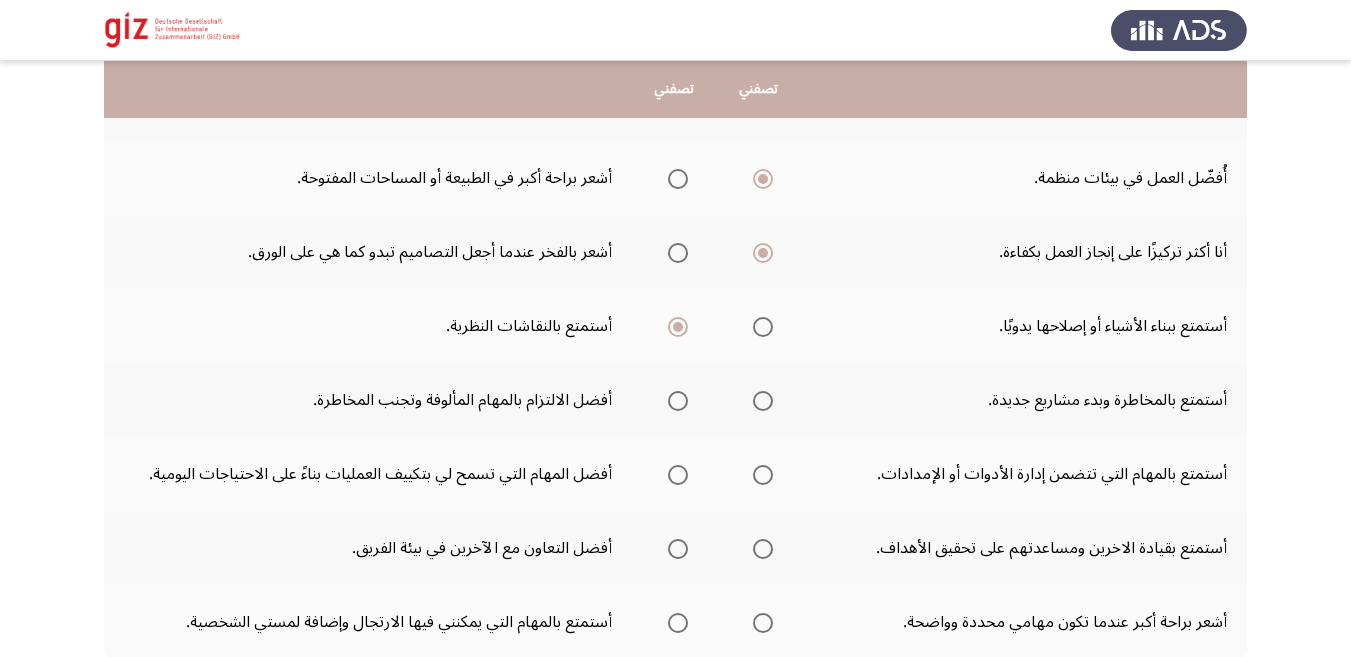 click at bounding box center [678, 401] 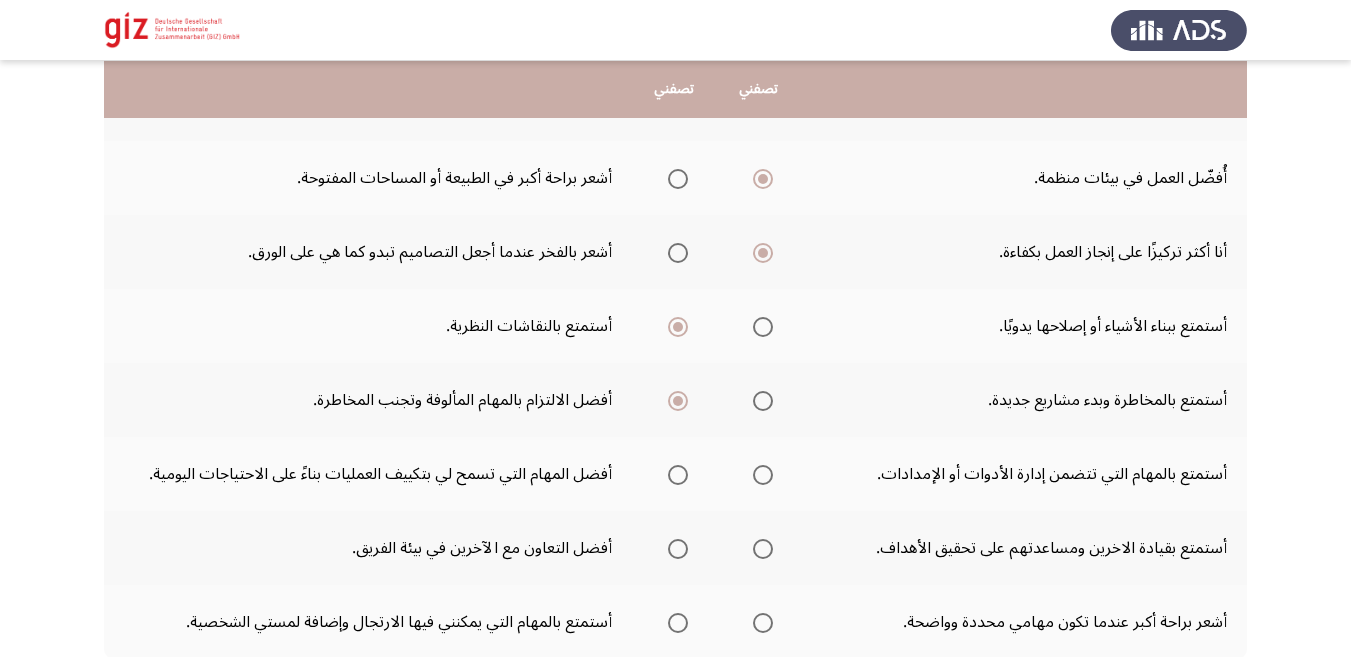 click at bounding box center (763, 475) 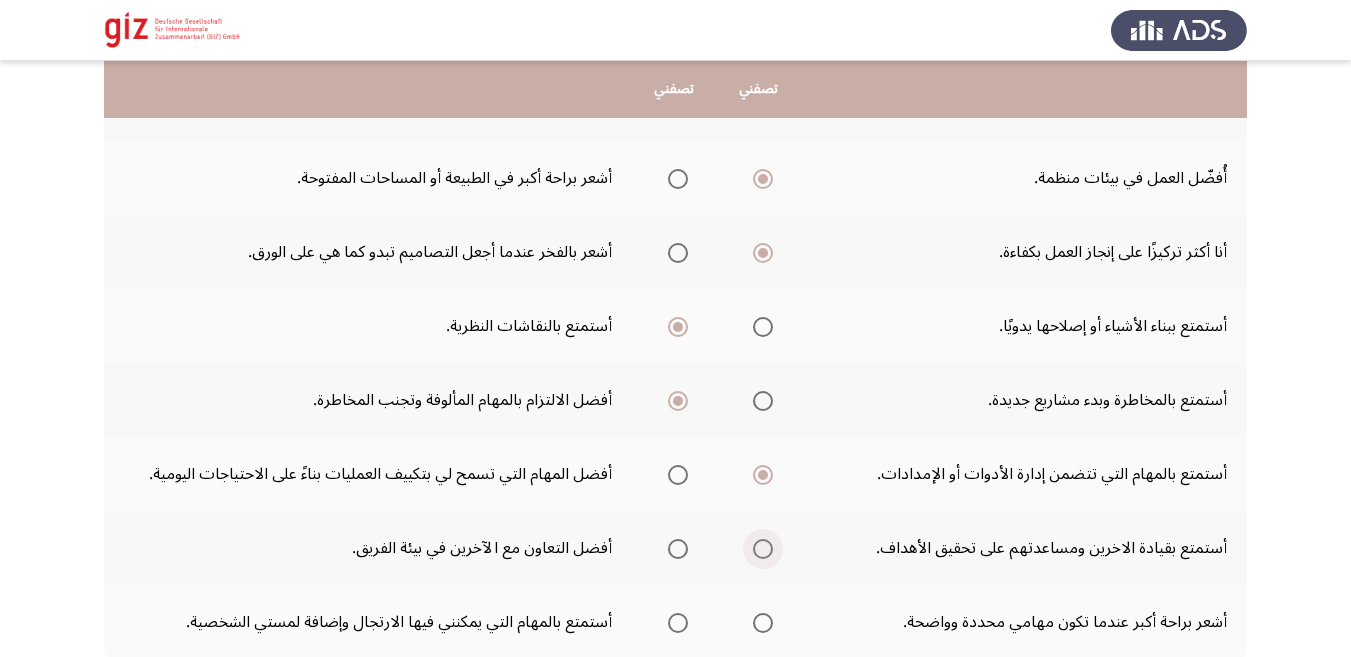 click at bounding box center (763, 549) 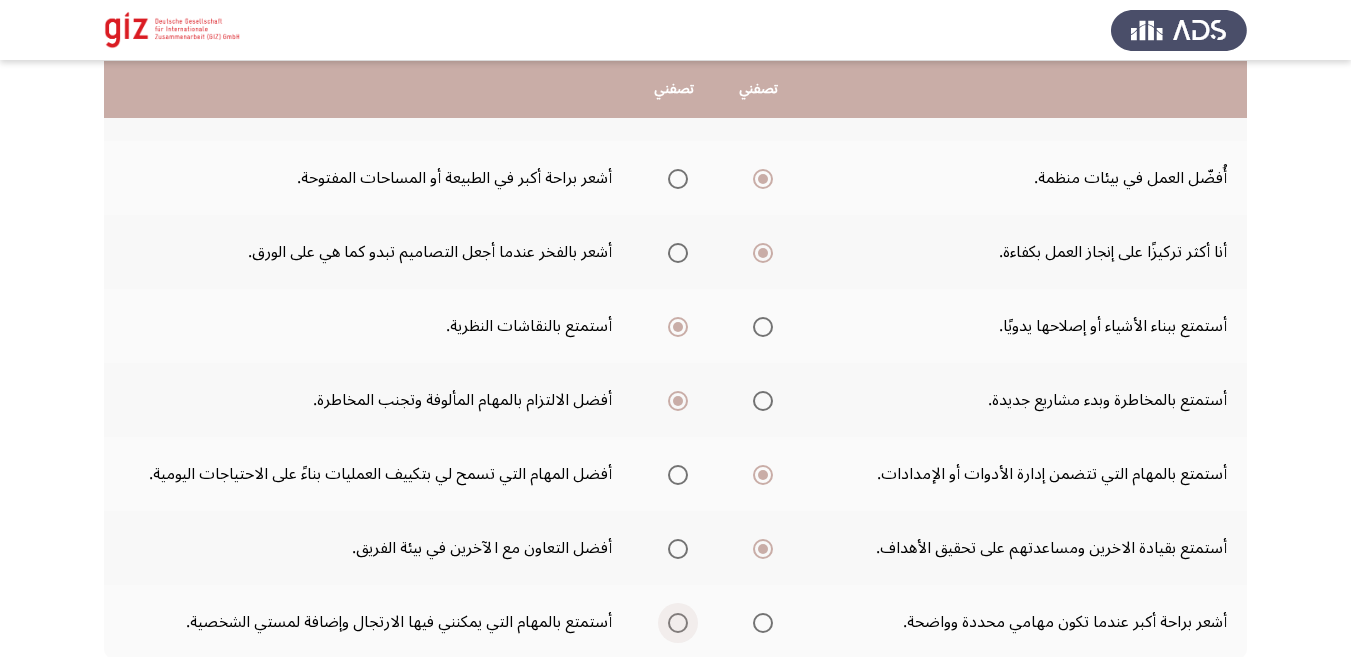 click at bounding box center [678, 623] 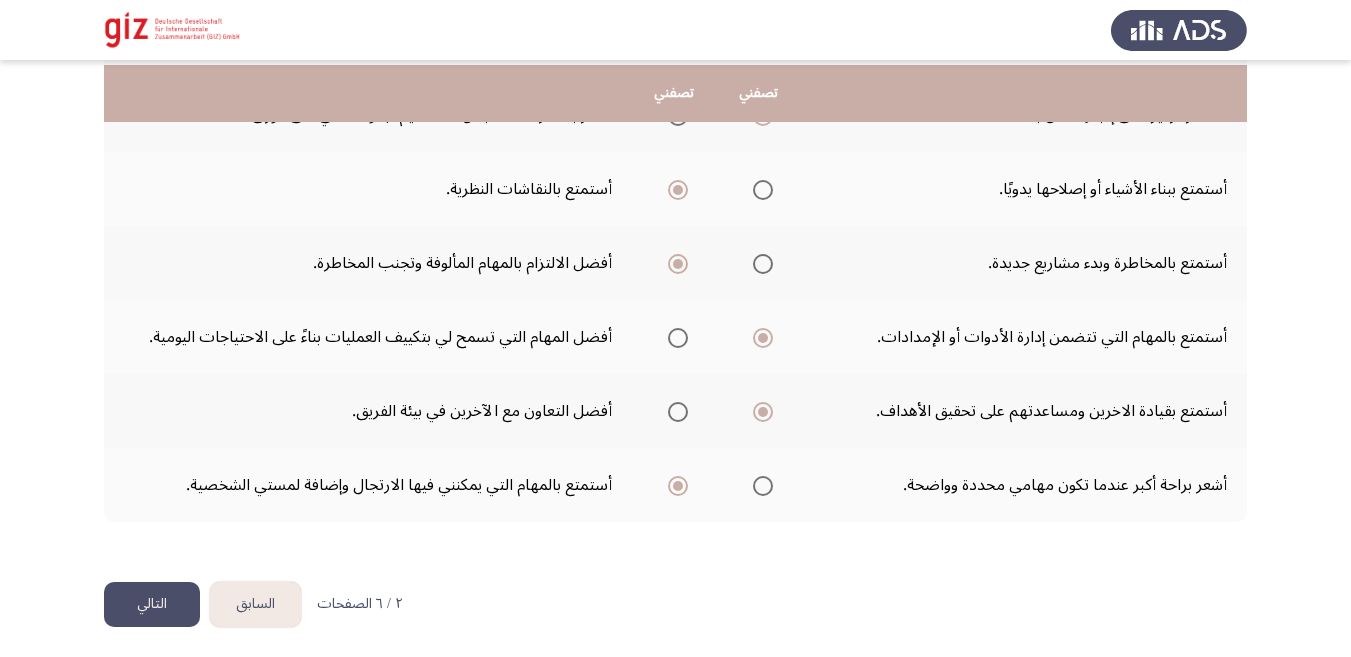 scroll, scrollTop: 552, scrollLeft: 0, axis: vertical 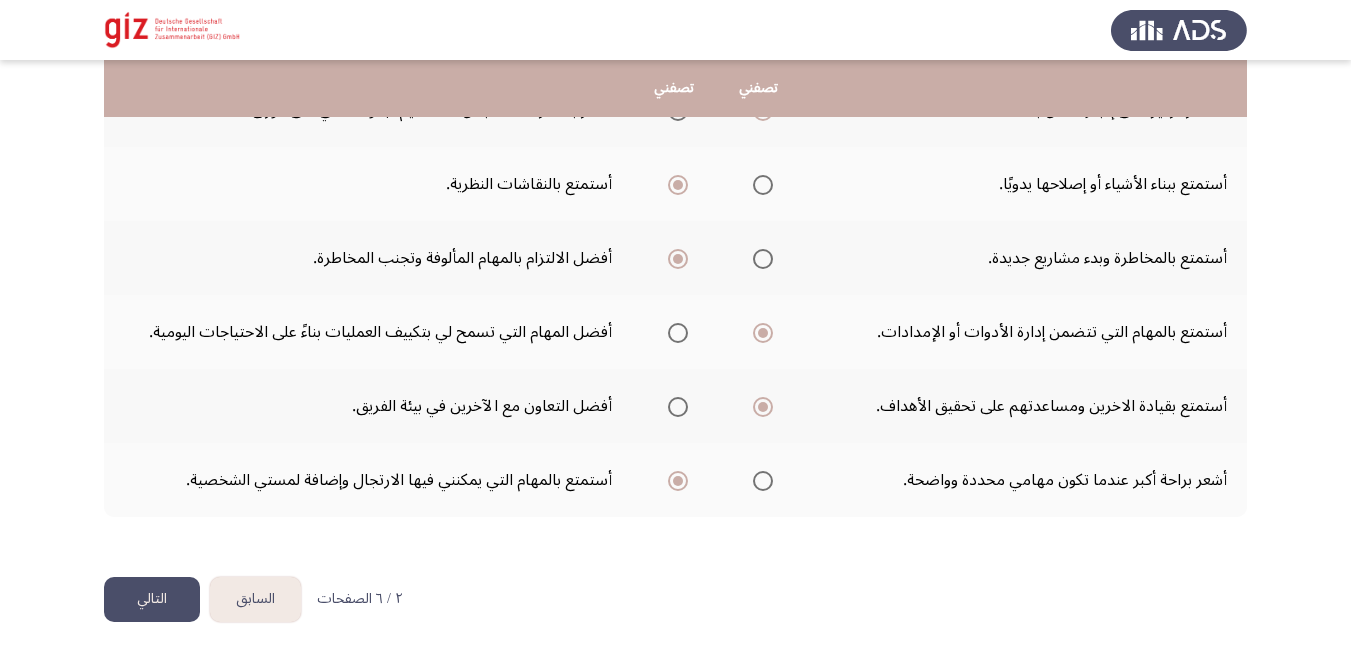 click on "التالي" 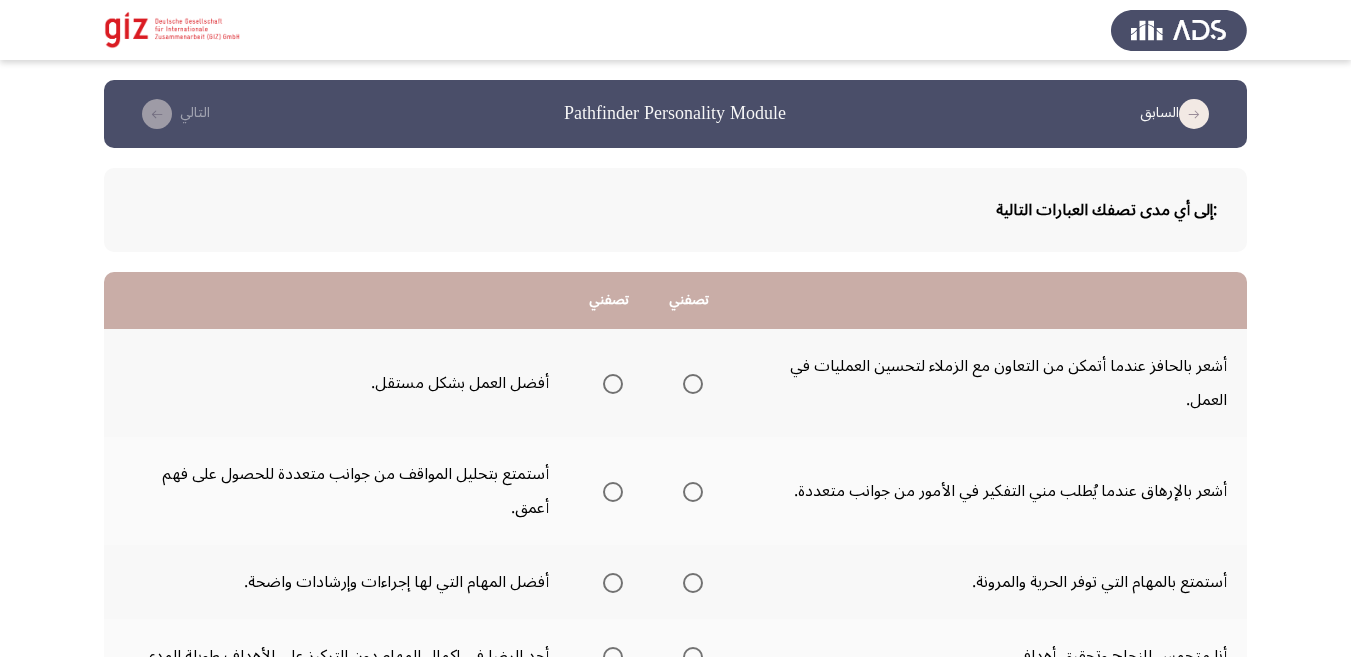 click at bounding box center (613, 384) 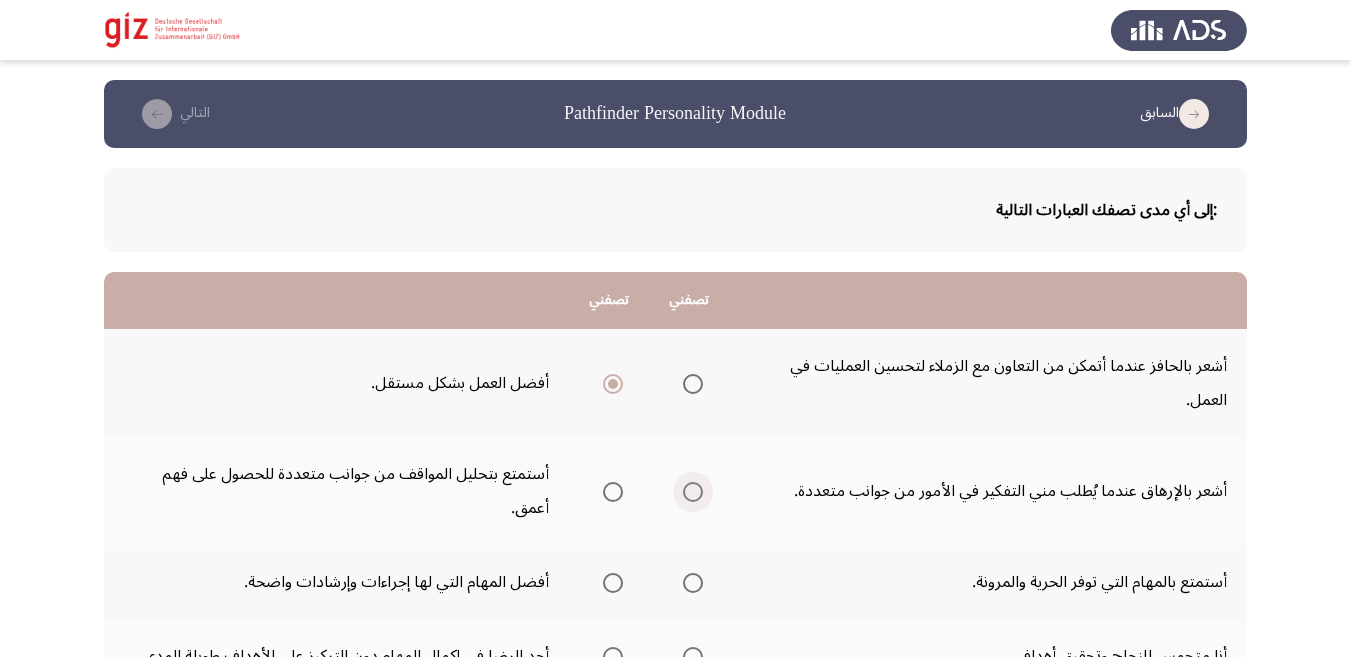 click at bounding box center (693, 492) 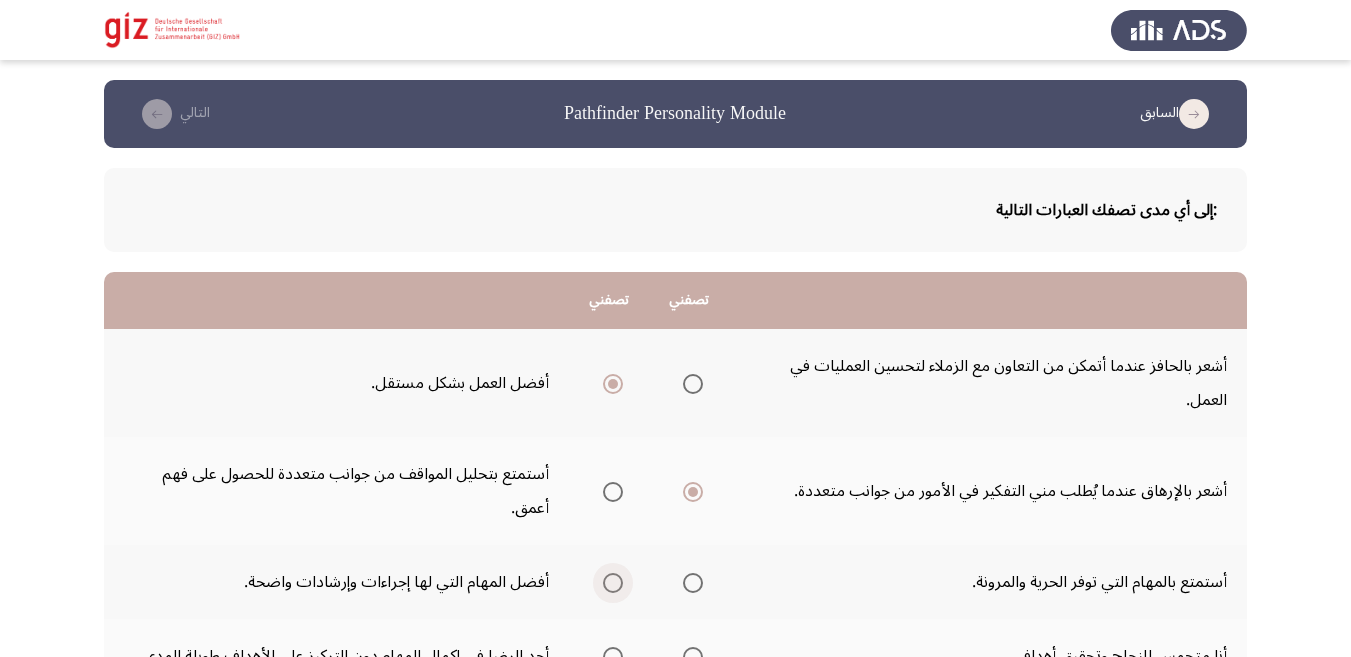 click at bounding box center (613, 583) 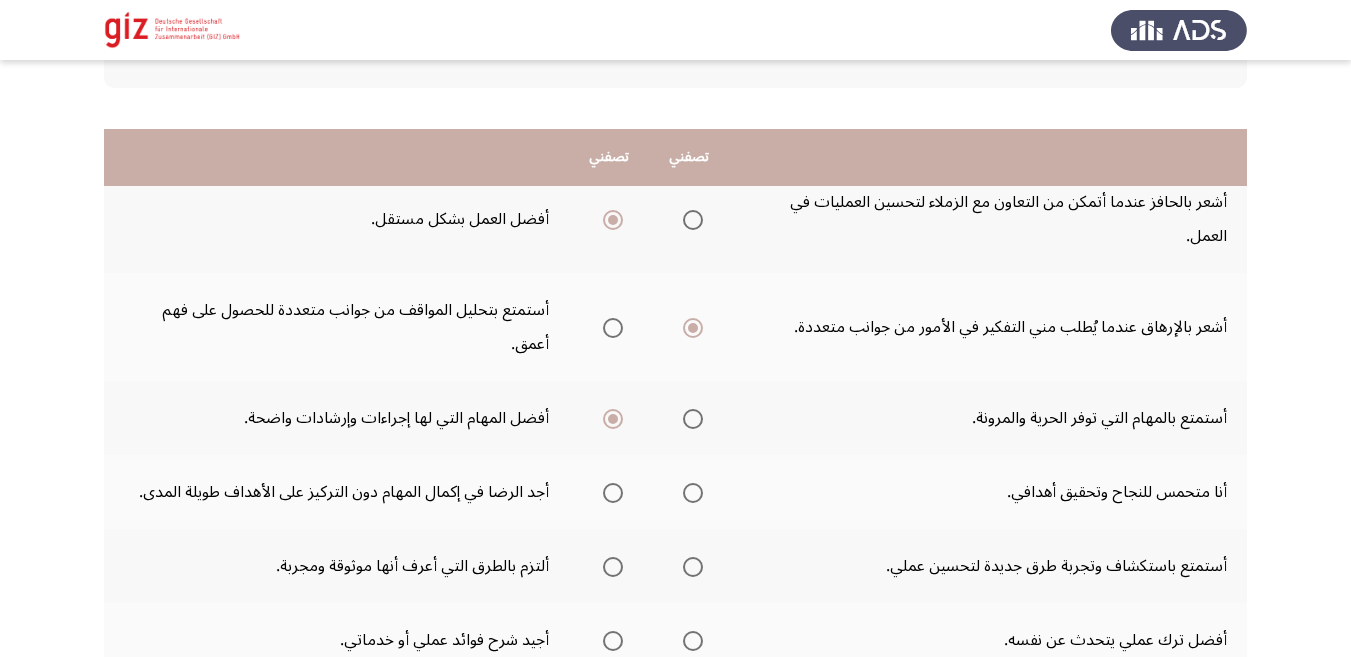 scroll, scrollTop: 246, scrollLeft: 0, axis: vertical 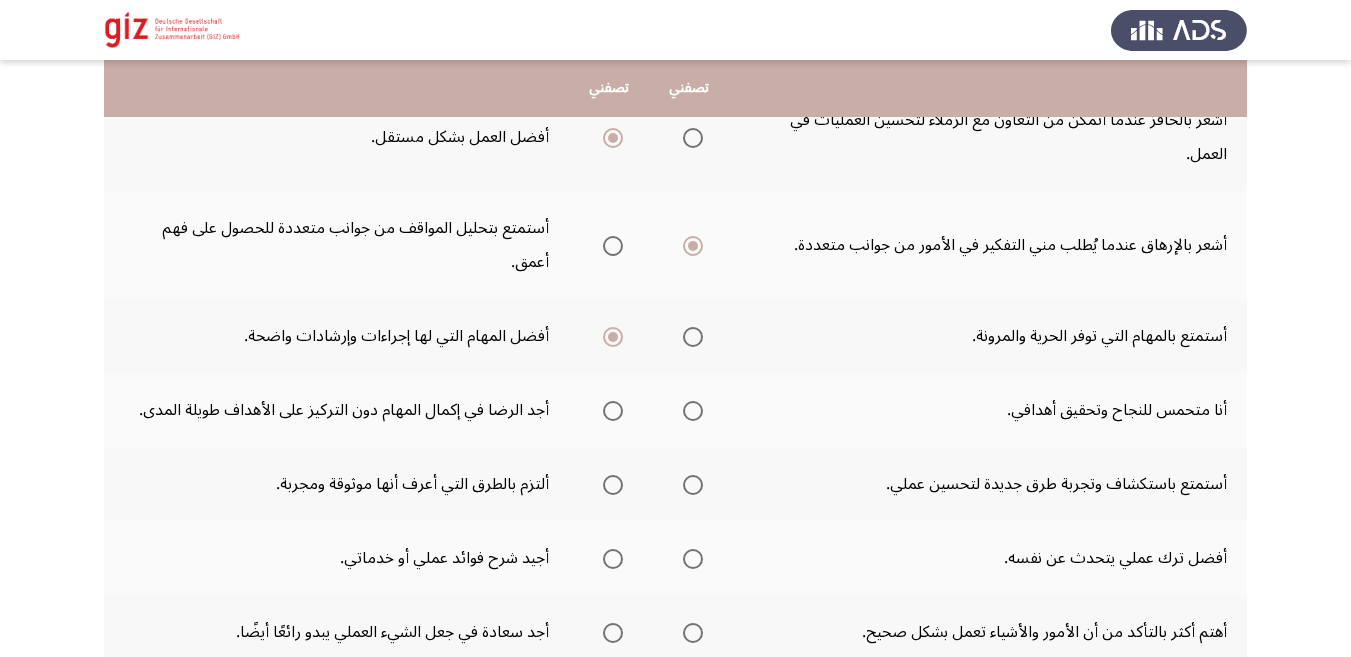 click at bounding box center (693, 411) 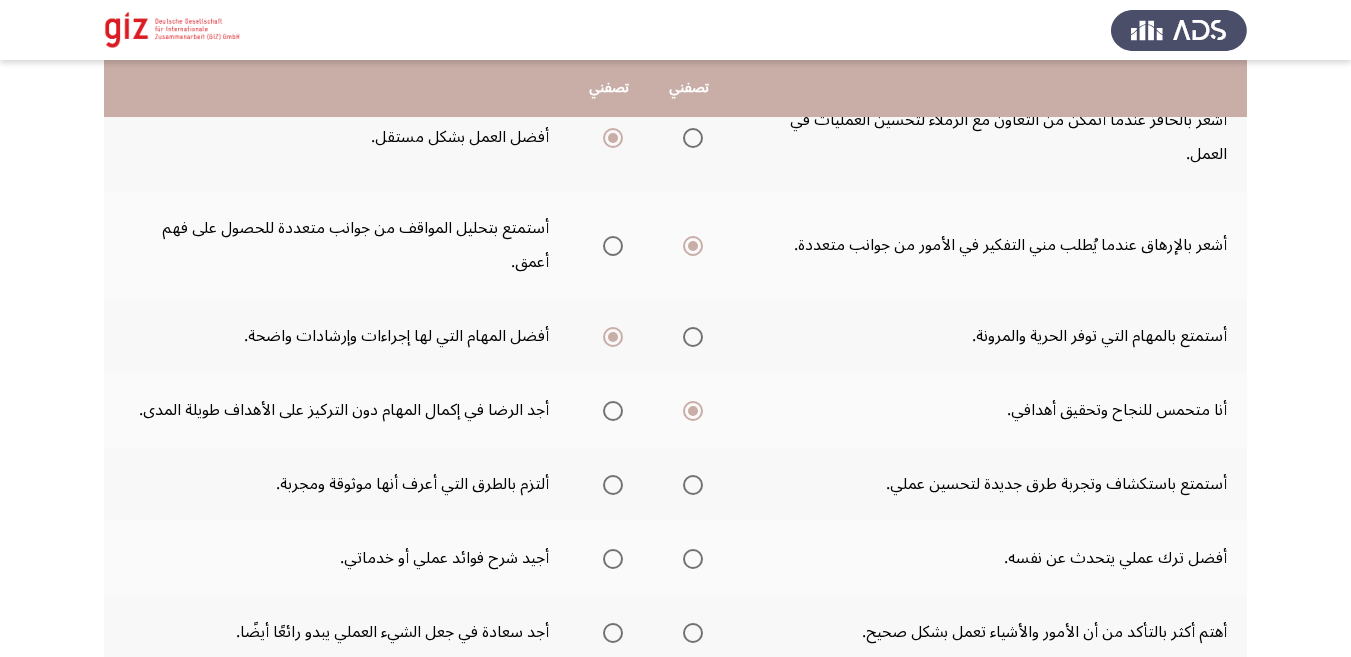click at bounding box center [613, 485] 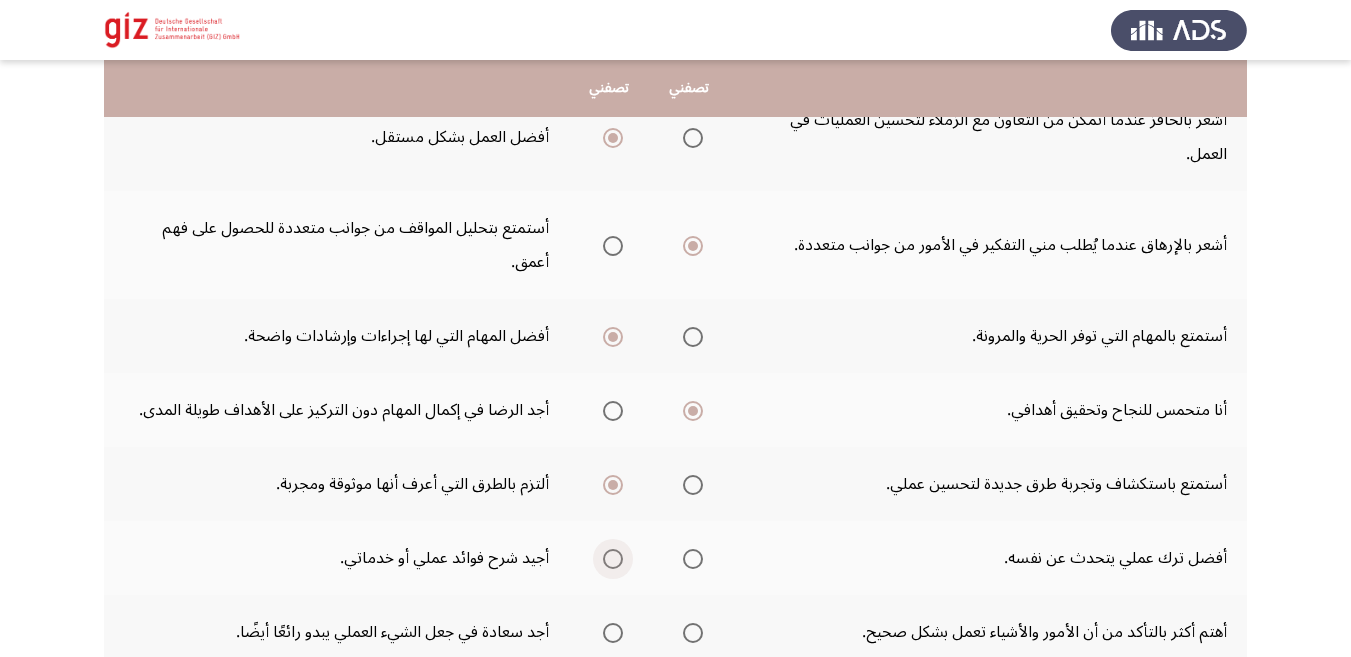 click at bounding box center (613, 559) 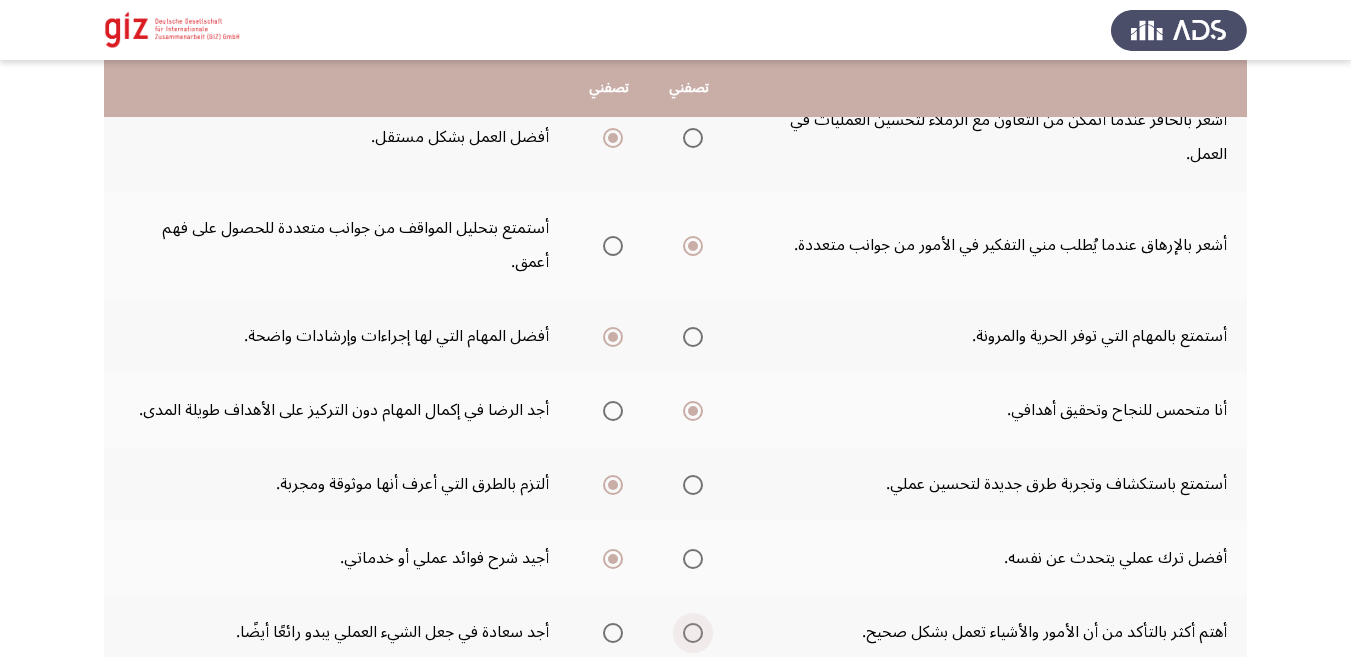 click at bounding box center (693, 633) 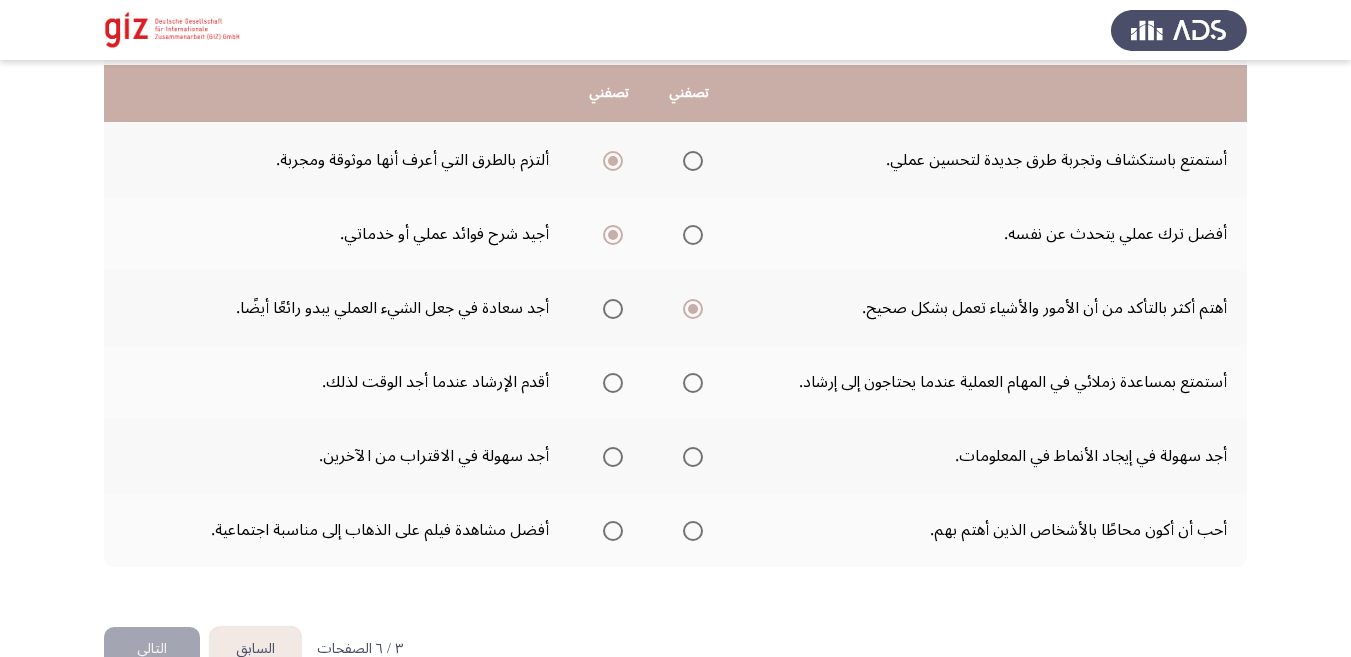 scroll, scrollTop: 574, scrollLeft: 0, axis: vertical 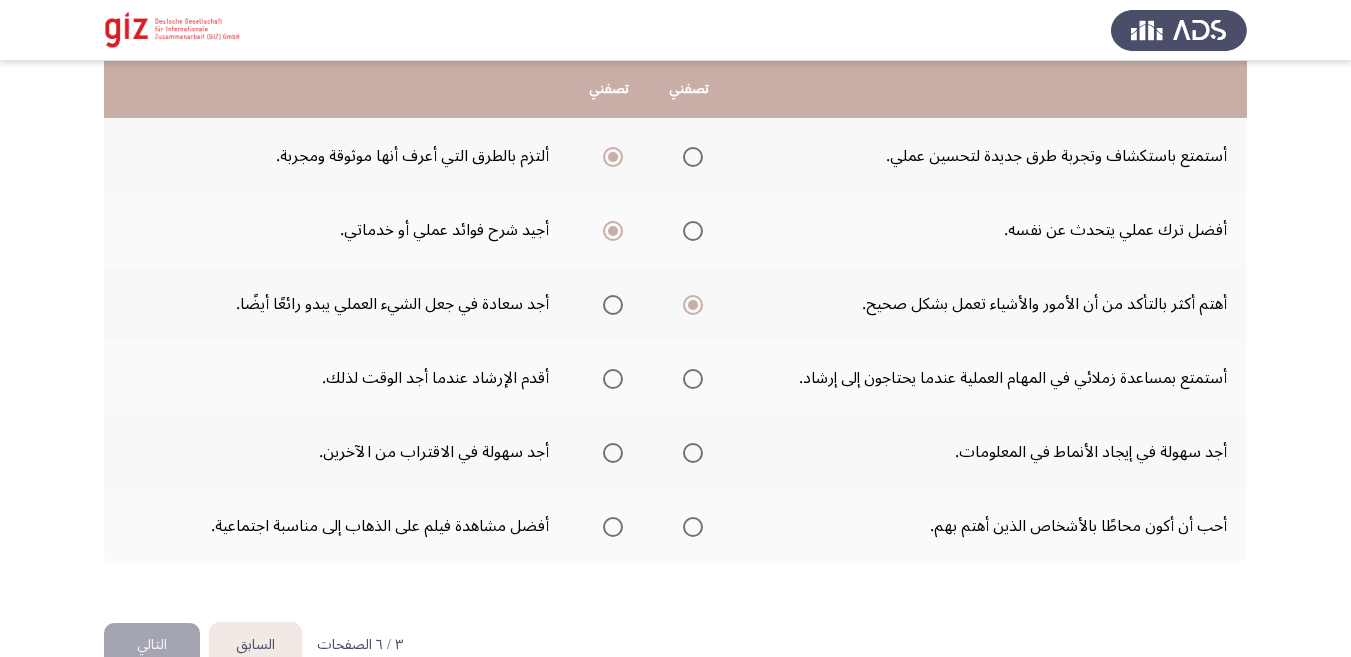 click at bounding box center (613, 379) 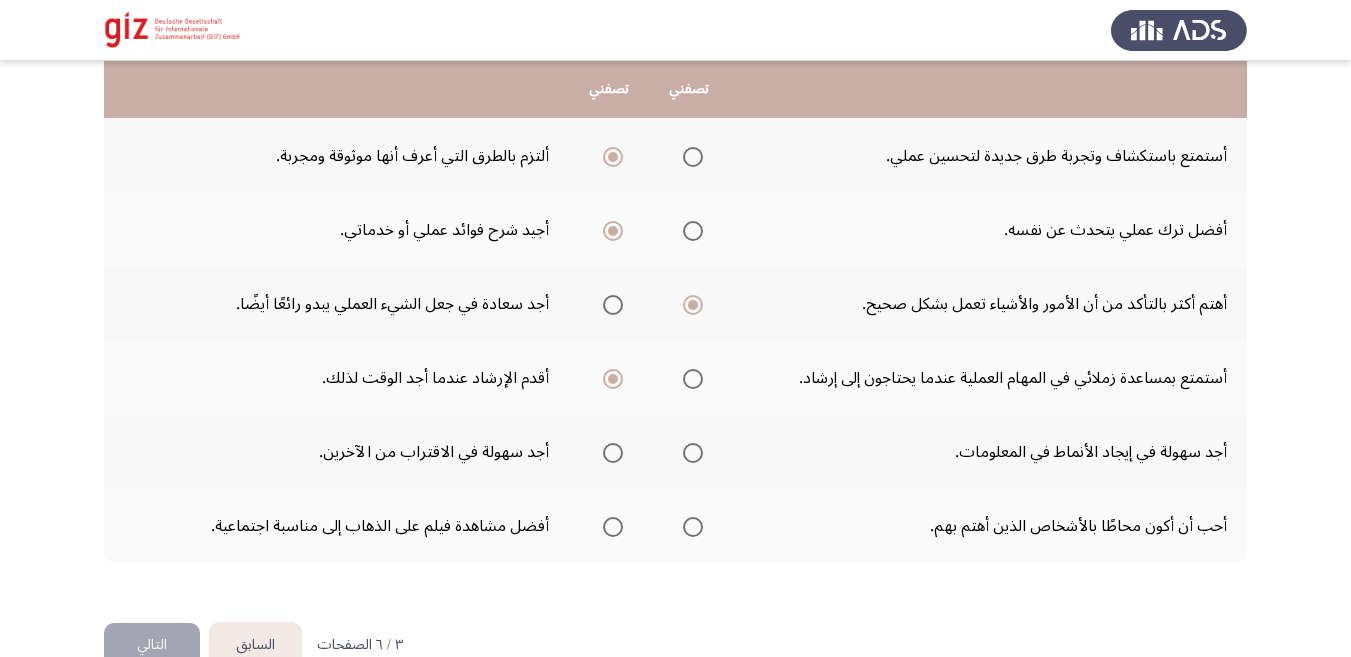 click at bounding box center [613, 453] 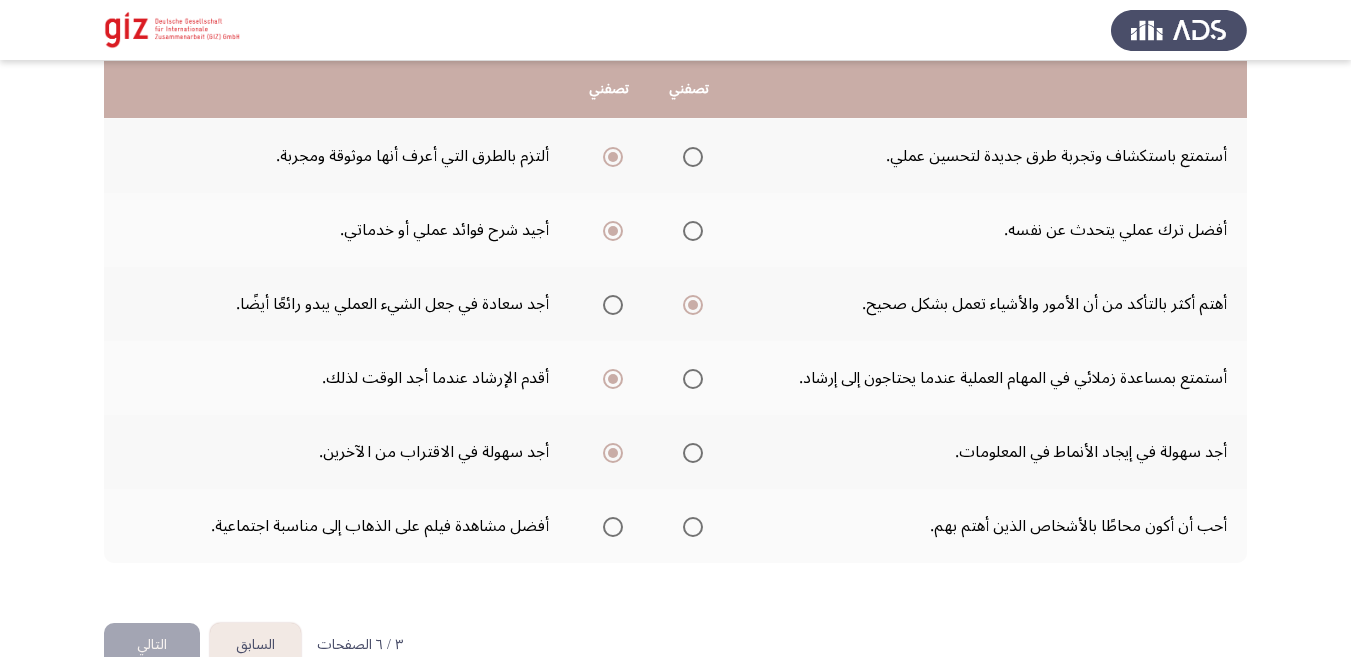click at bounding box center (613, 527) 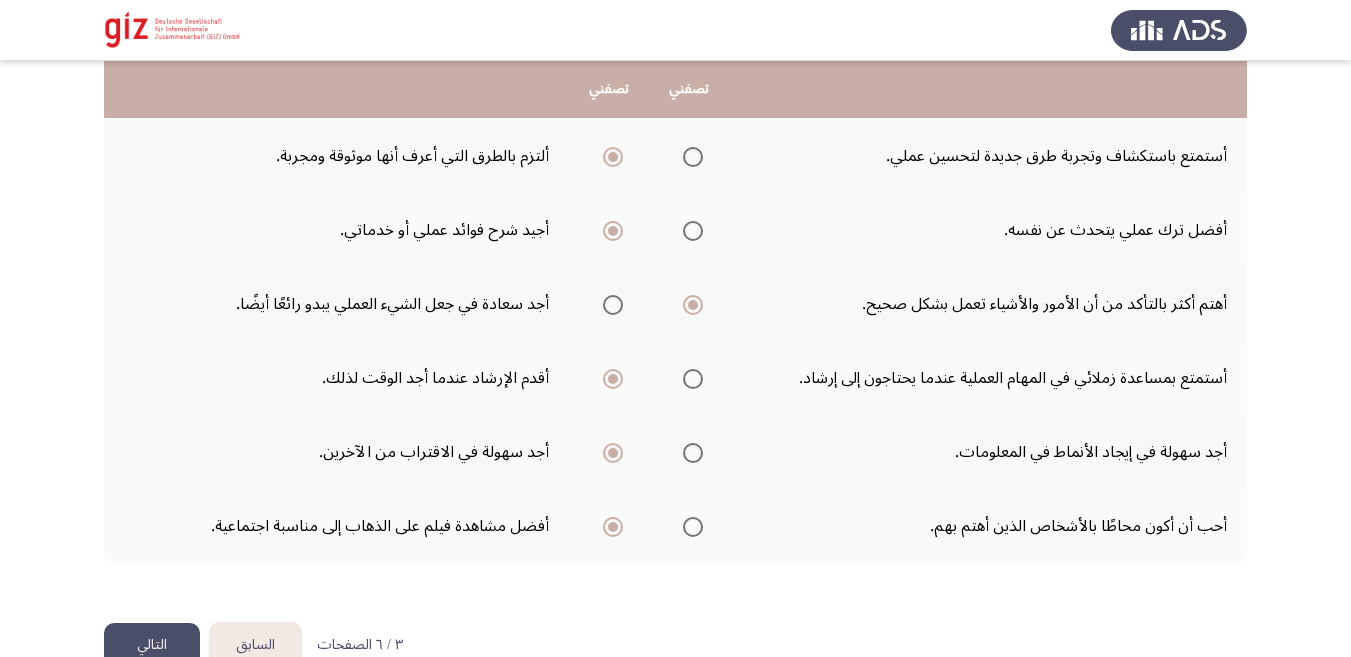 click 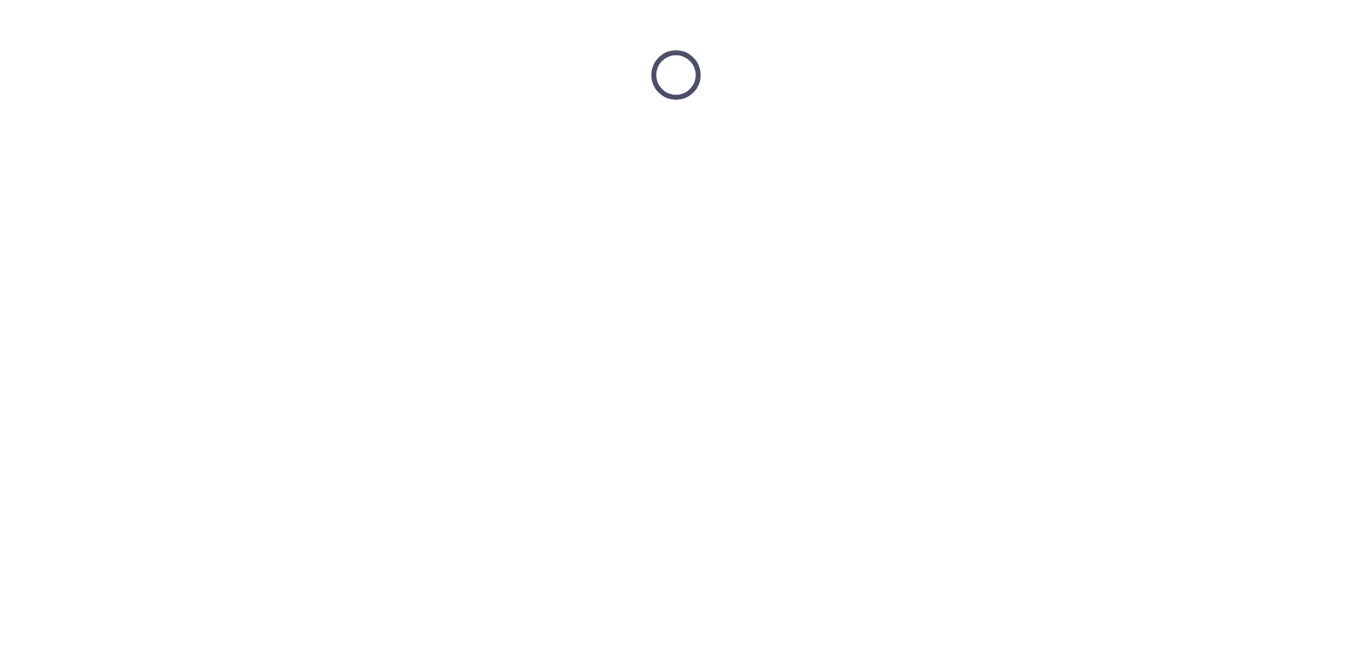 scroll, scrollTop: 0, scrollLeft: 0, axis: both 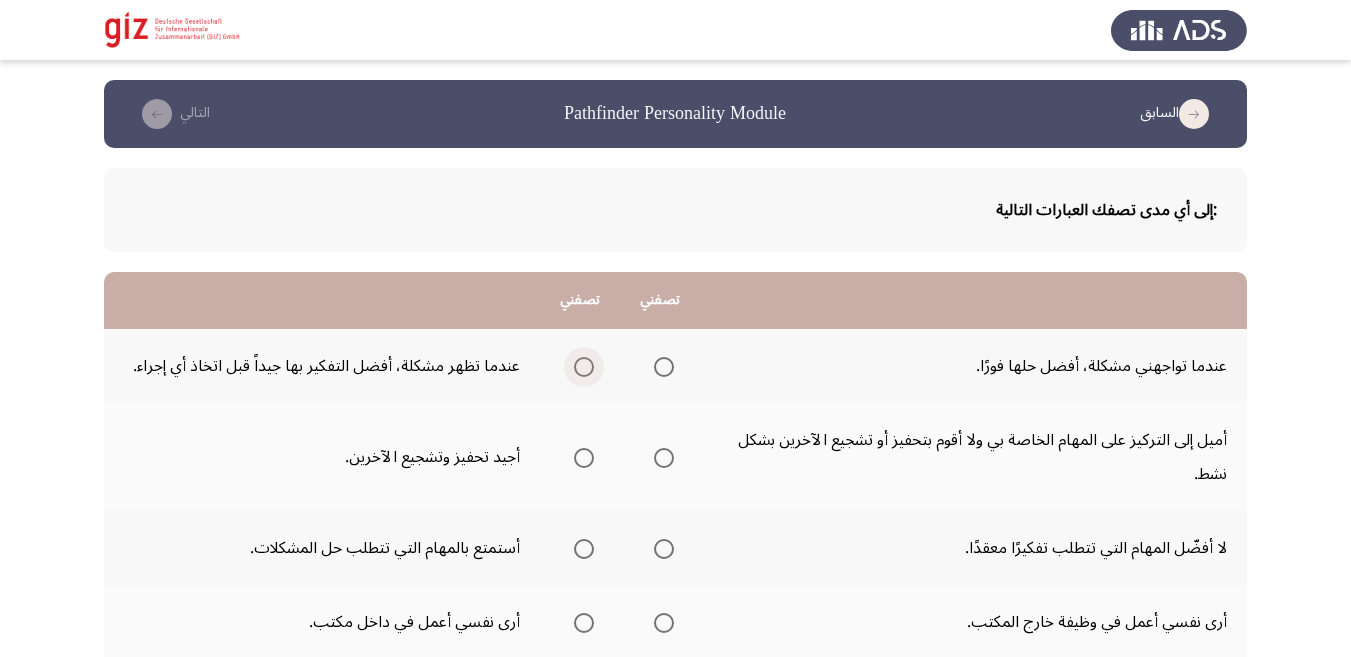 click at bounding box center (584, 367) 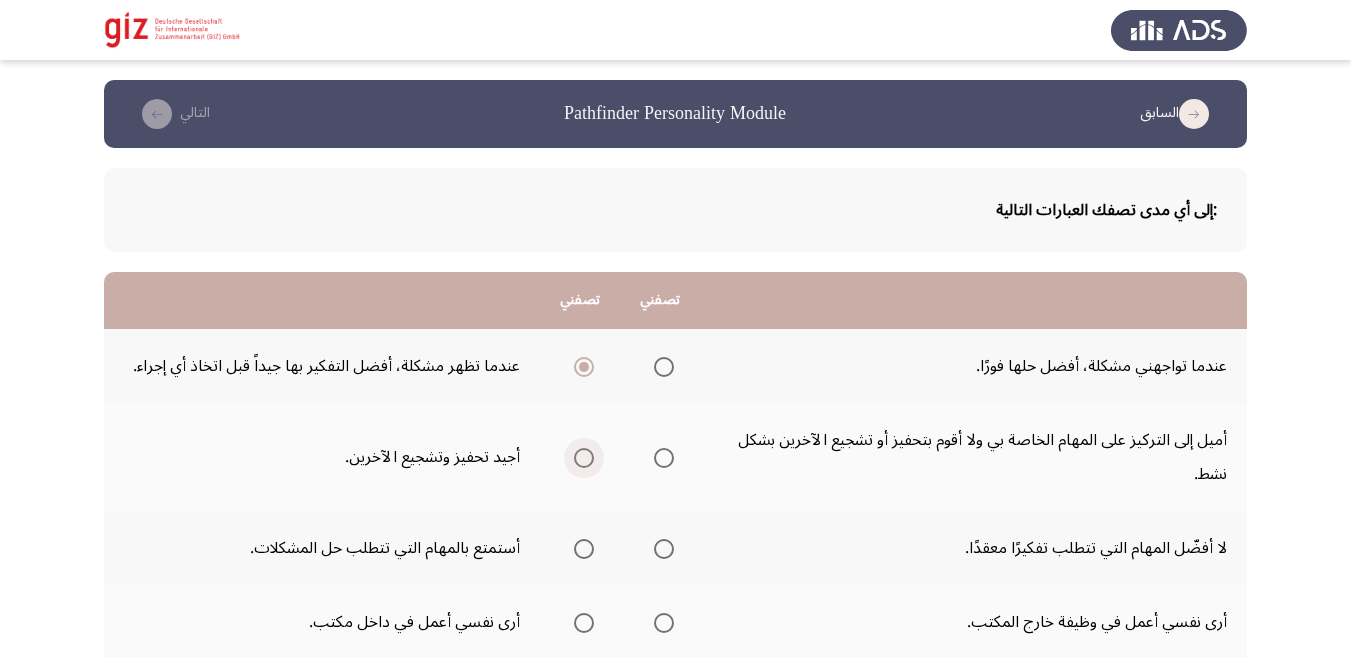 click at bounding box center [584, 458] 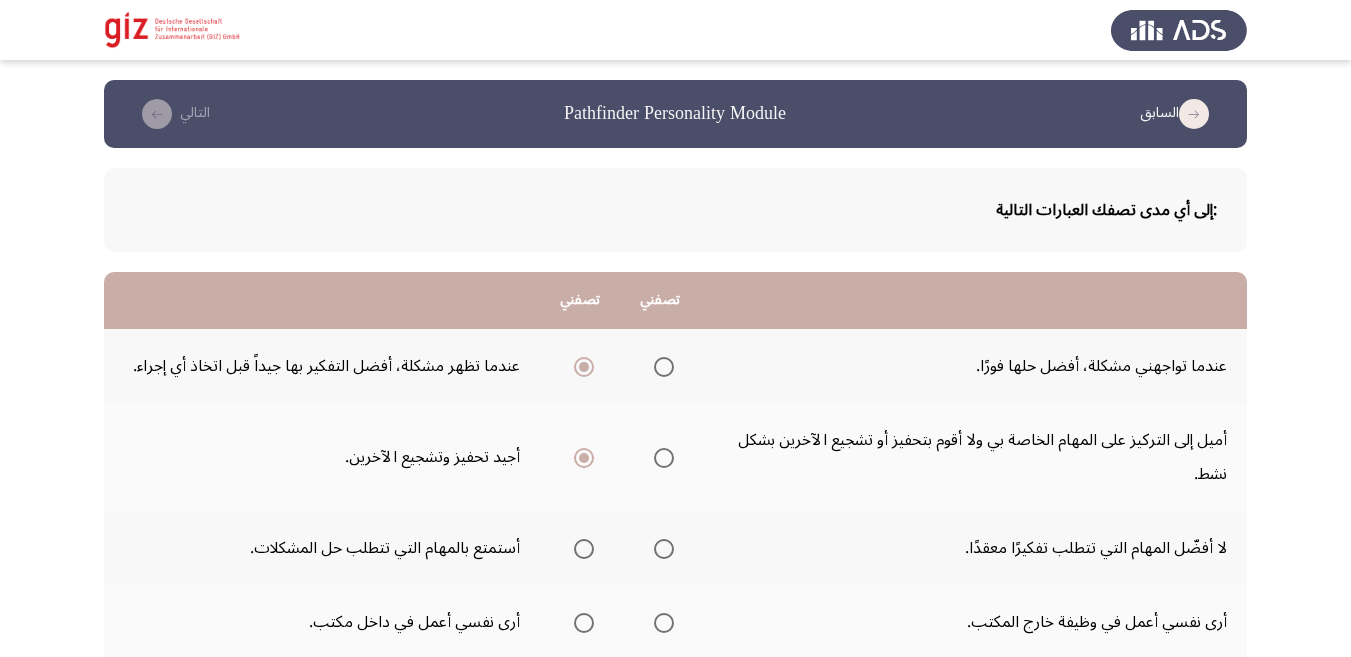 click at bounding box center [584, 549] 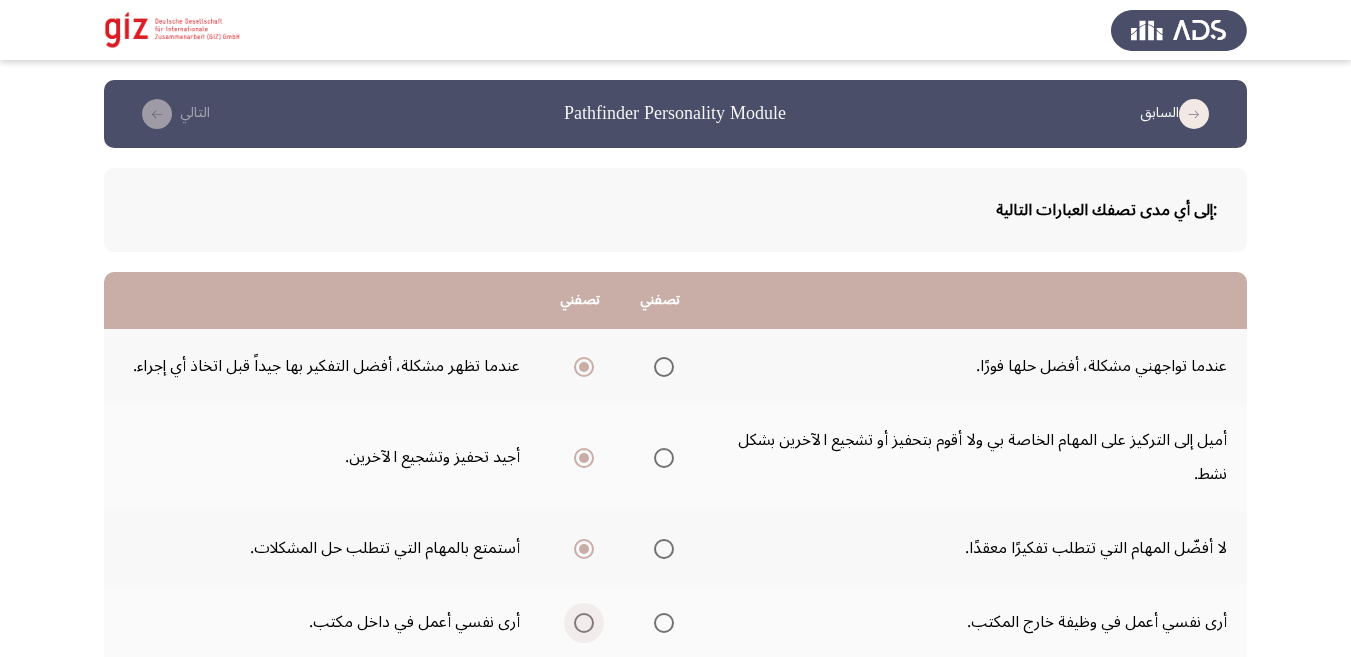 click at bounding box center (584, 623) 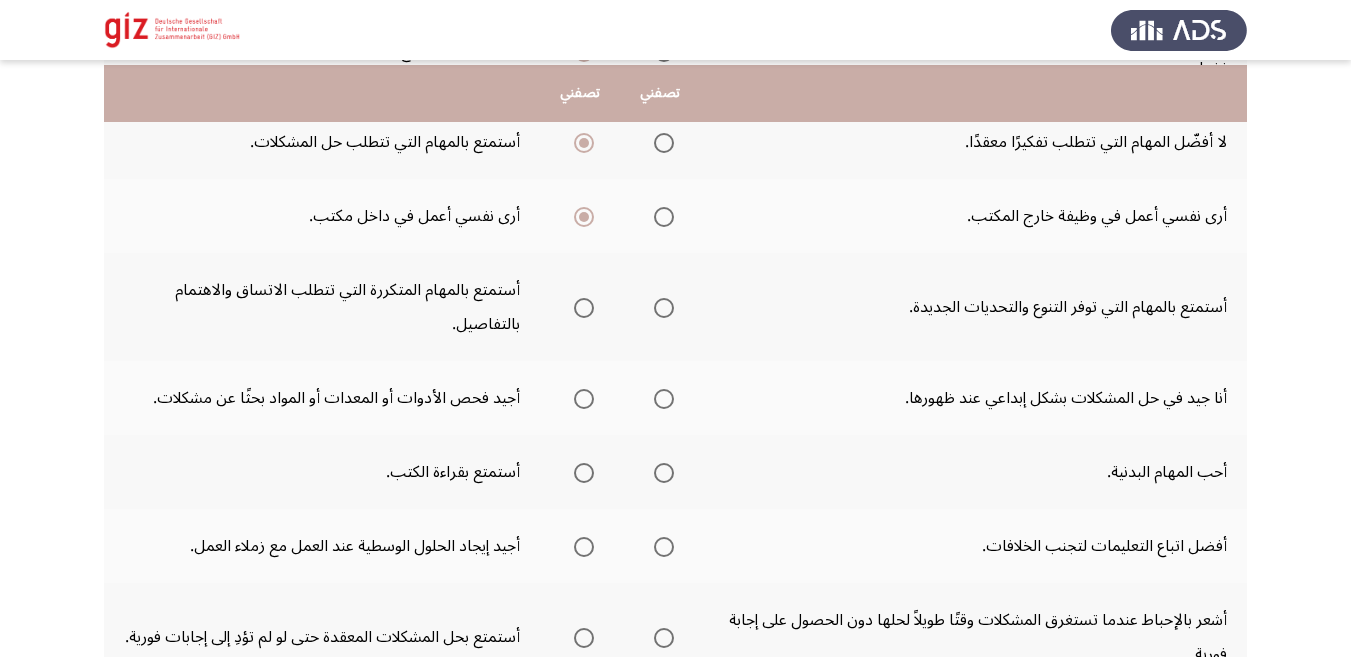 scroll, scrollTop: 410, scrollLeft: 0, axis: vertical 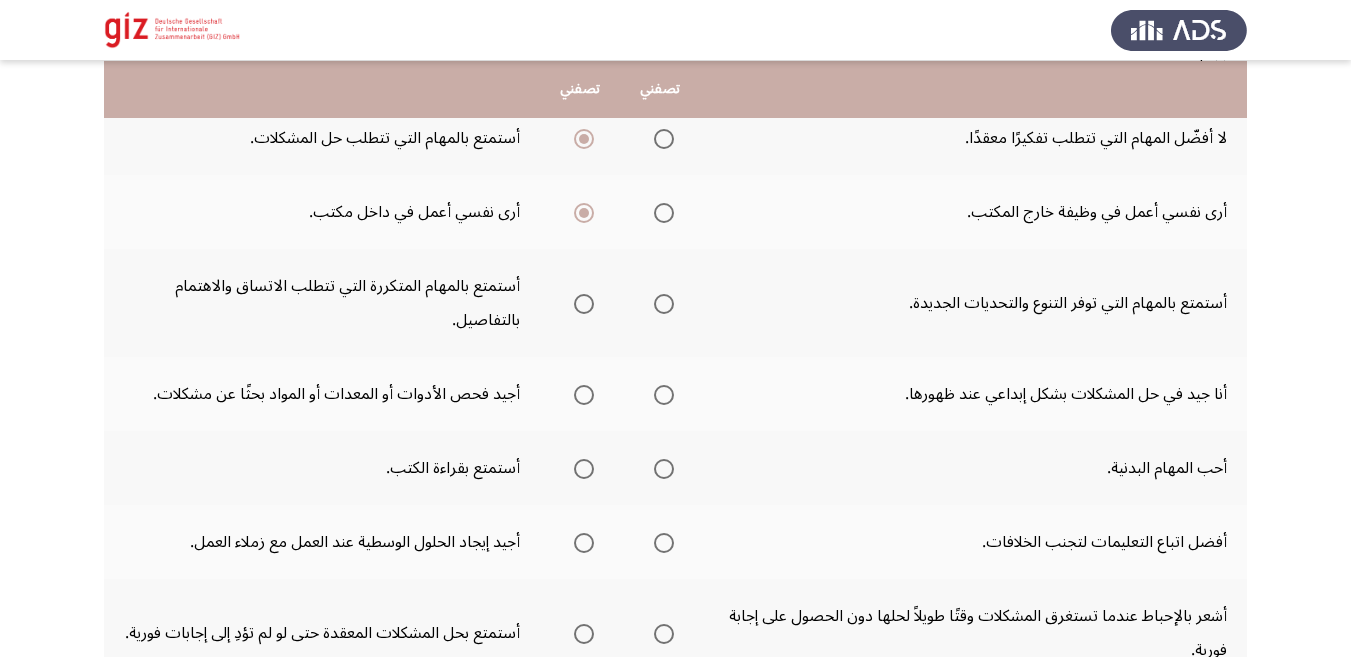 click at bounding box center [584, 304] 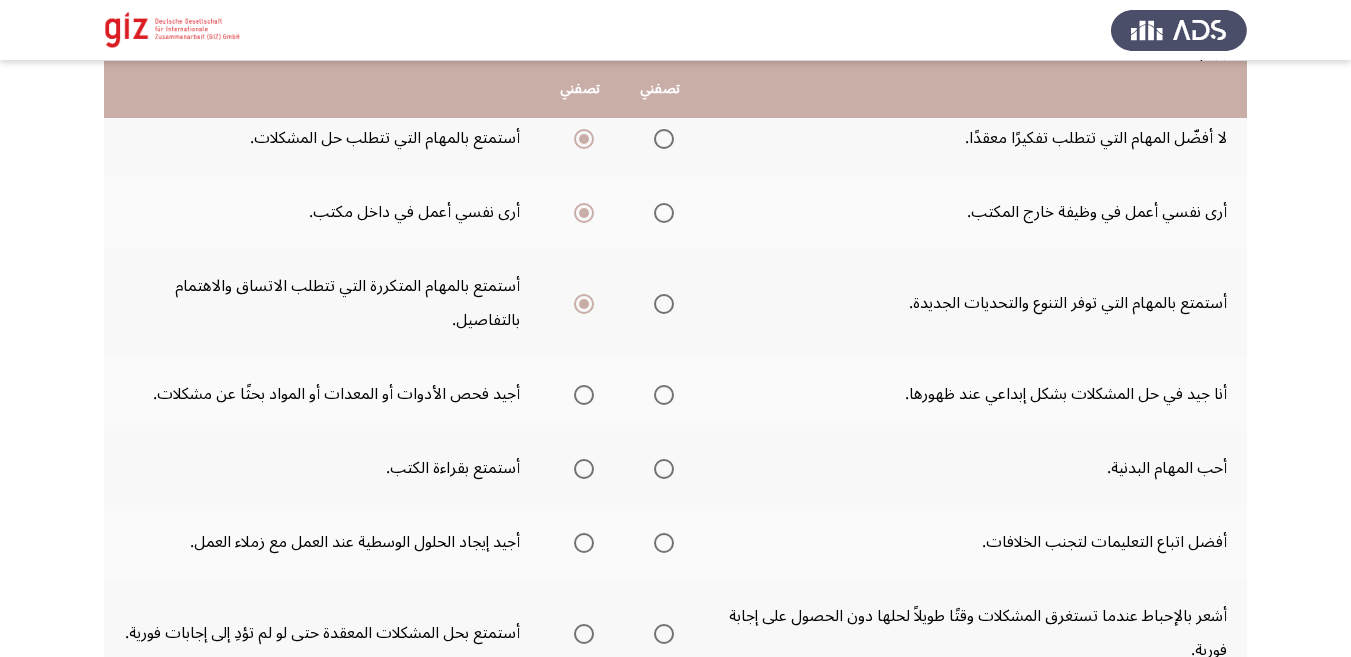 click at bounding box center (584, 395) 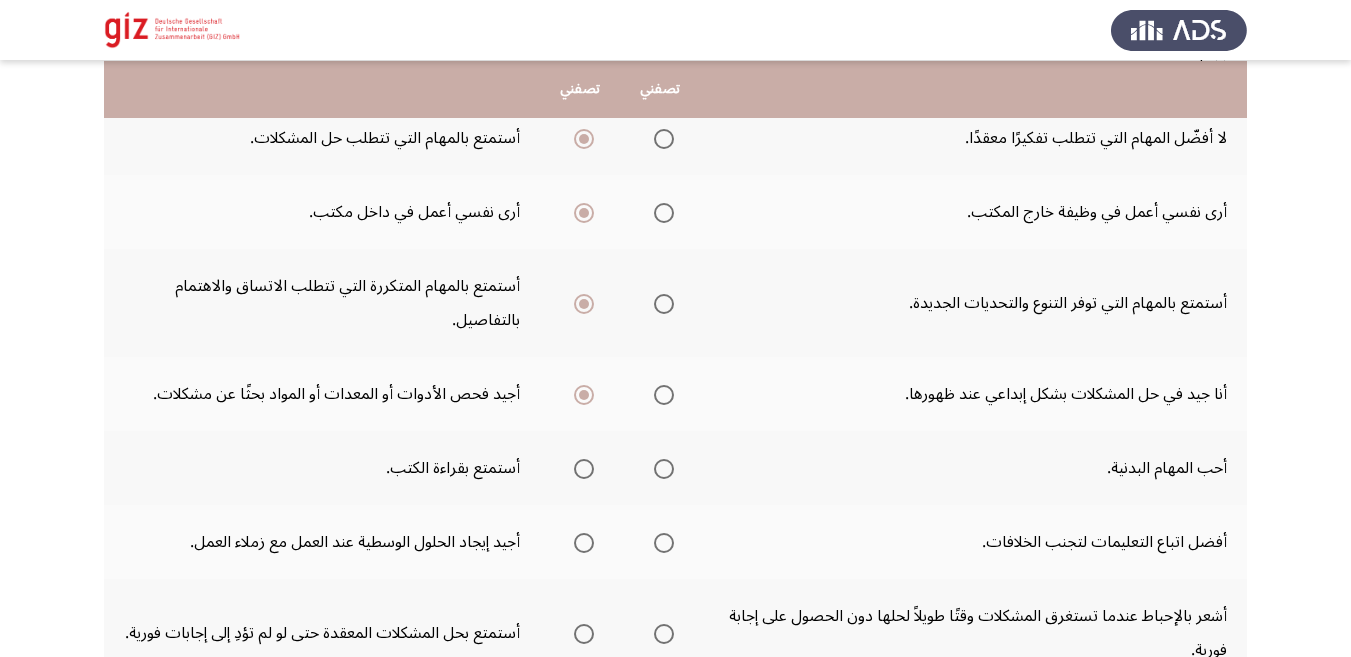 click at bounding box center (664, 469) 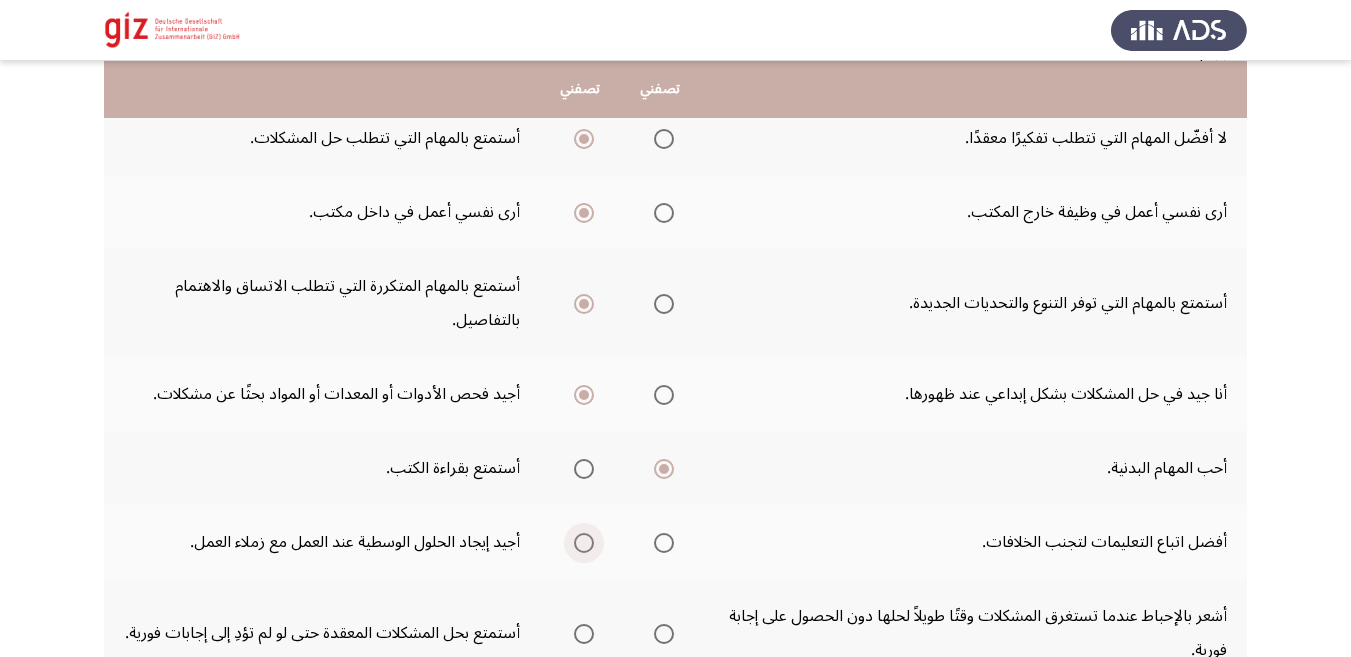 click at bounding box center (584, 543) 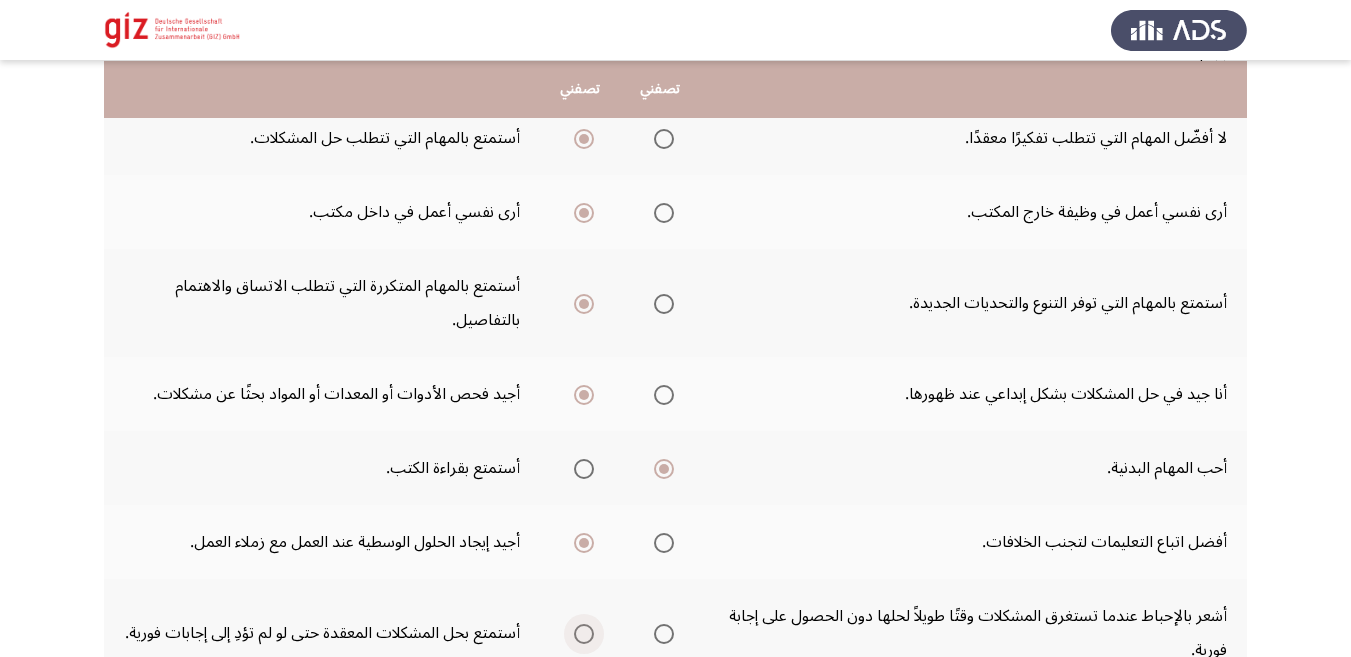 click at bounding box center (584, 634) 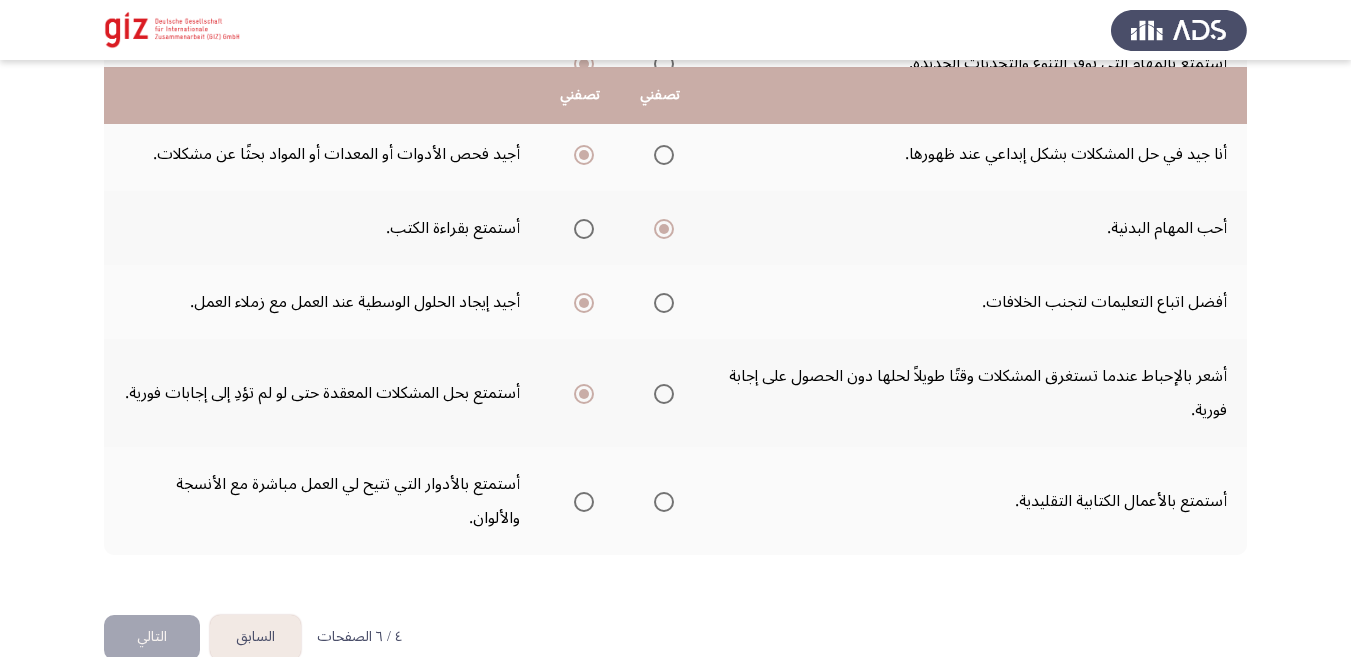 scroll, scrollTop: 657, scrollLeft: 0, axis: vertical 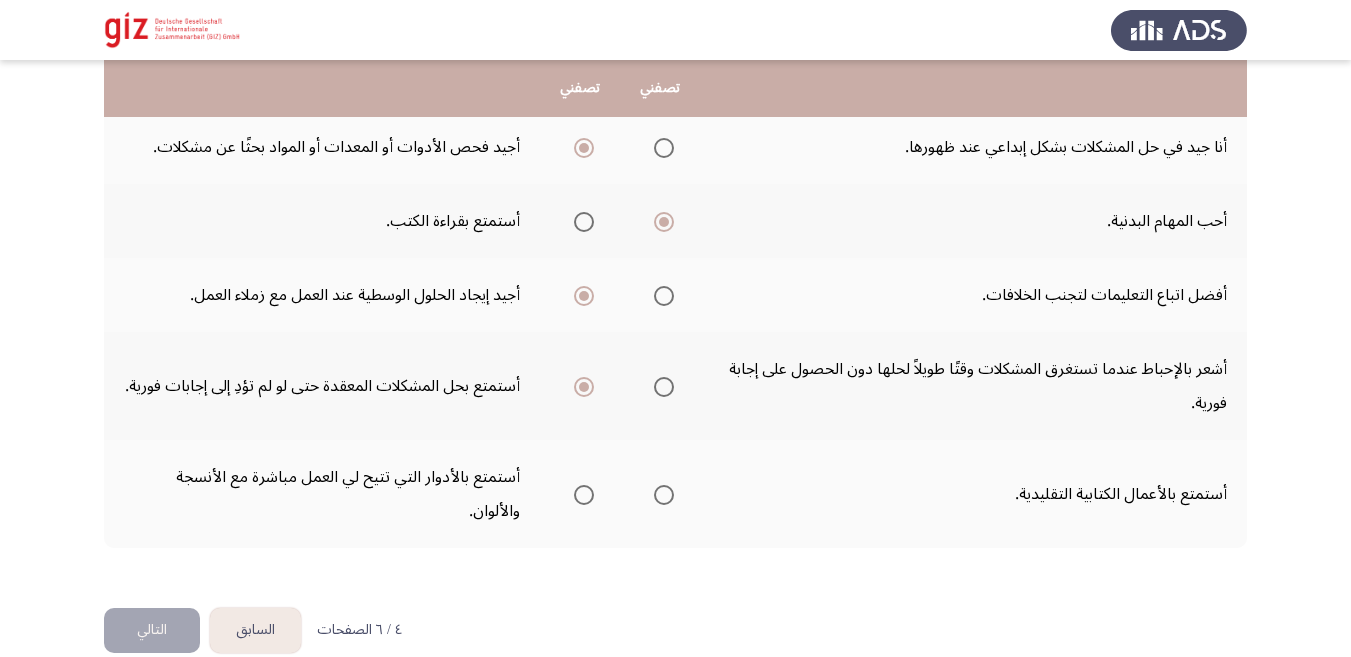 click at bounding box center [584, 495] 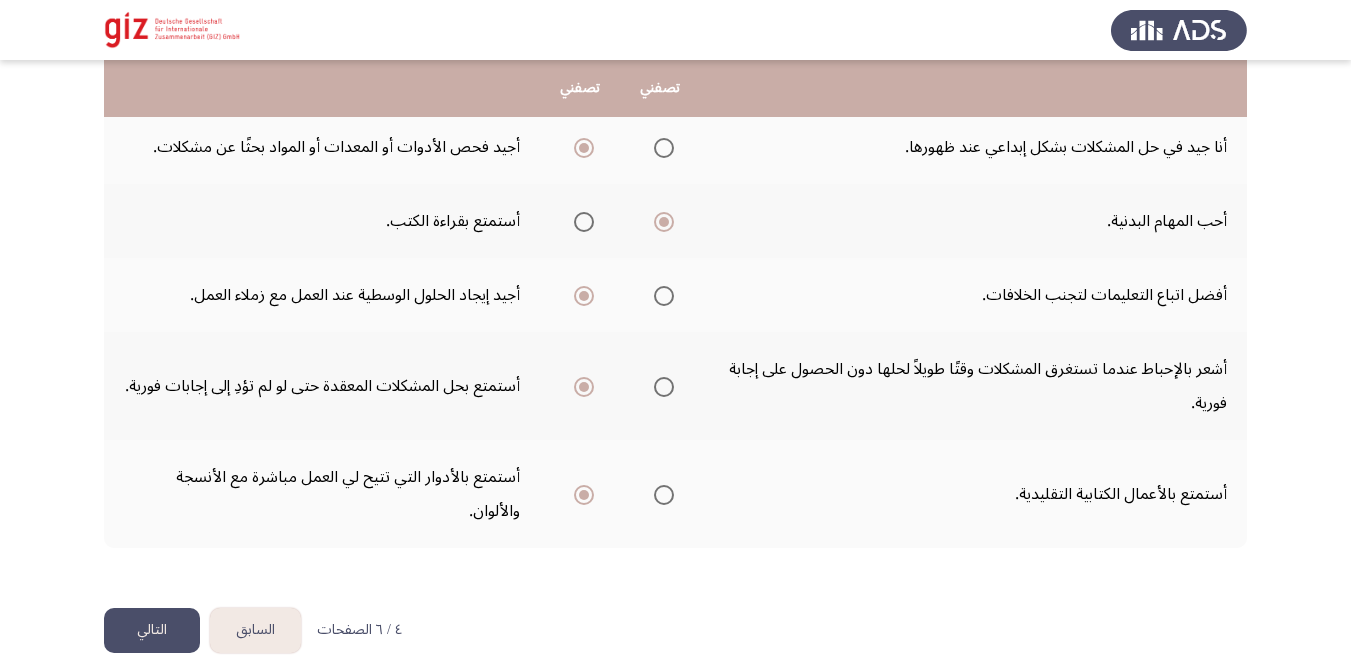 click on "التالي" 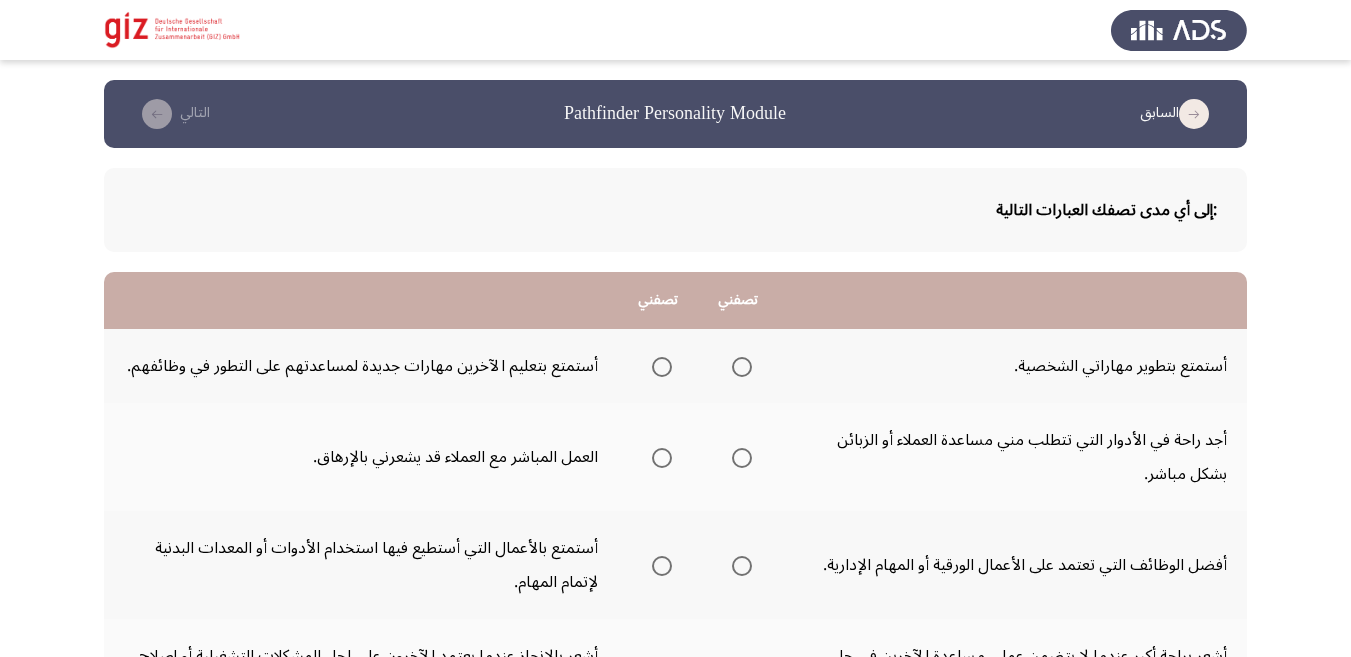 click at bounding box center [742, 367] 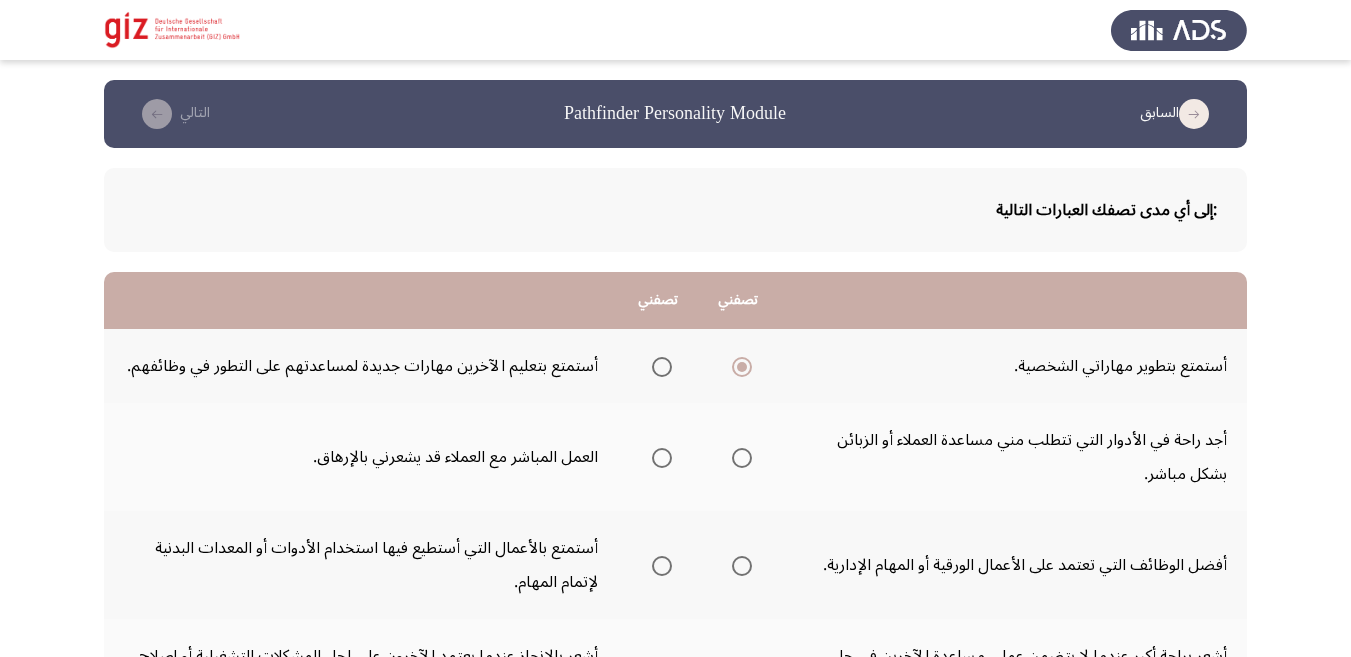 click at bounding box center [662, 458] 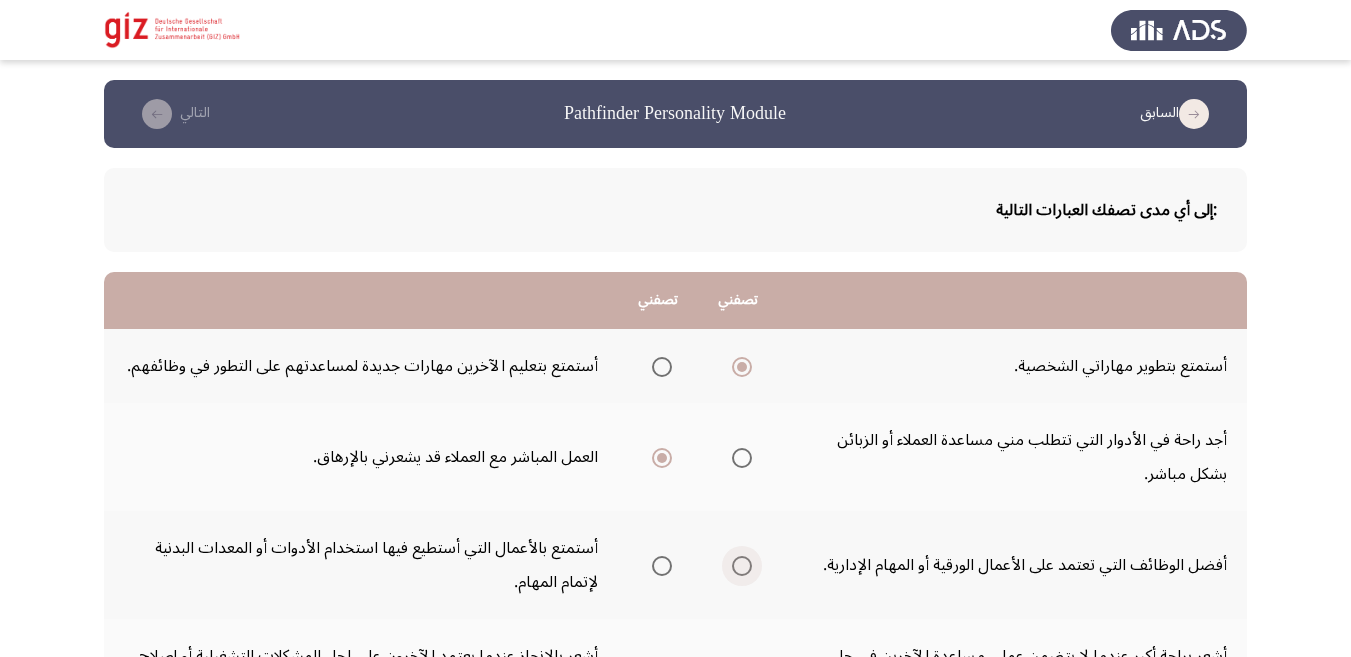 click at bounding box center [742, 566] 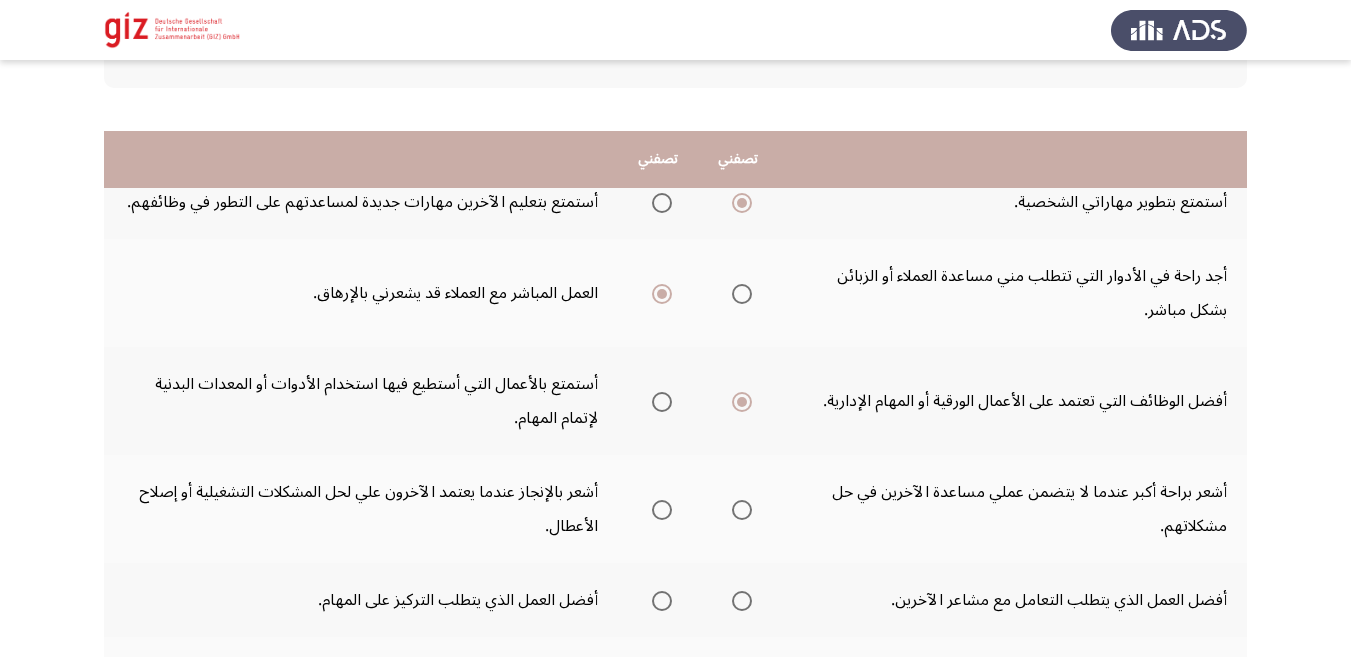 scroll, scrollTop: 246, scrollLeft: 0, axis: vertical 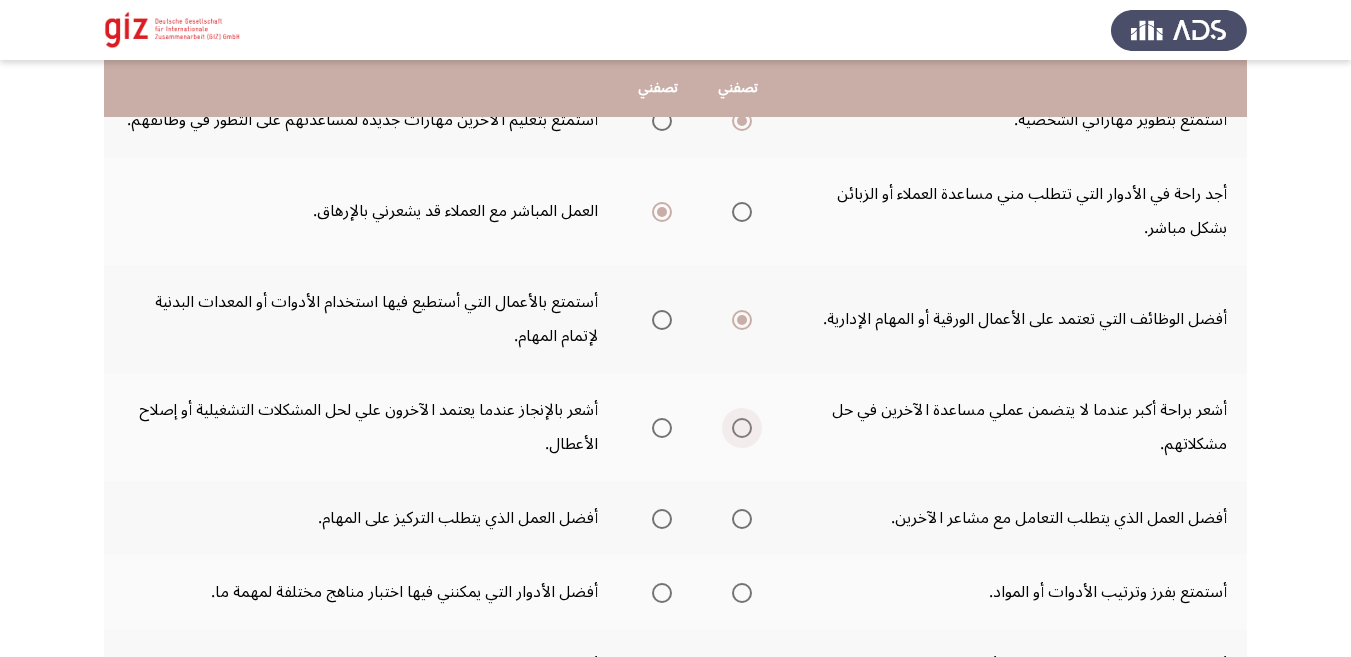 click at bounding box center (742, 428) 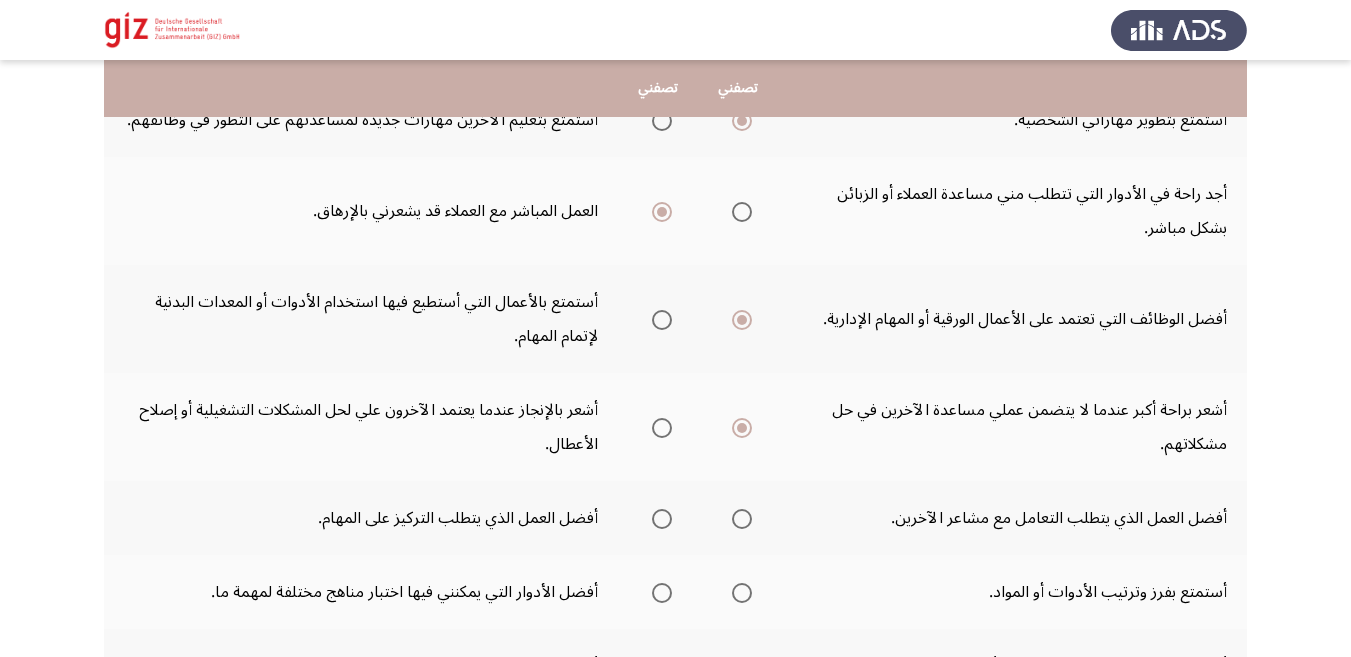 click at bounding box center [742, 519] 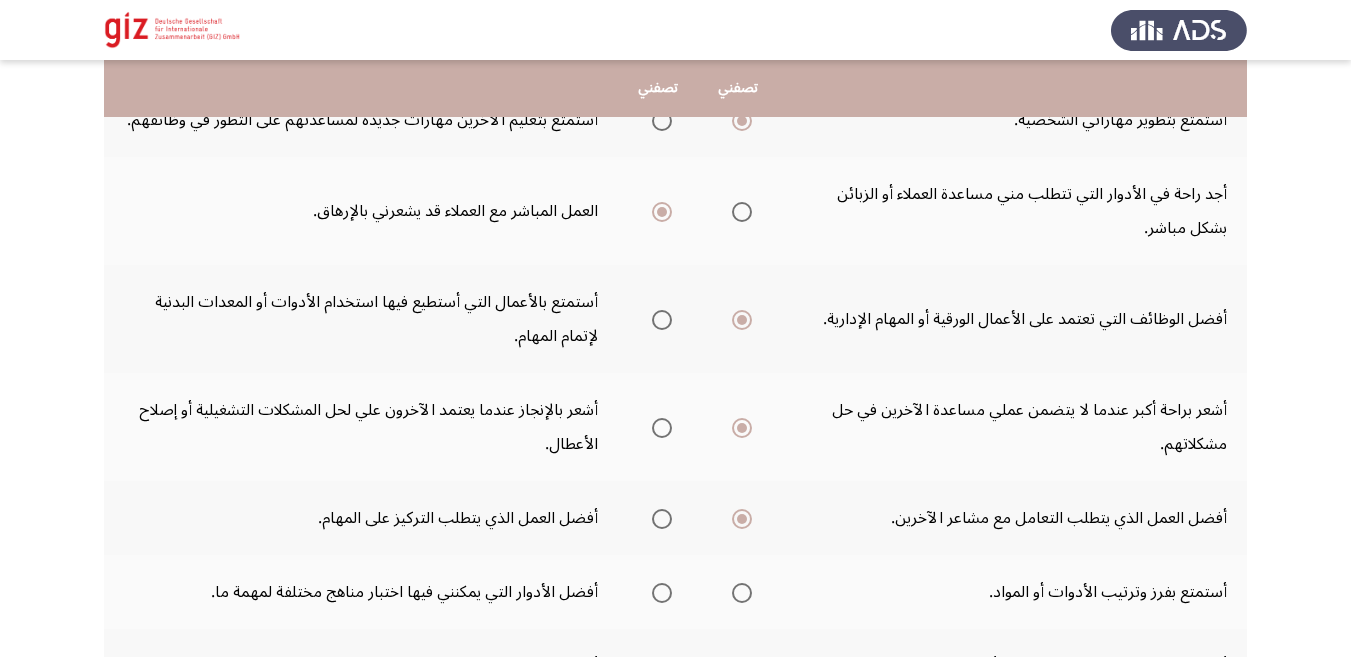 click 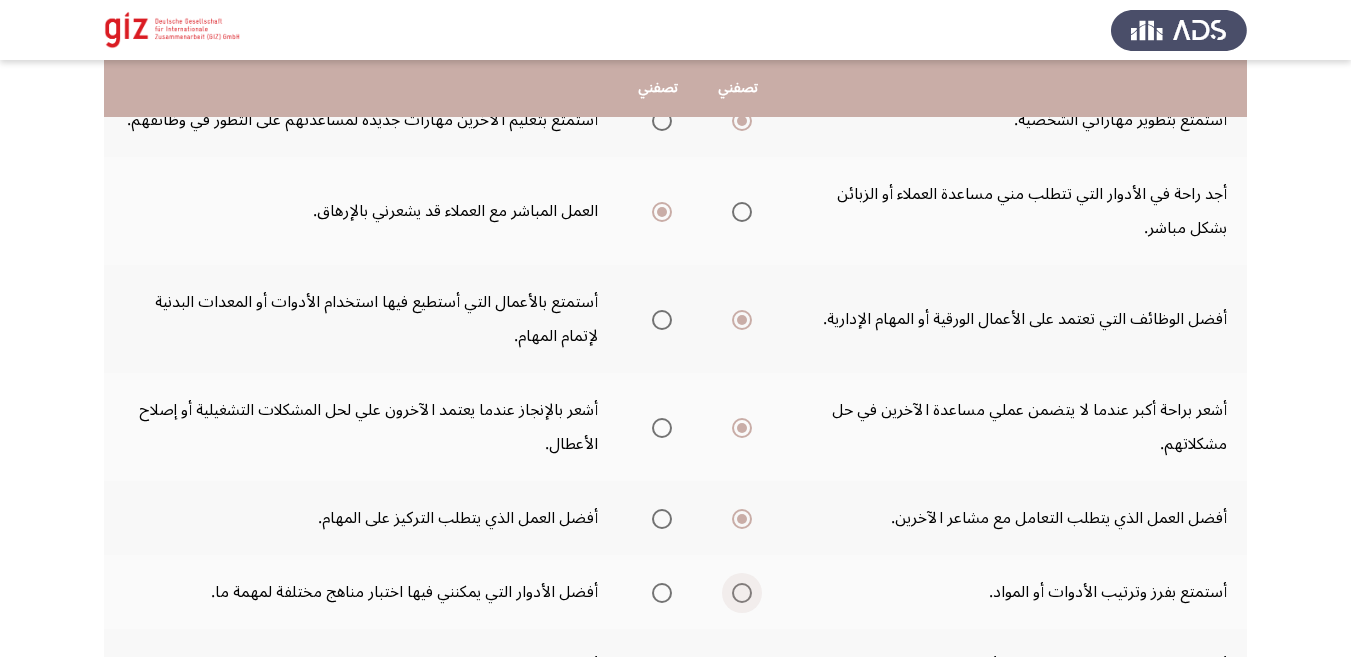 click at bounding box center (742, 593) 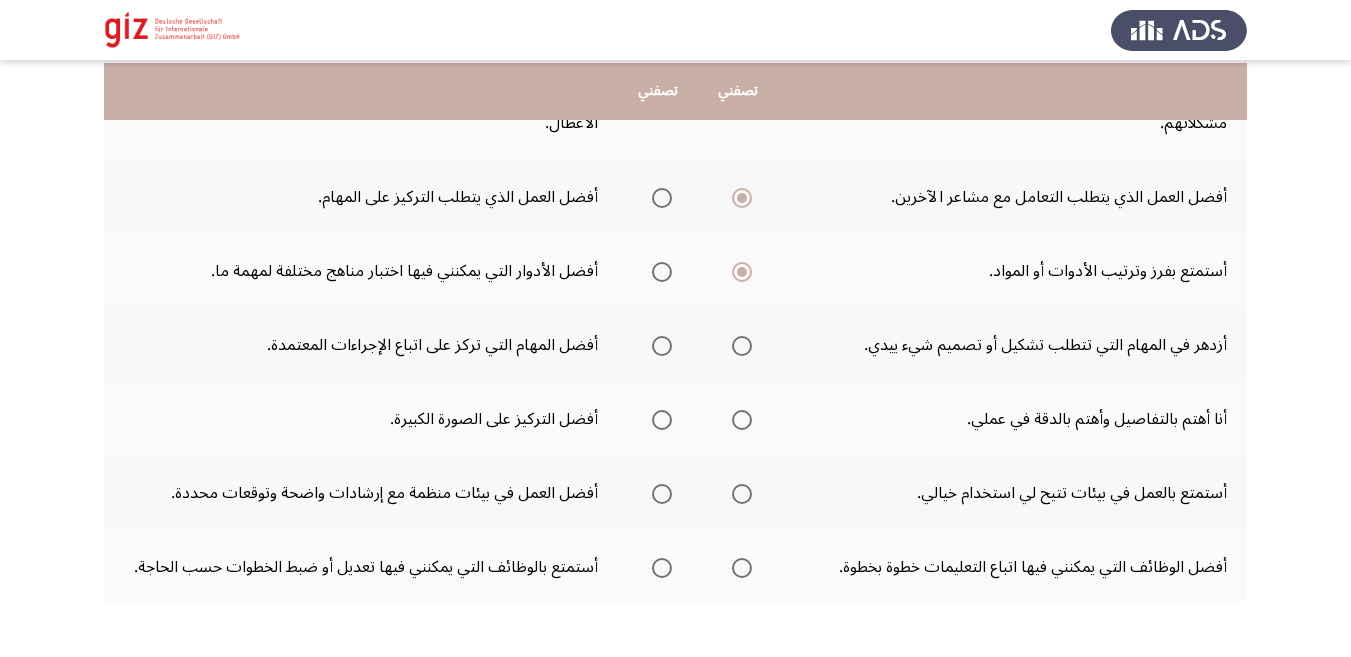 scroll, scrollTop: 574, scrollLeft: 0, axis: vertical 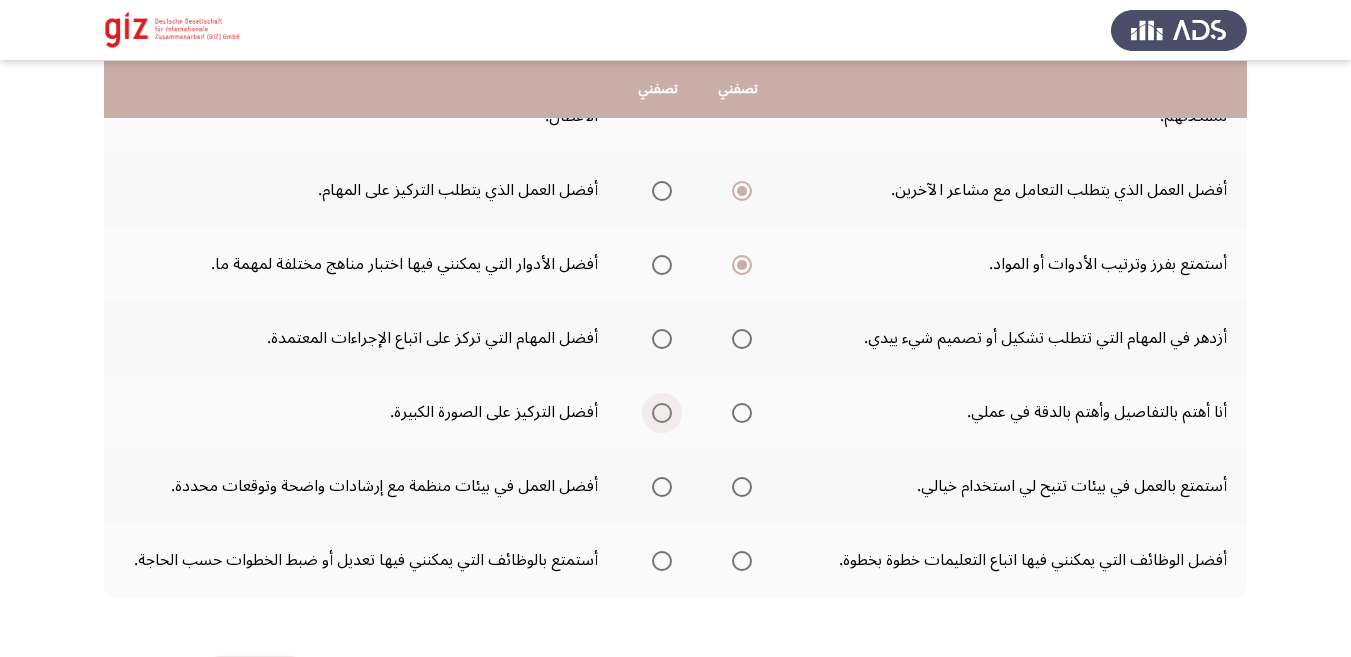 click at bounding box center (662, 413) 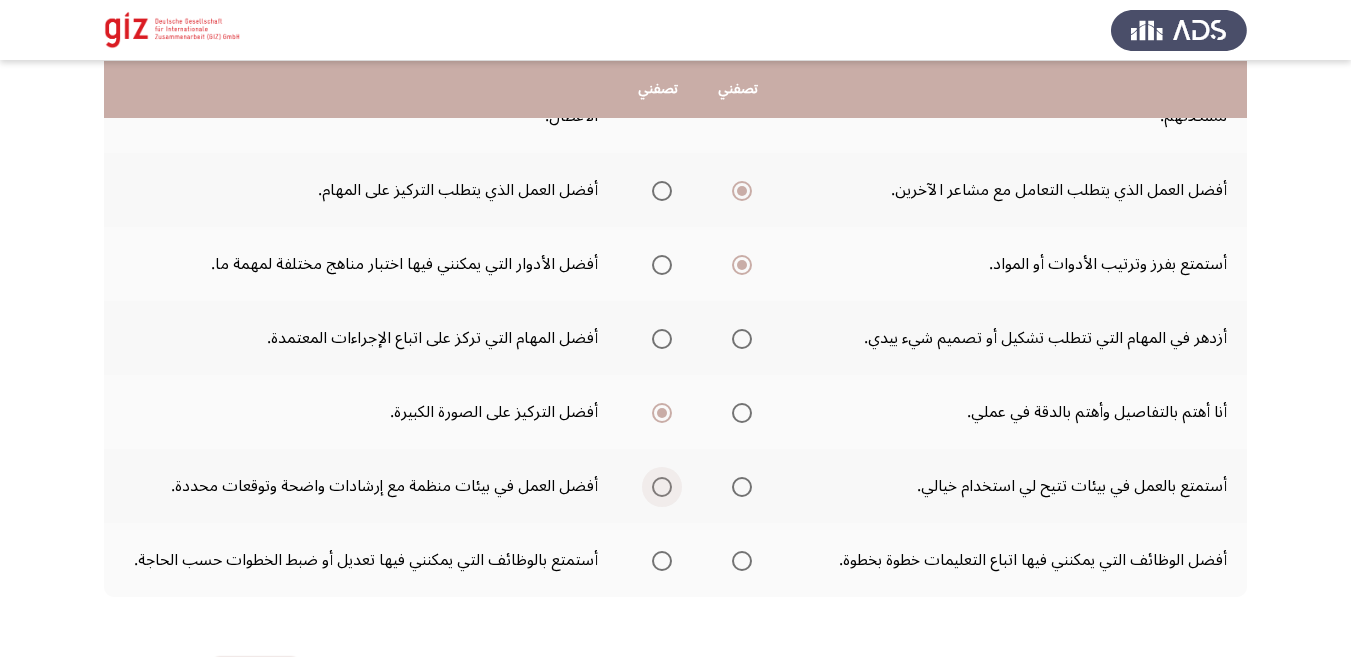 click at bounding box center [662, 487] 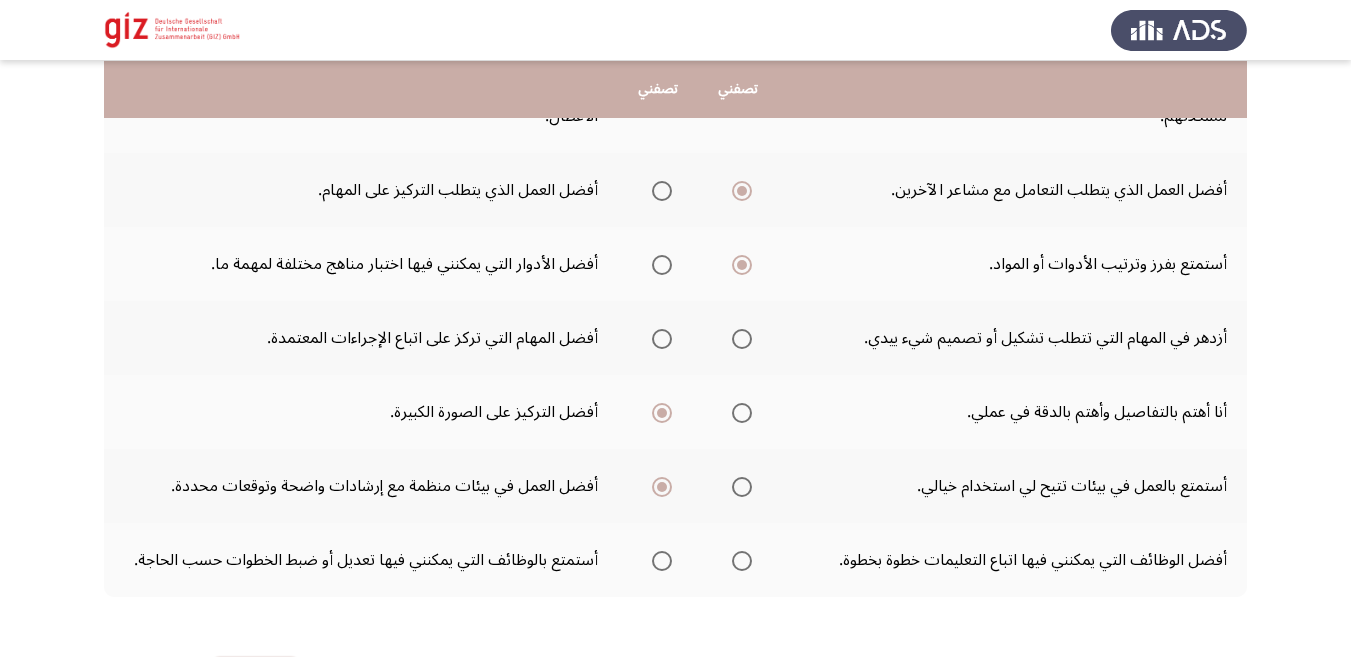 click at bounding box center [742, 561] 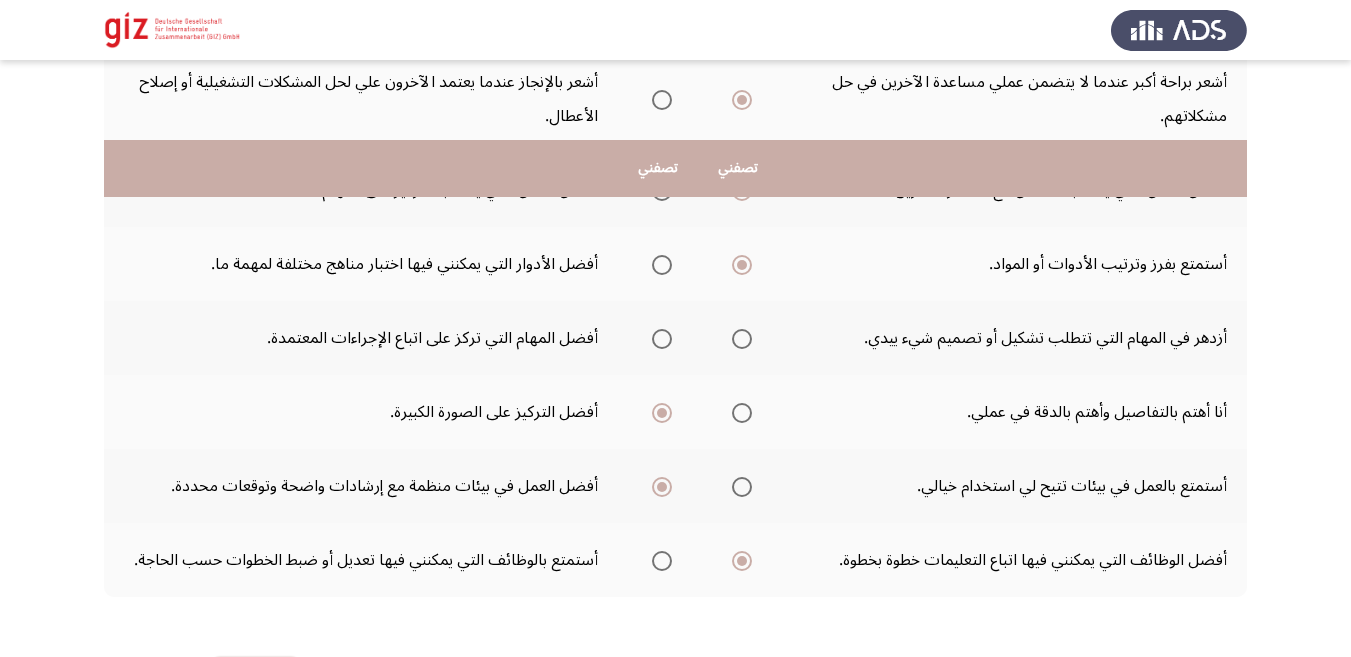 scroll, scrollTop: 654, scrollLeft: 0, axis: vertical 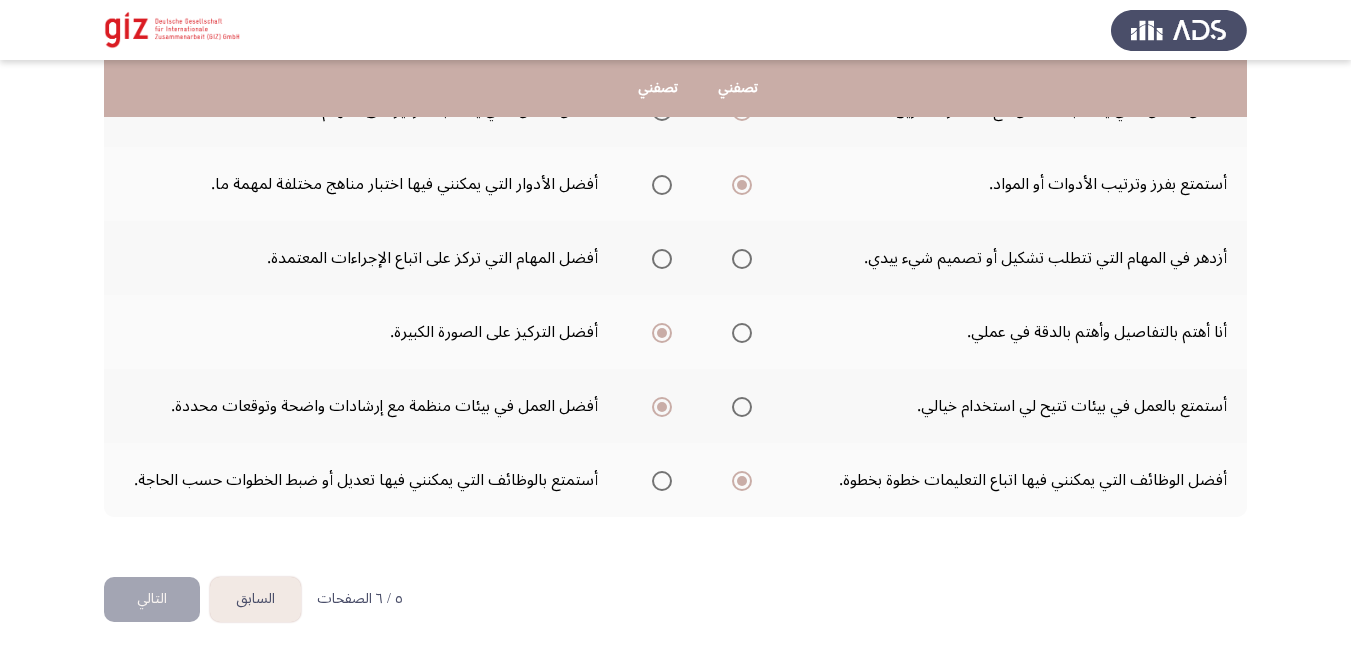 click on "التالي" 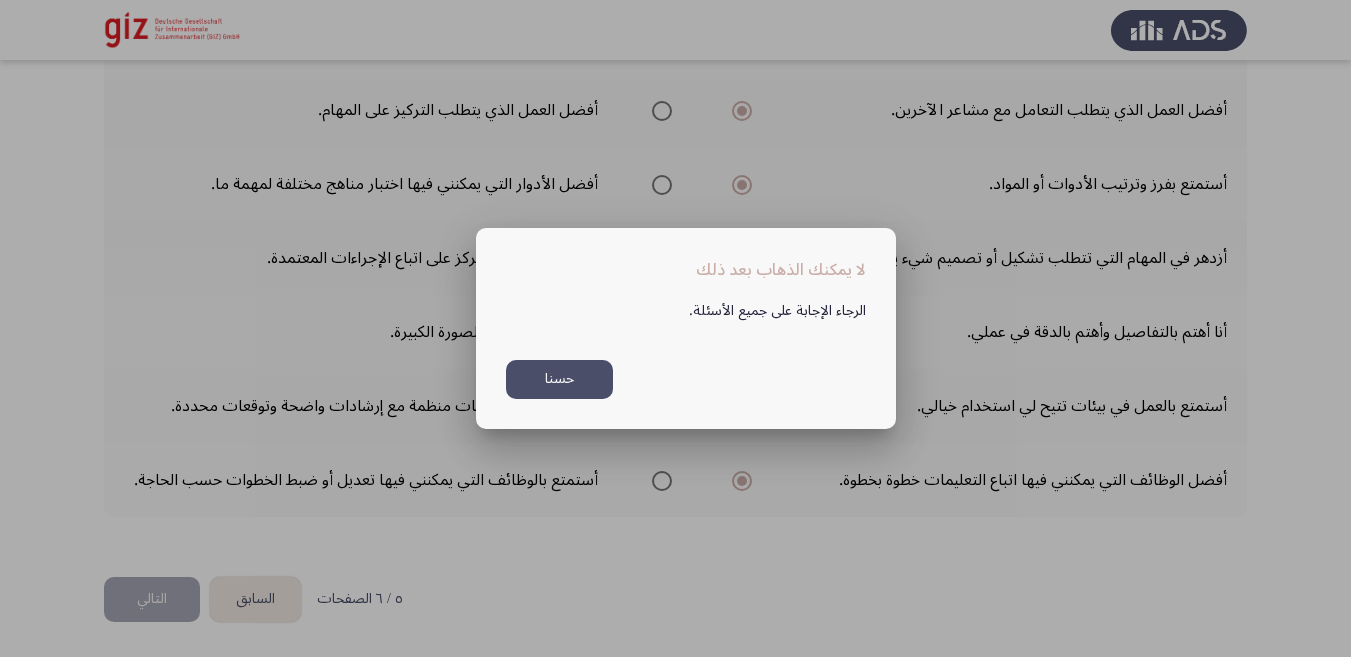 scroll, scrollTop: 0, scrollLeft: 0, axis: both 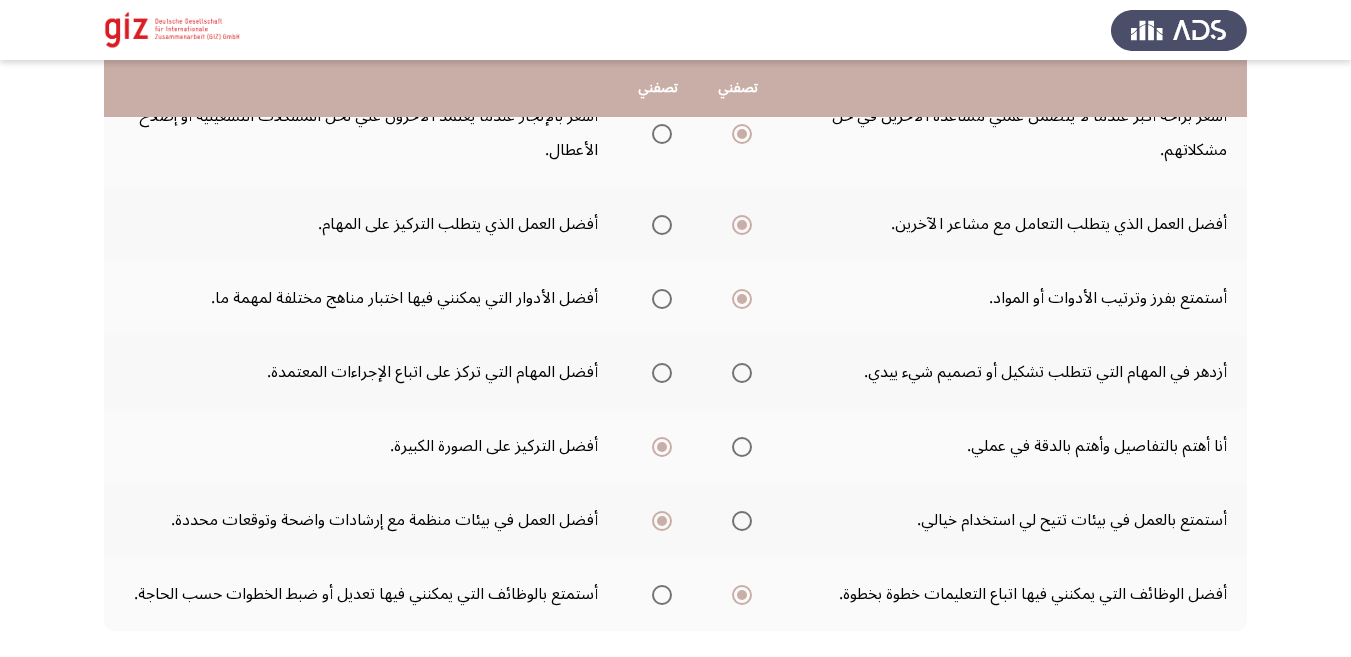 click at bounding box center (662, 373) 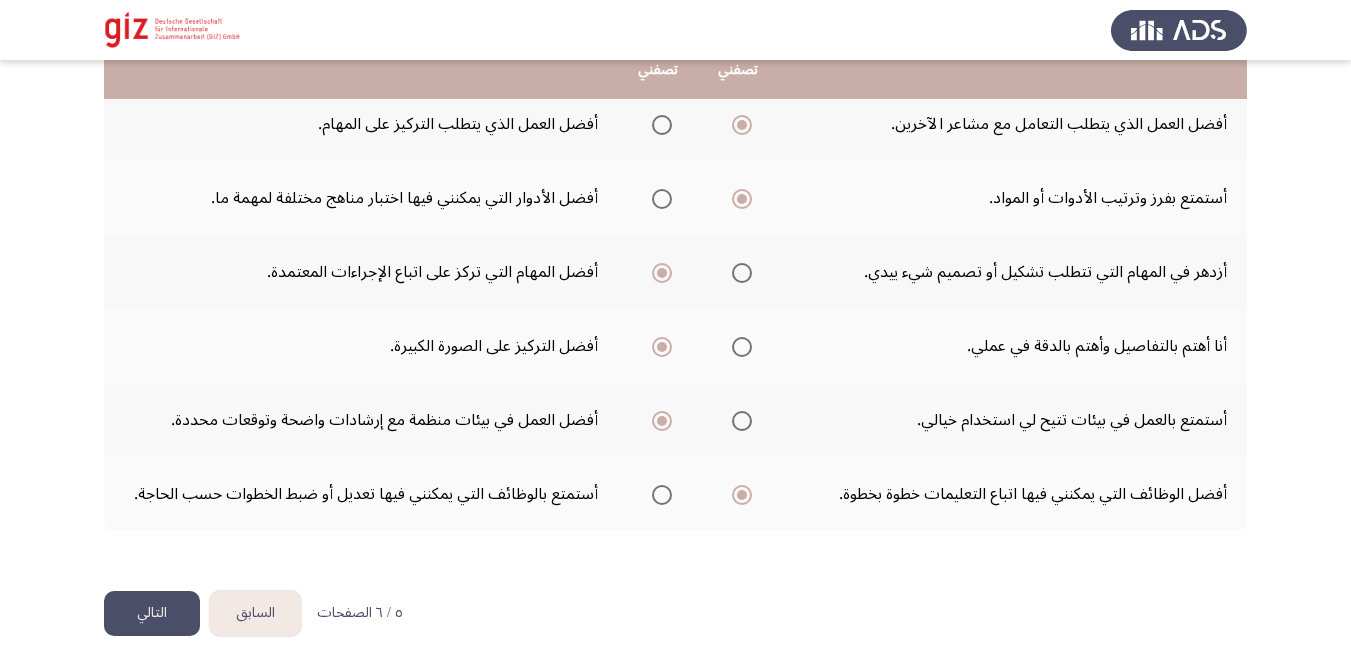 scroll, scrollTop: 654, scrollLeft: 0, axis: vertical 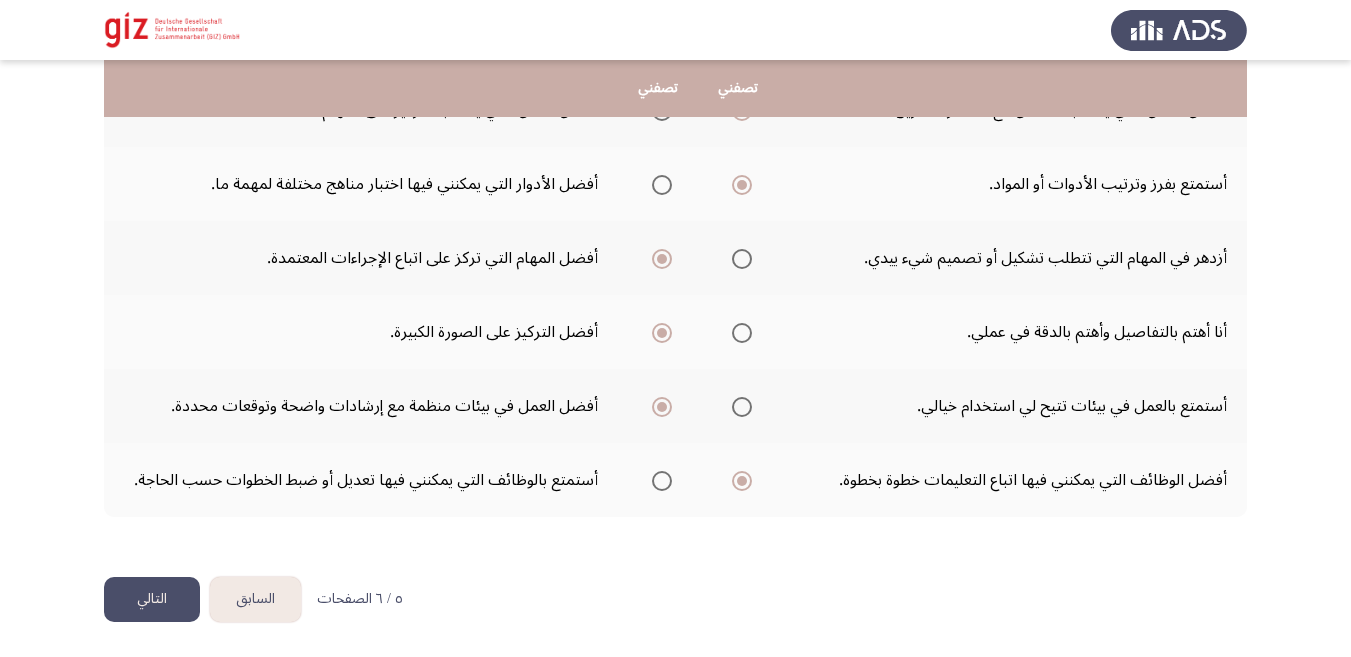 click on "التالي" 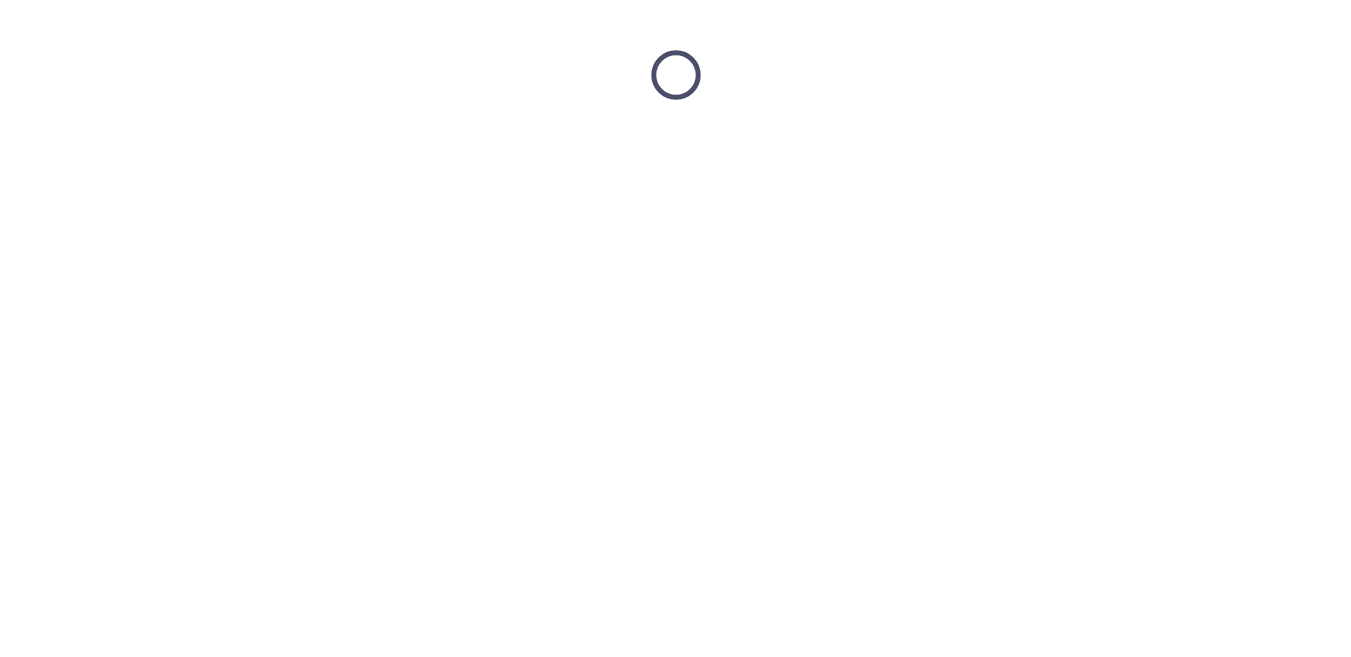 scroll, scrollTop: 0, scrollLeft: 0, axis: both 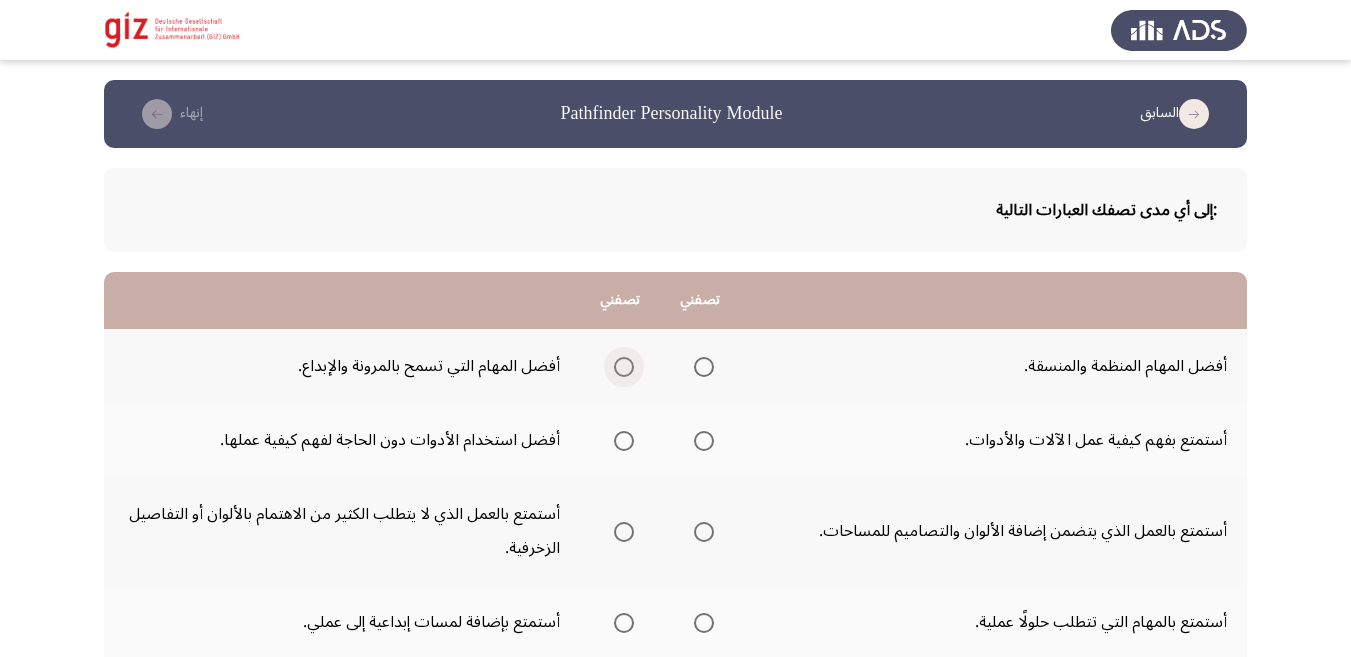 click at bounding box center [624, 367] 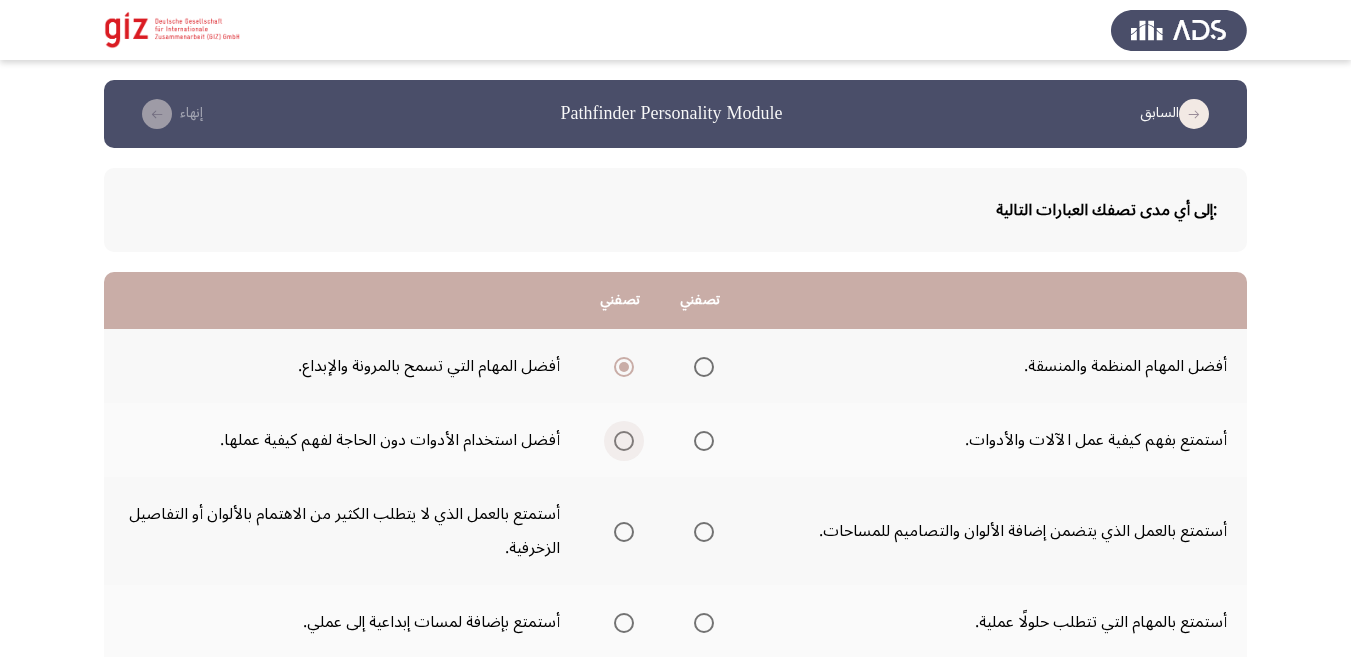 click at bounding box center (624, 441) 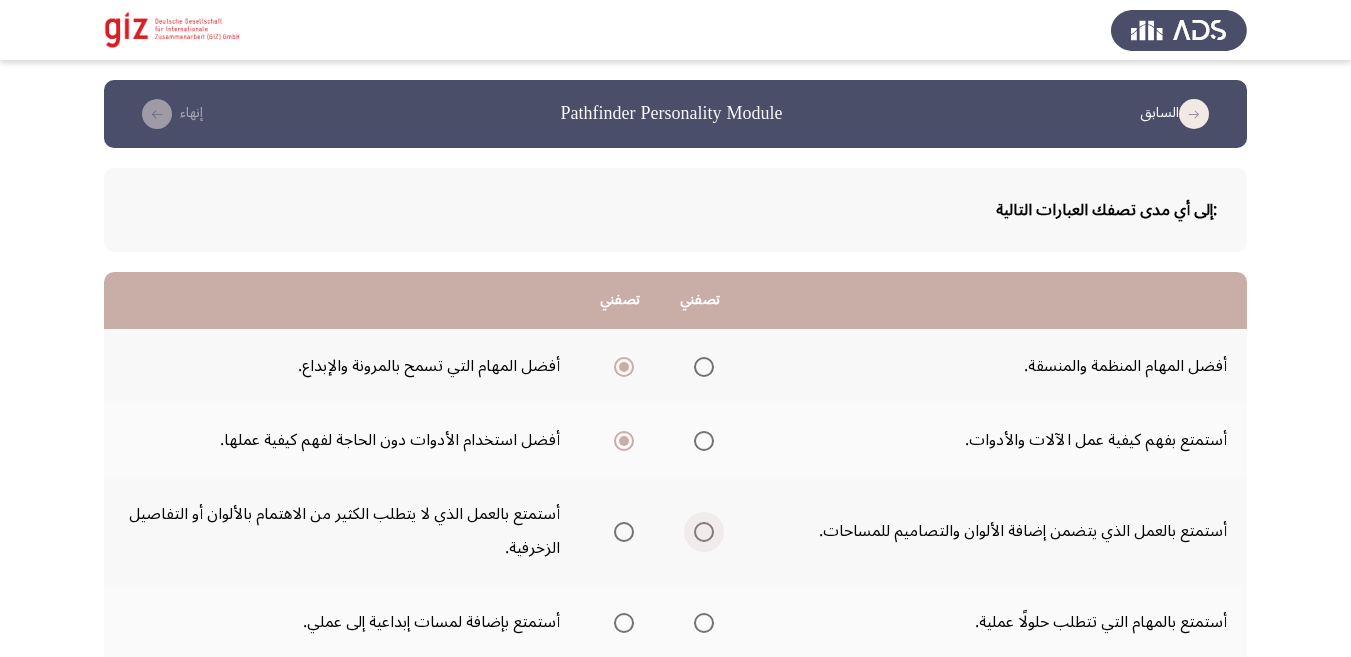 click at bounding box center (704, 532) 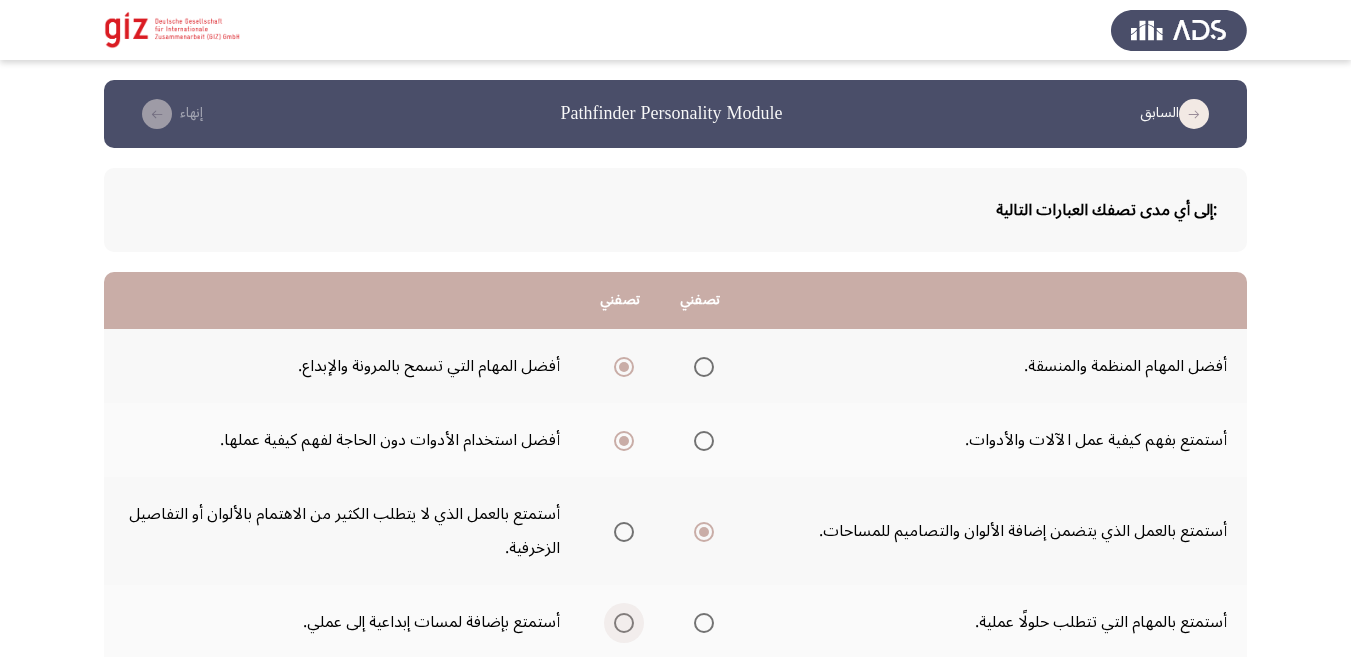 click at bounding box center [624, 623] 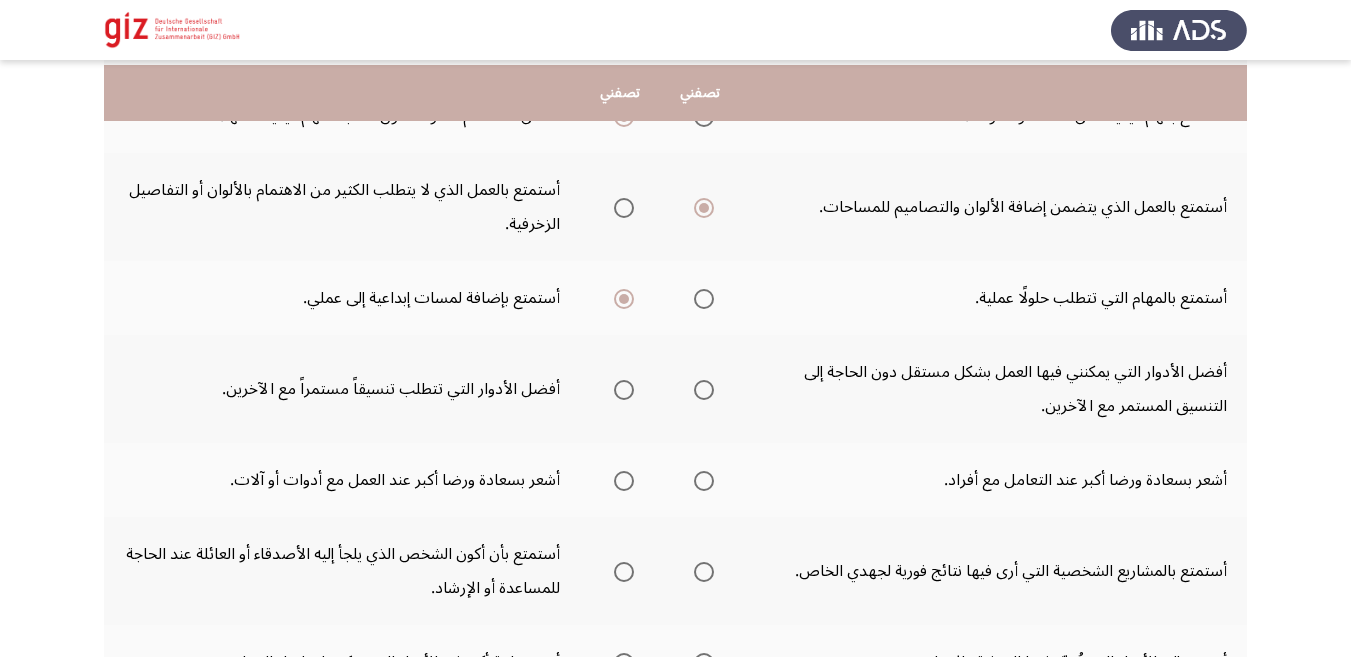 scroll, scrollTop: 328, scrollLeft: 0, axis: vertical 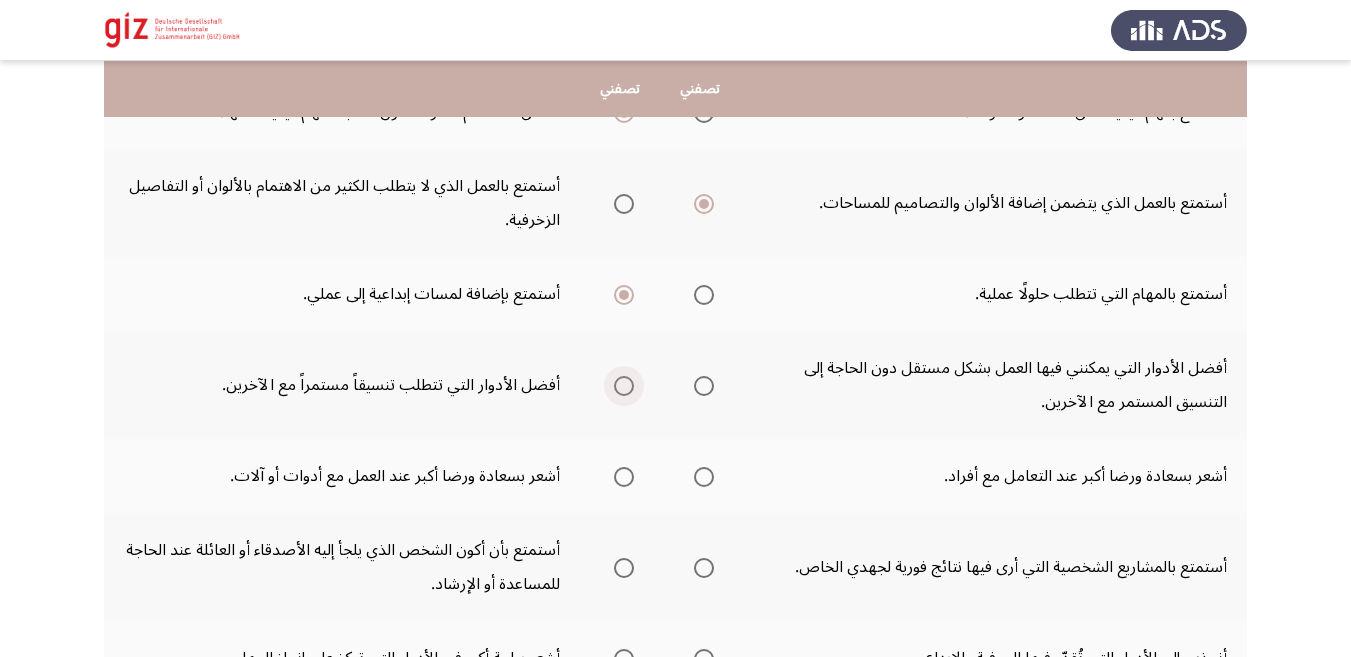 click at bounding box center [624, 386] 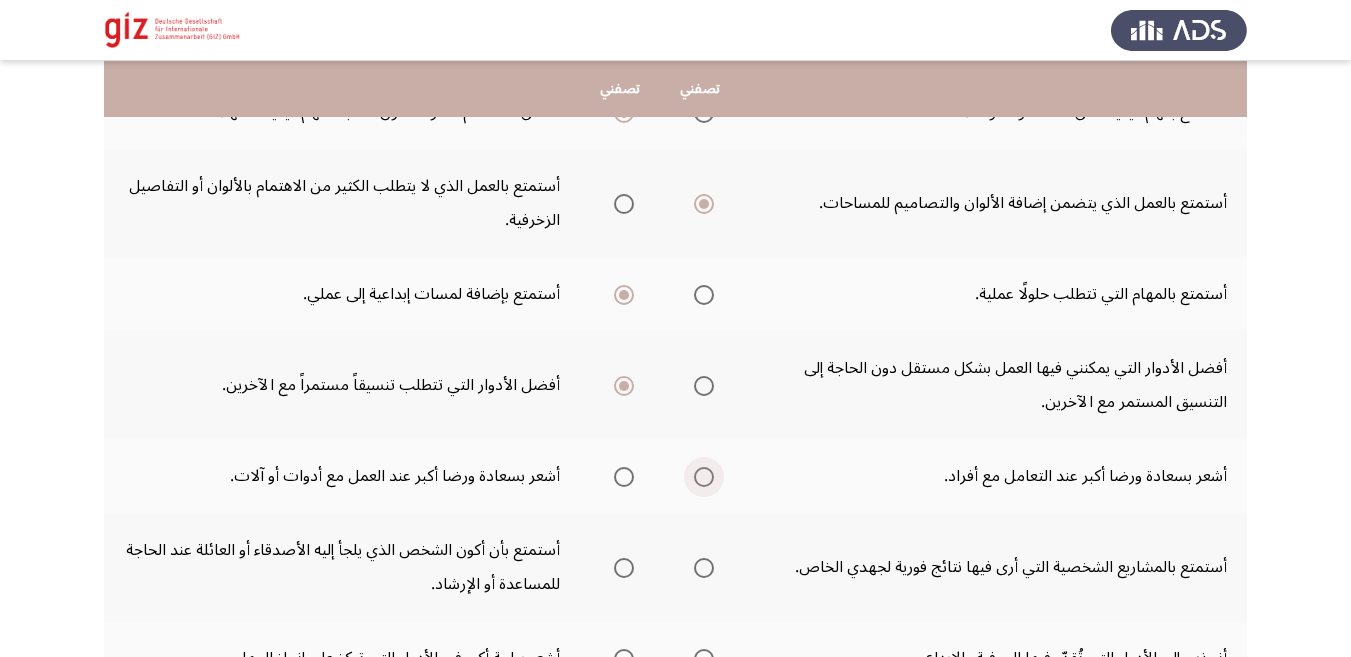 click at bounding box center [704, 477] 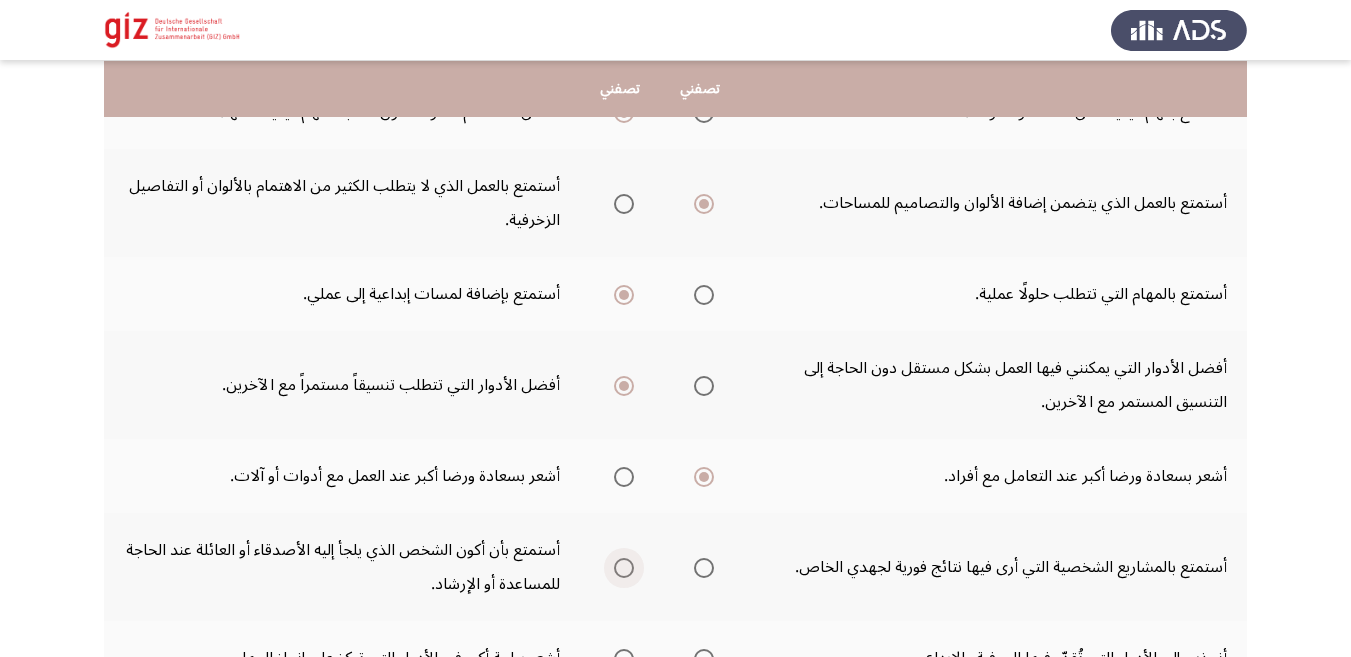 click at bounding box center (624, 568) 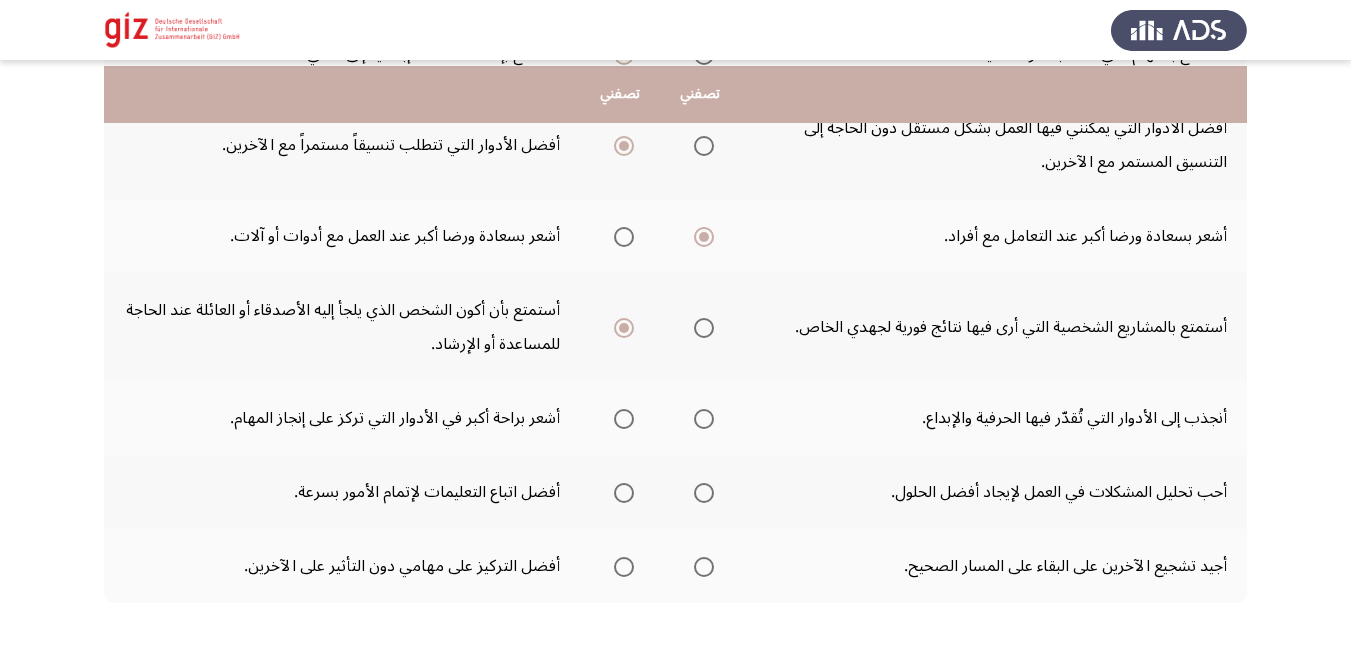 scroll, scrollTop: 574, scrollLeft: 0, axis: vertical 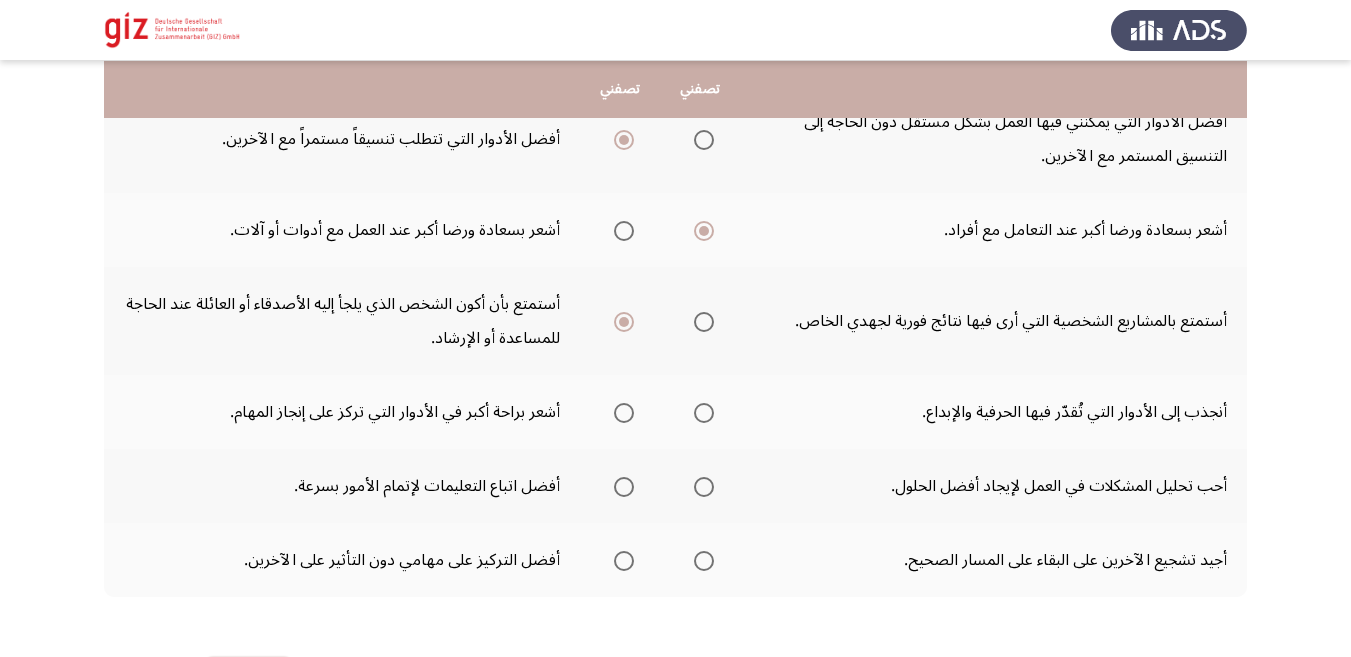 click at bounding box center (624, 413) 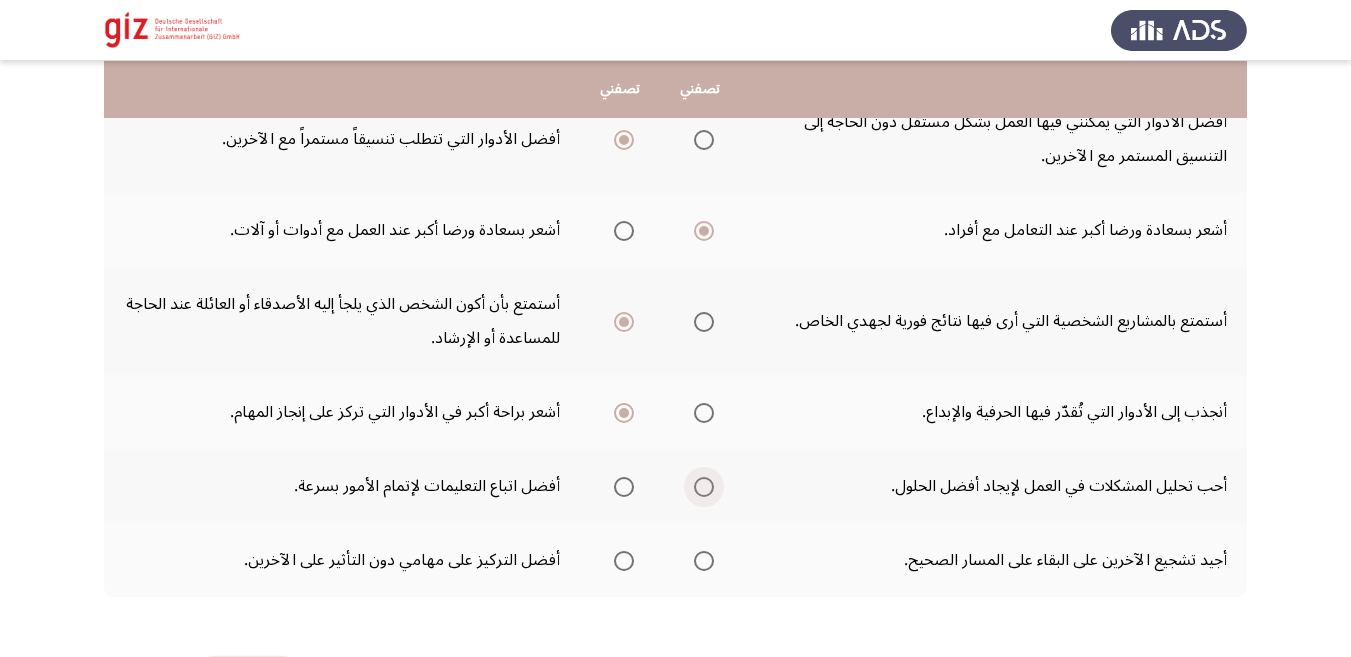 click at bounding box center [704, 487] 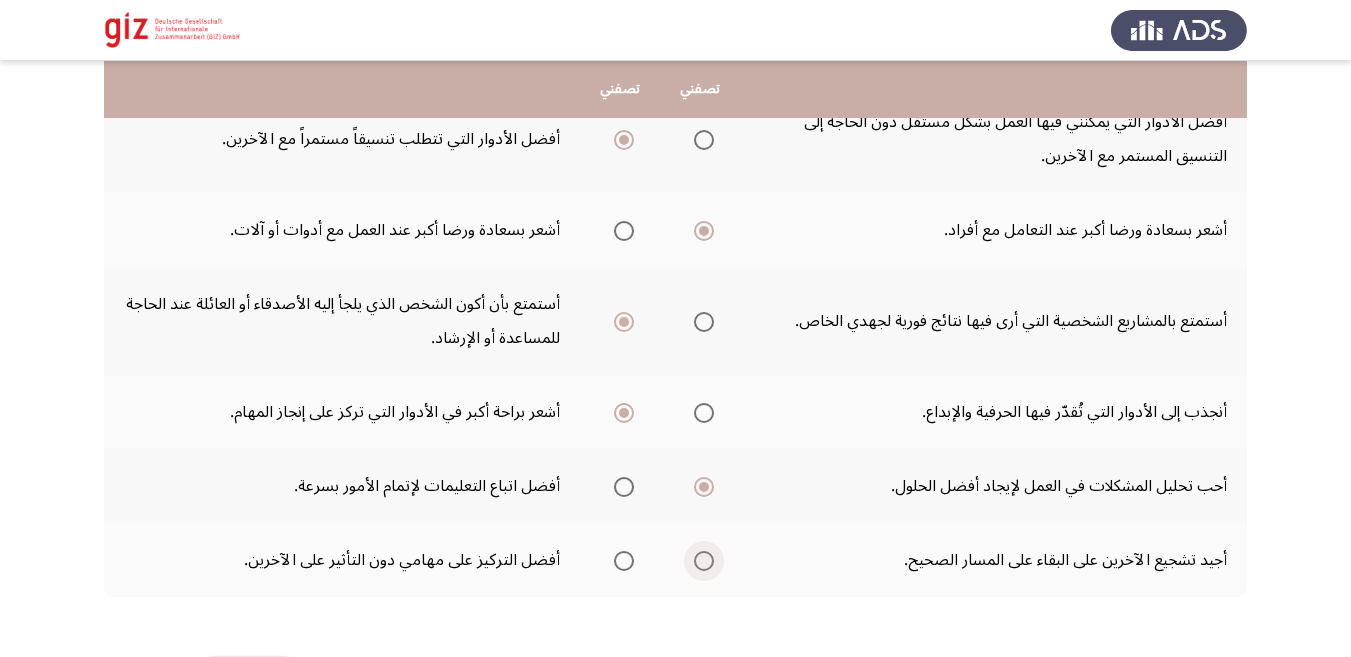 click at bounding box center (704, 561) 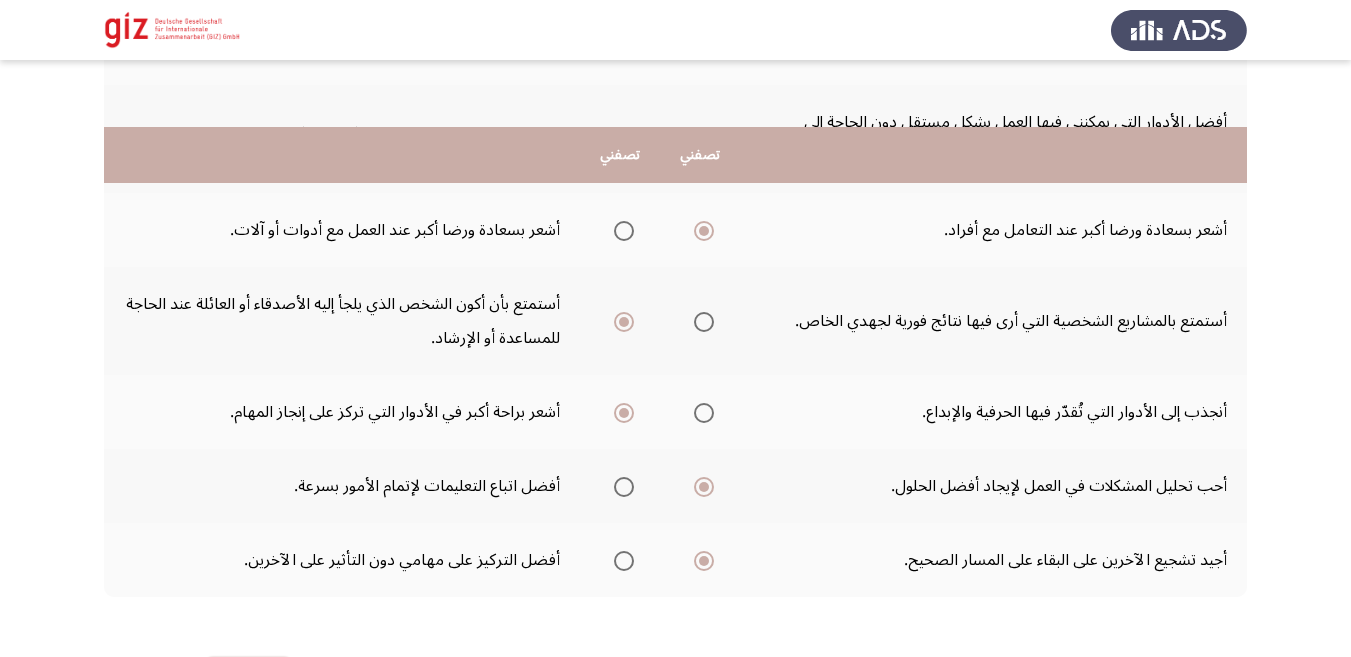 scroll, scrollTop: 654, scrollLeft: 0, axis: vertical 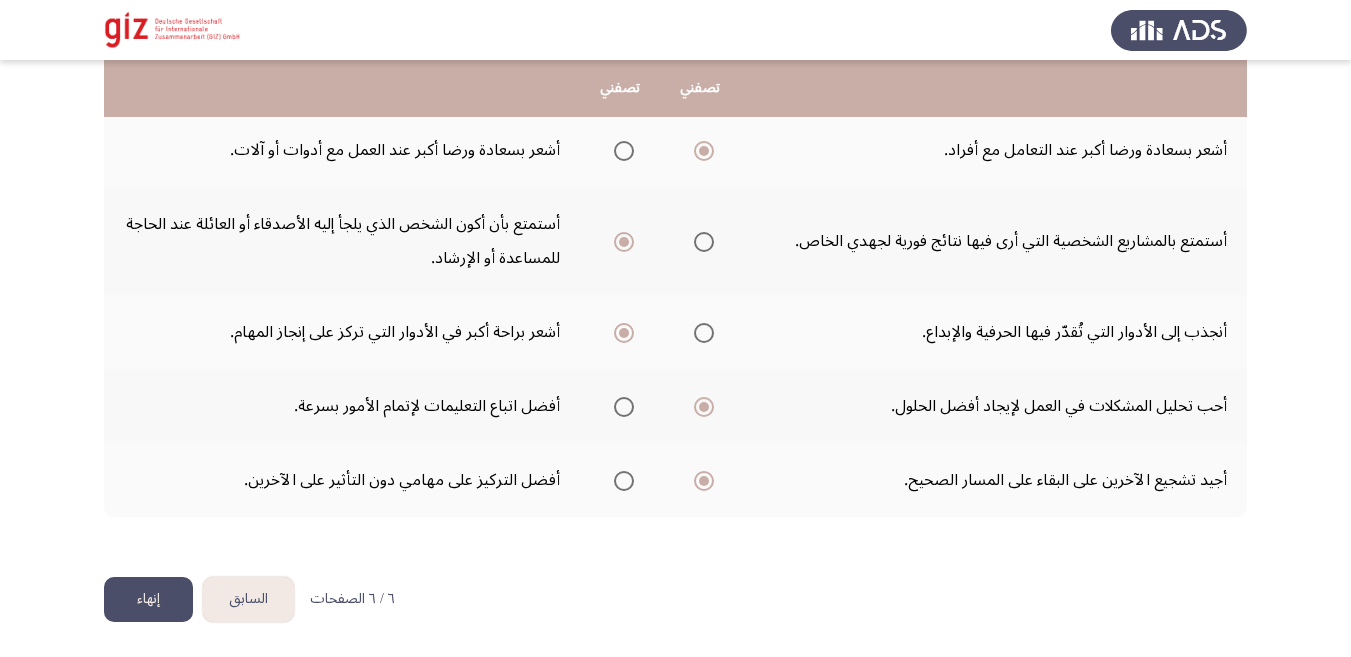 click on "إنهاء" 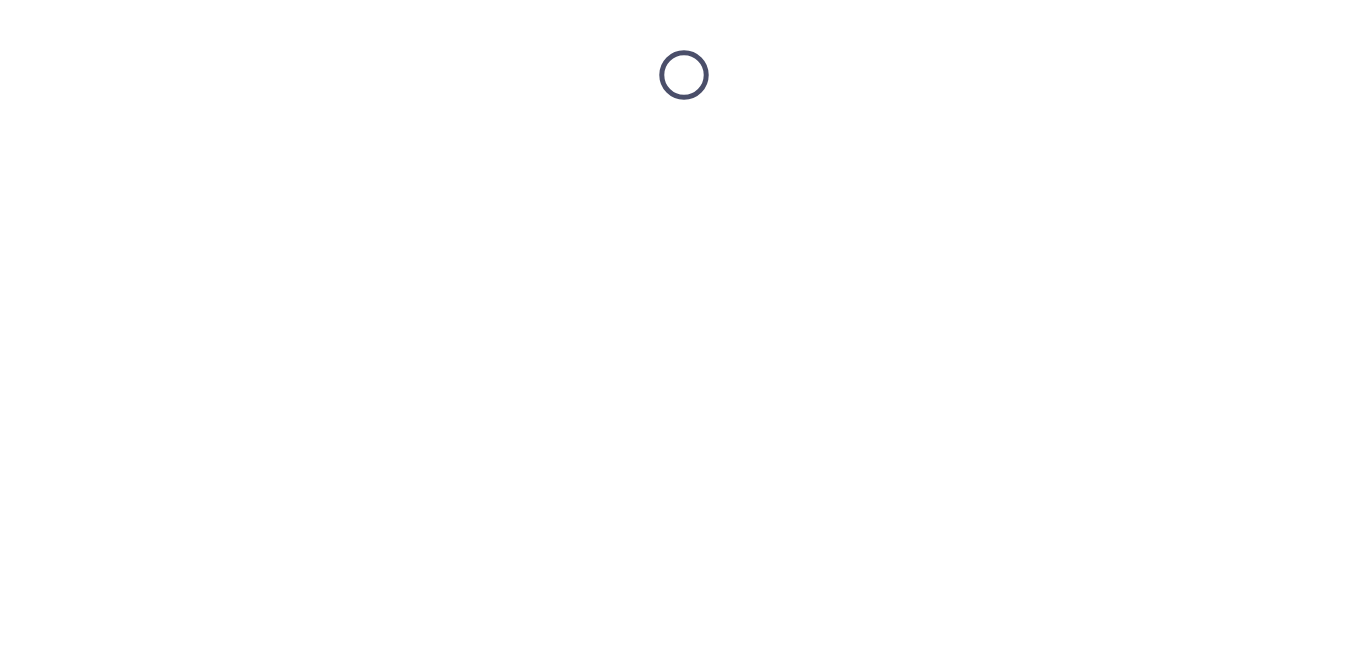 scroll, scrollTop: 0, scrollLeft: 0, axis: both 